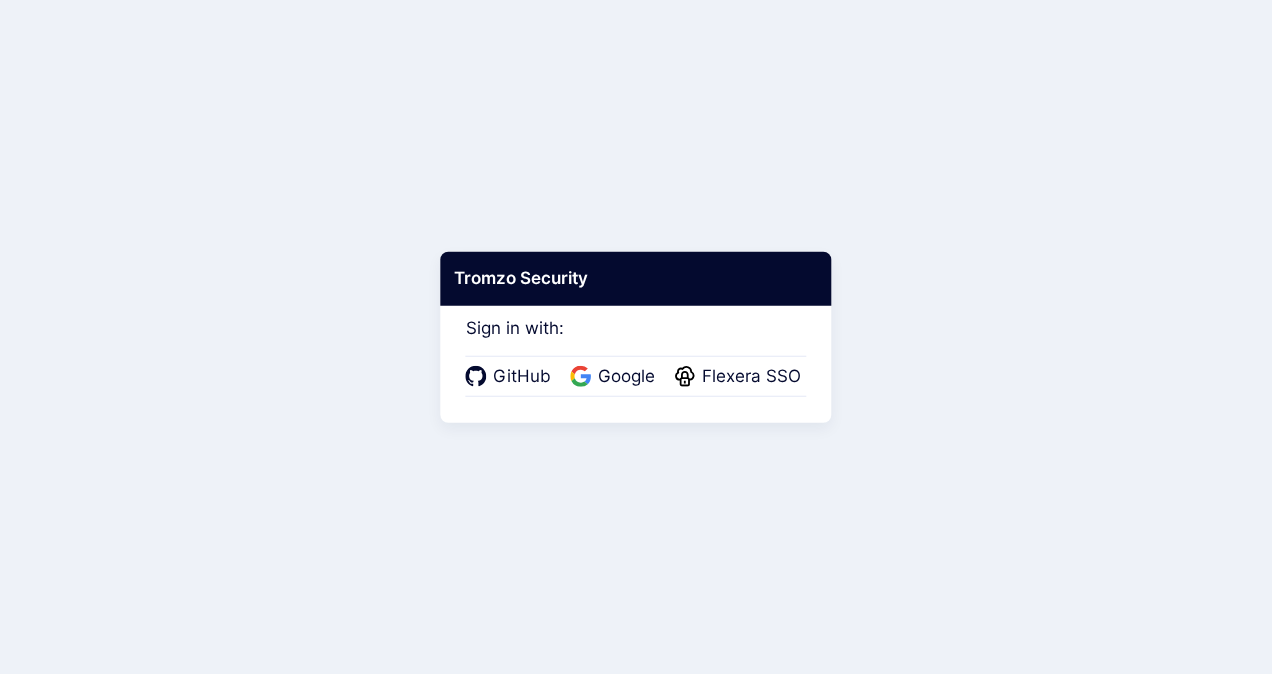 scroll, scrollTop: 0, scrollLeft: 0, axis: both 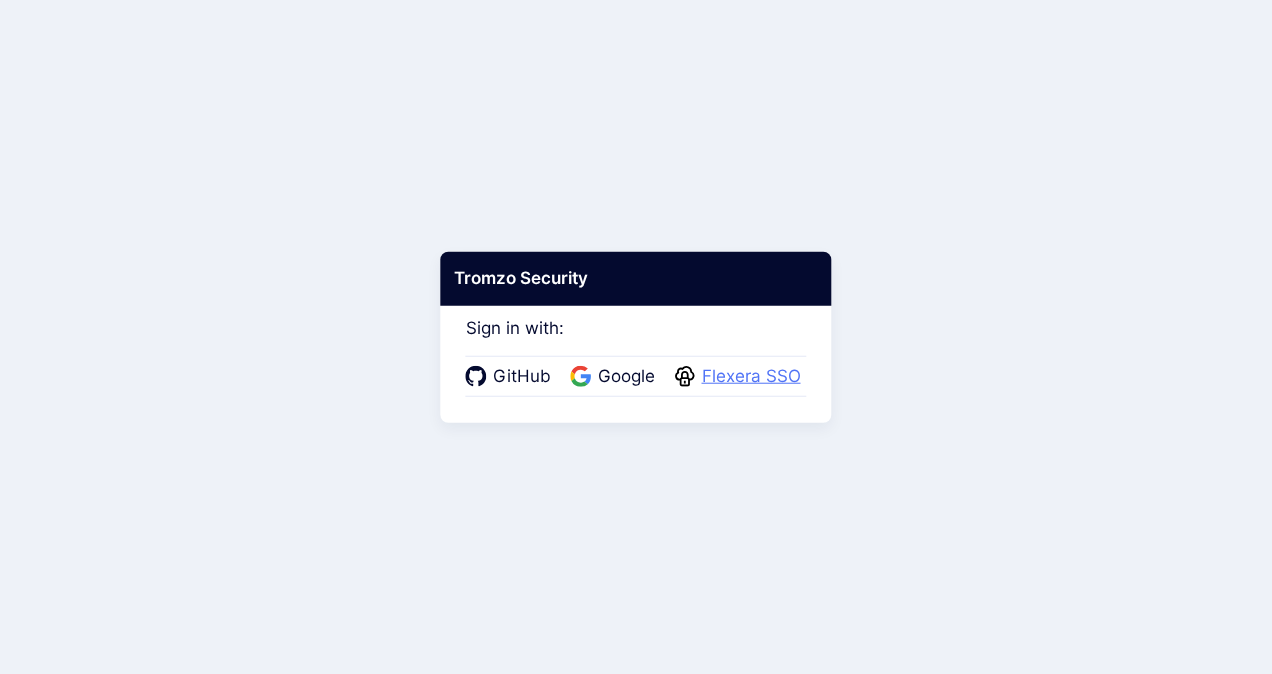 click on "Flexera SSO" at bounding box center (751, 377) 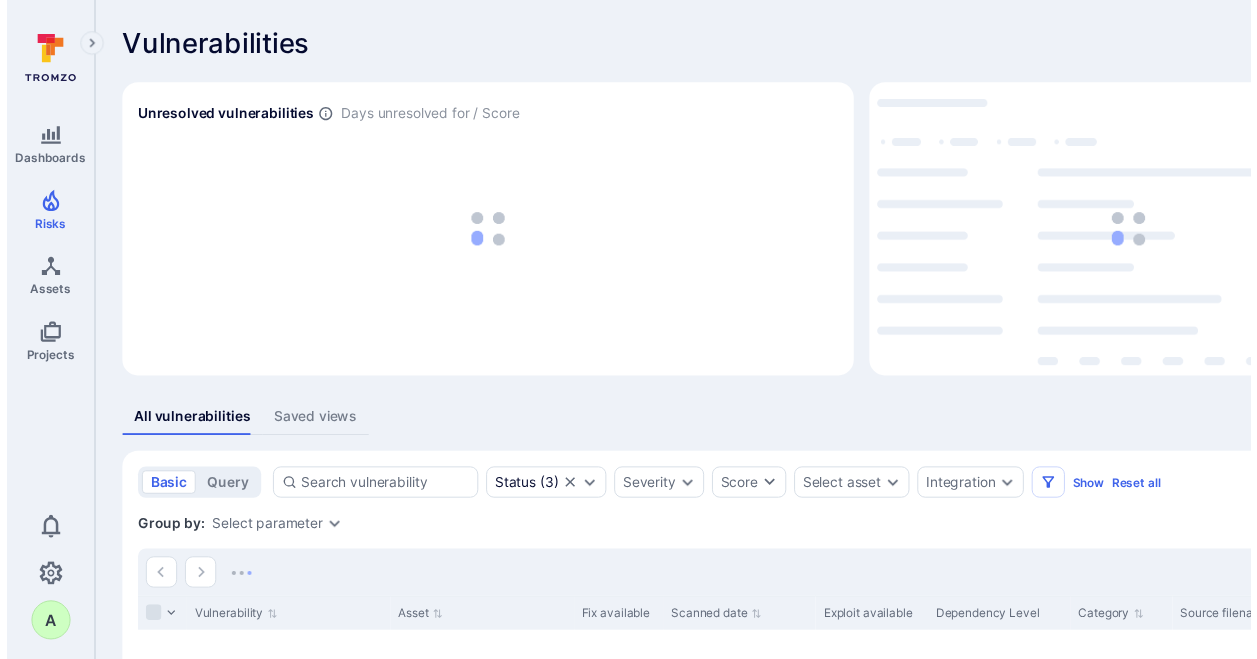 scroll, scrollTop: 0, scrollLeft: 0, axis: both 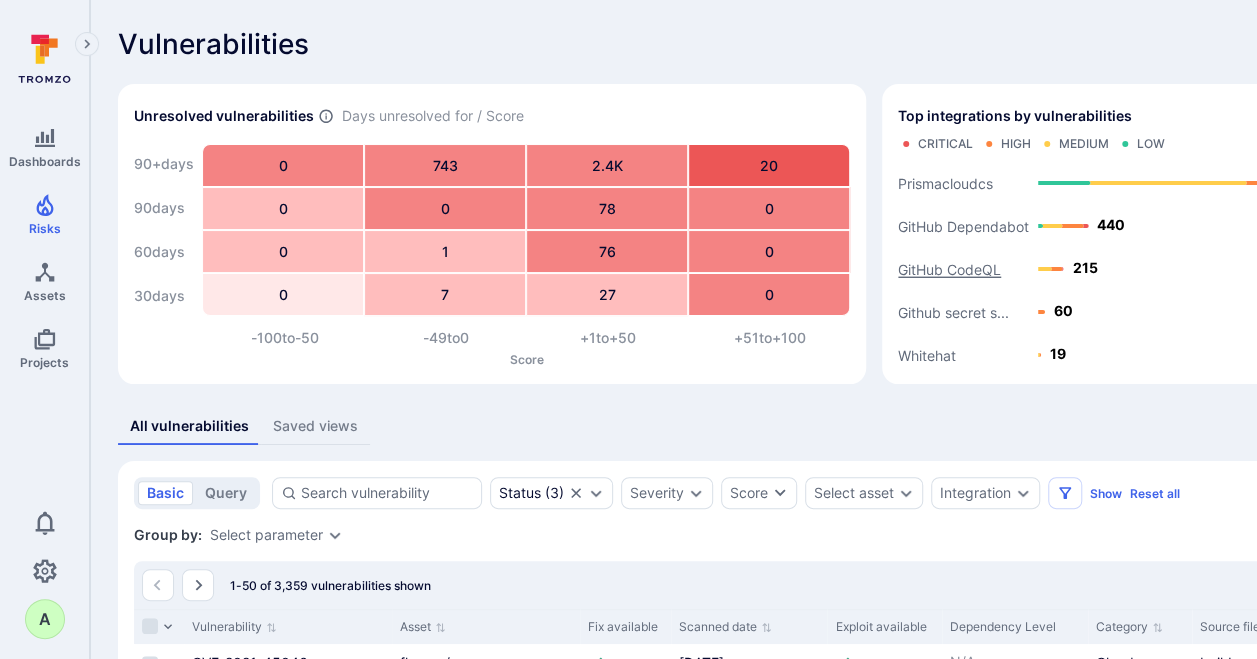 click on "GitHub CodeQL" 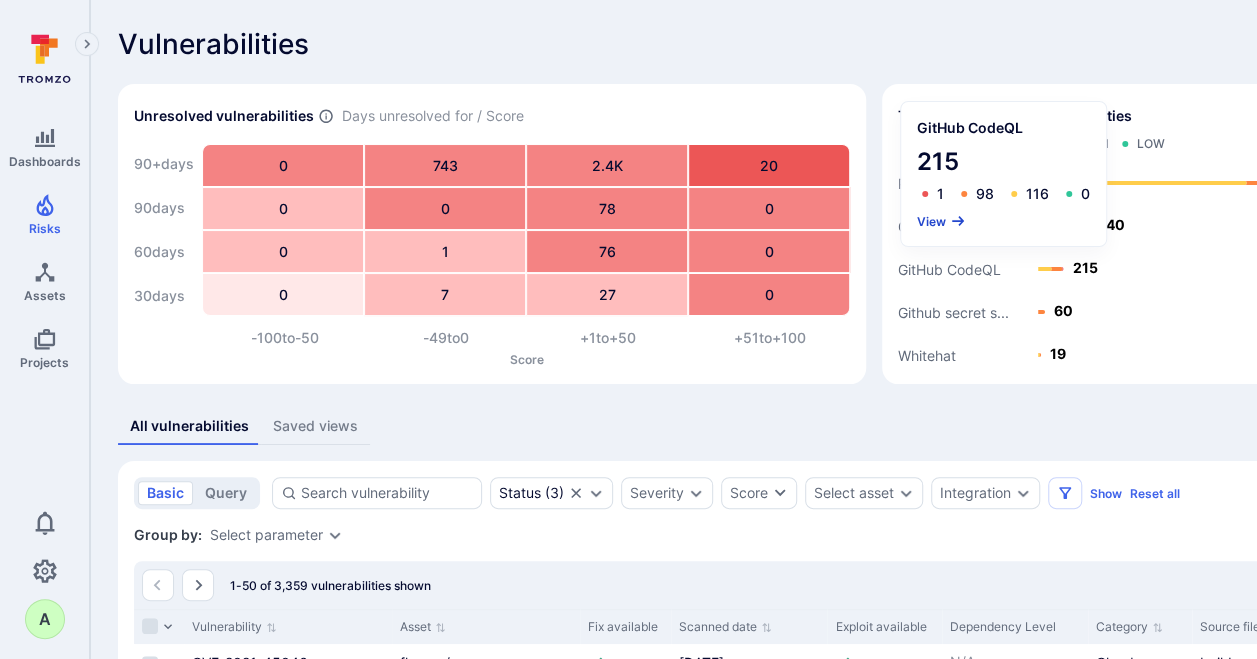 click on "View" at bounding box center (941, 221) 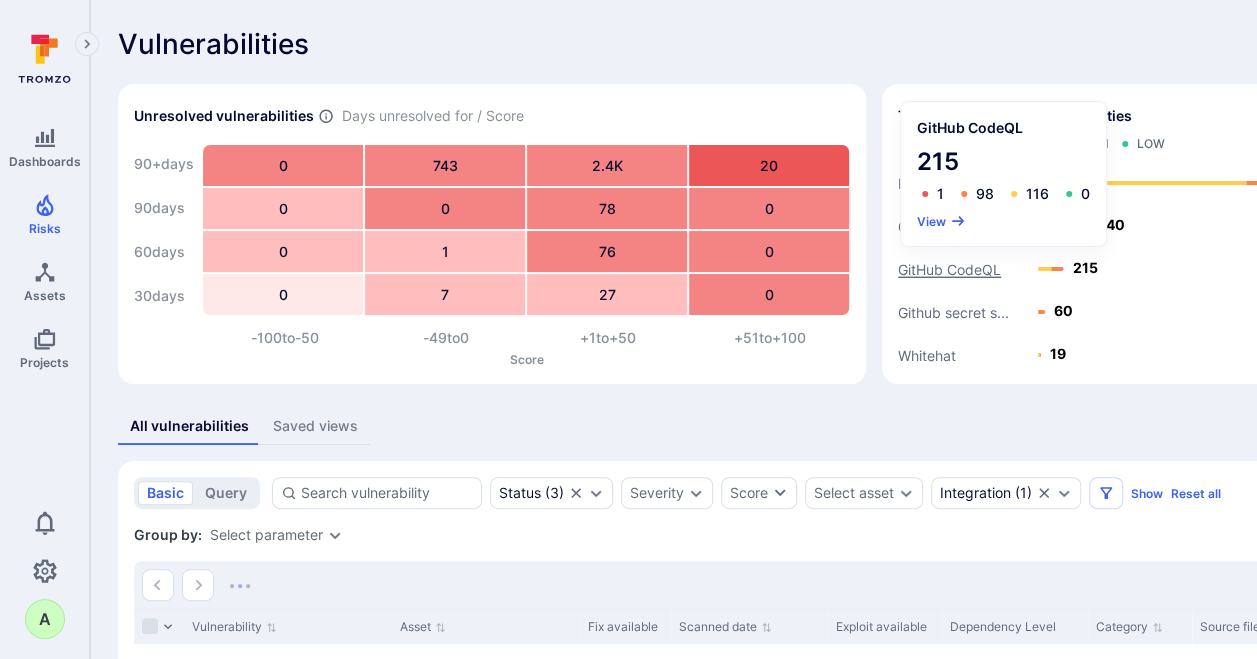 click on "GitHub CodeQL" 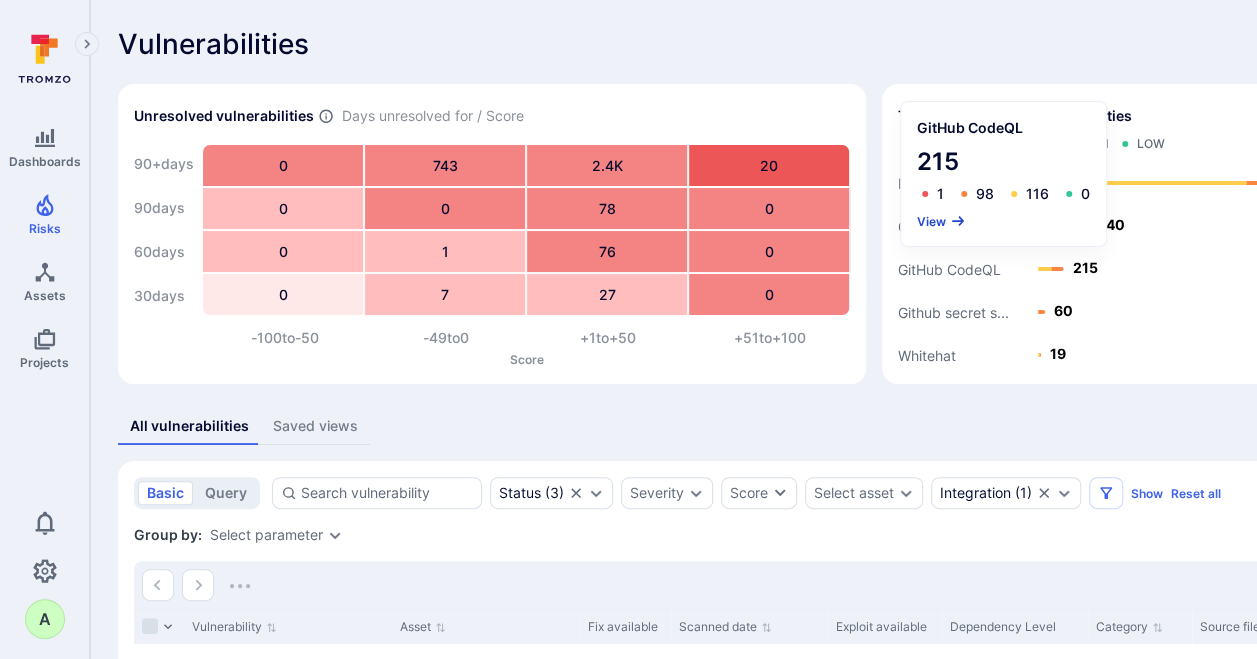 click on "View" at bounding box center (941, 221) 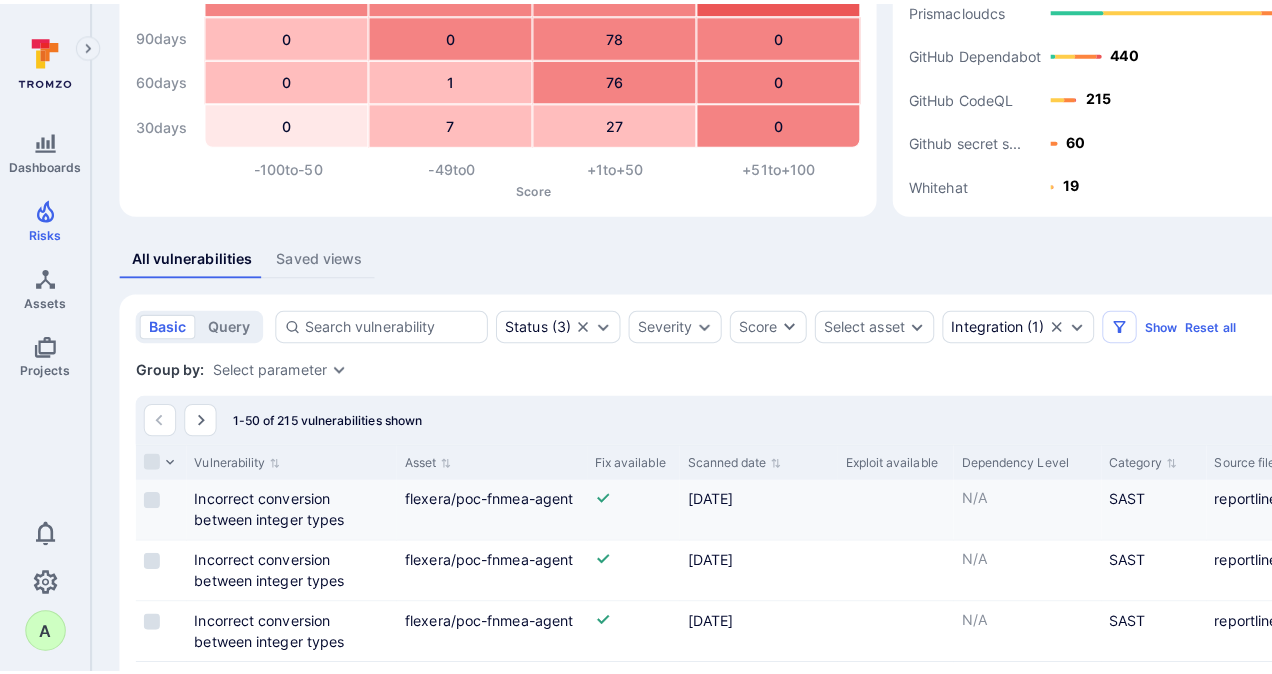scroll, scrollTop: 200, scrollLeft: 0, axis: vertical 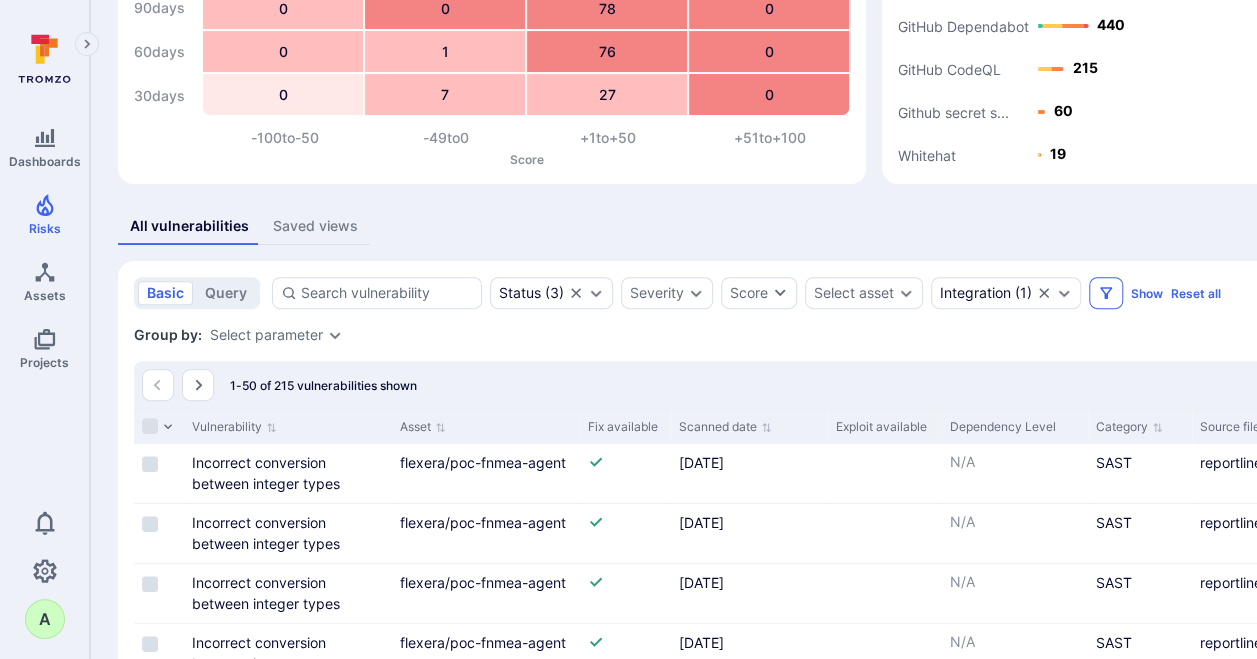 click 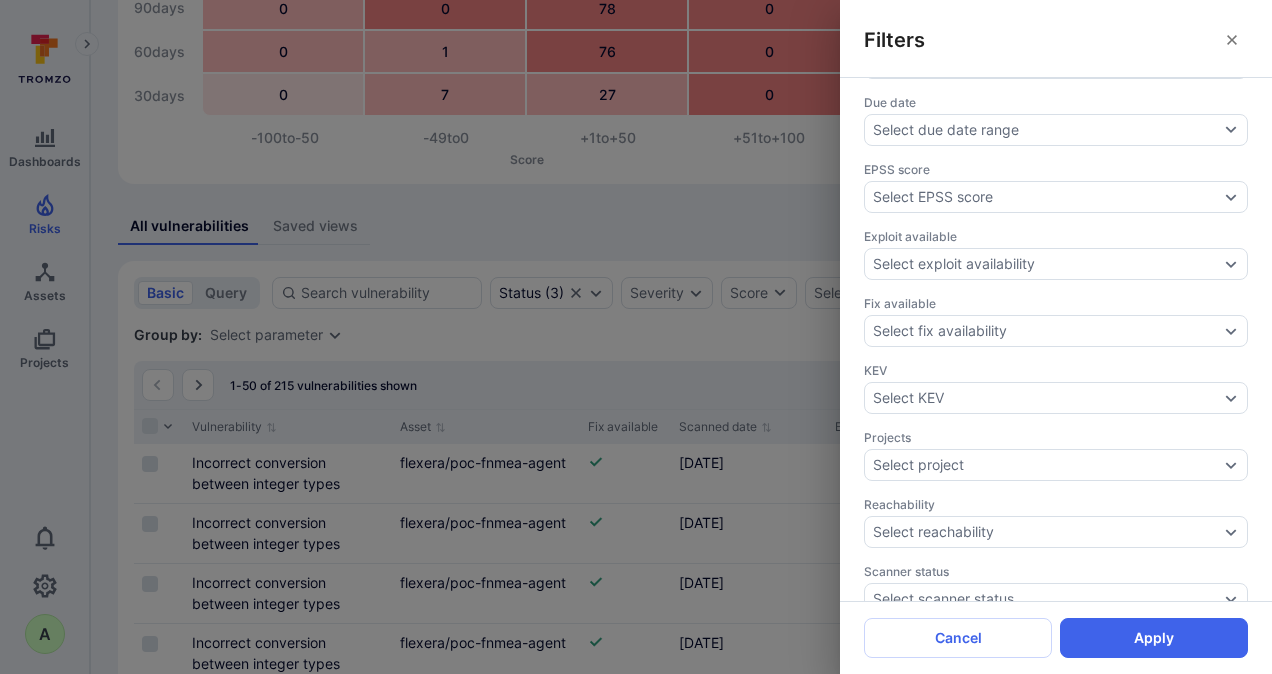 scroll, scrollTop: 500, scrollLeft: 0, axis: vertical 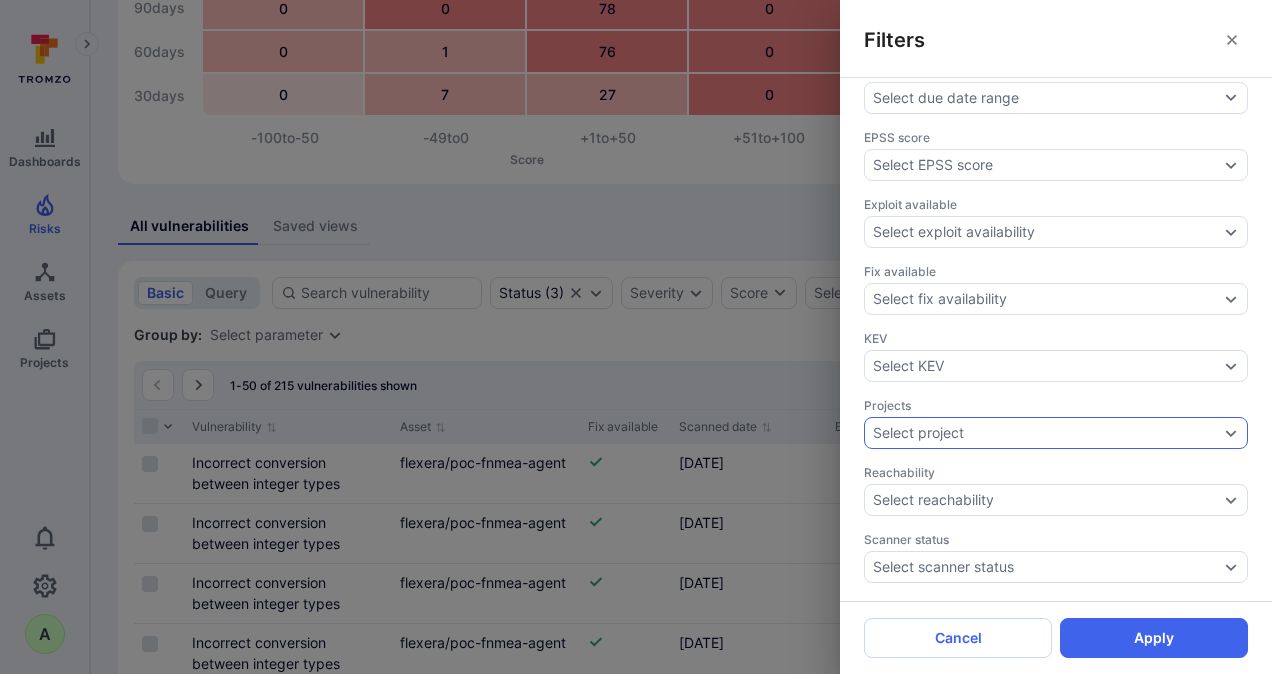 click on "Select project" at bounding box center (1046, 433) 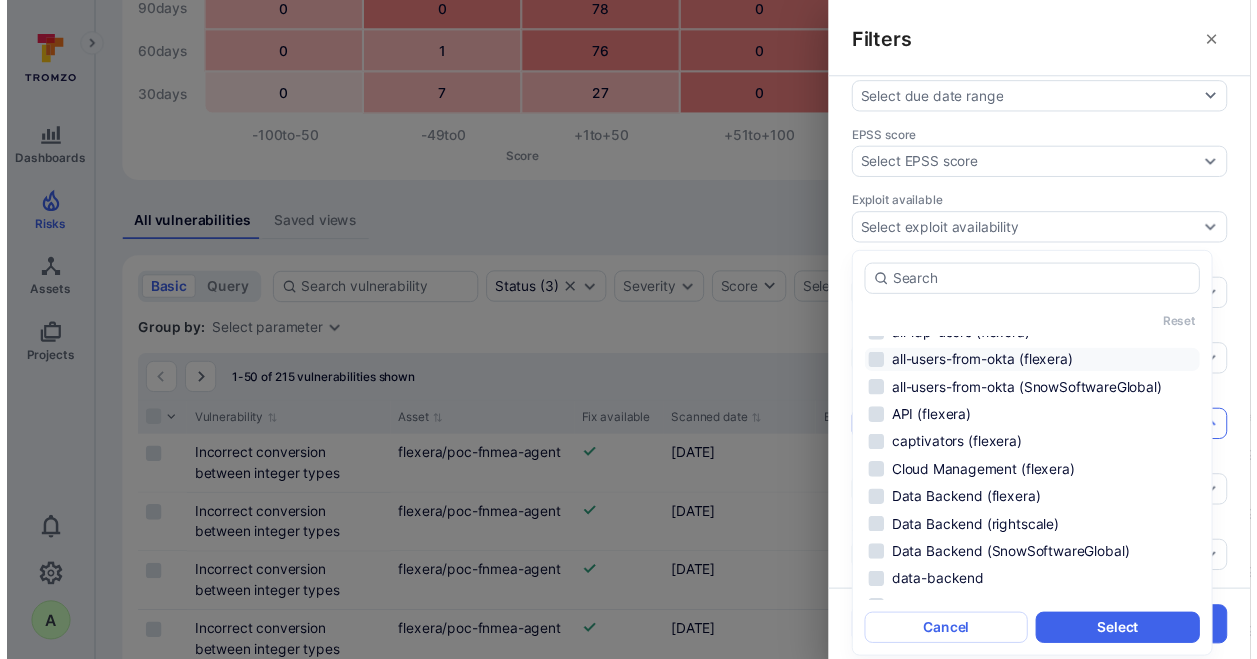 scroll, scrollTop: 200, scrollLeft: 0, axis: vertical 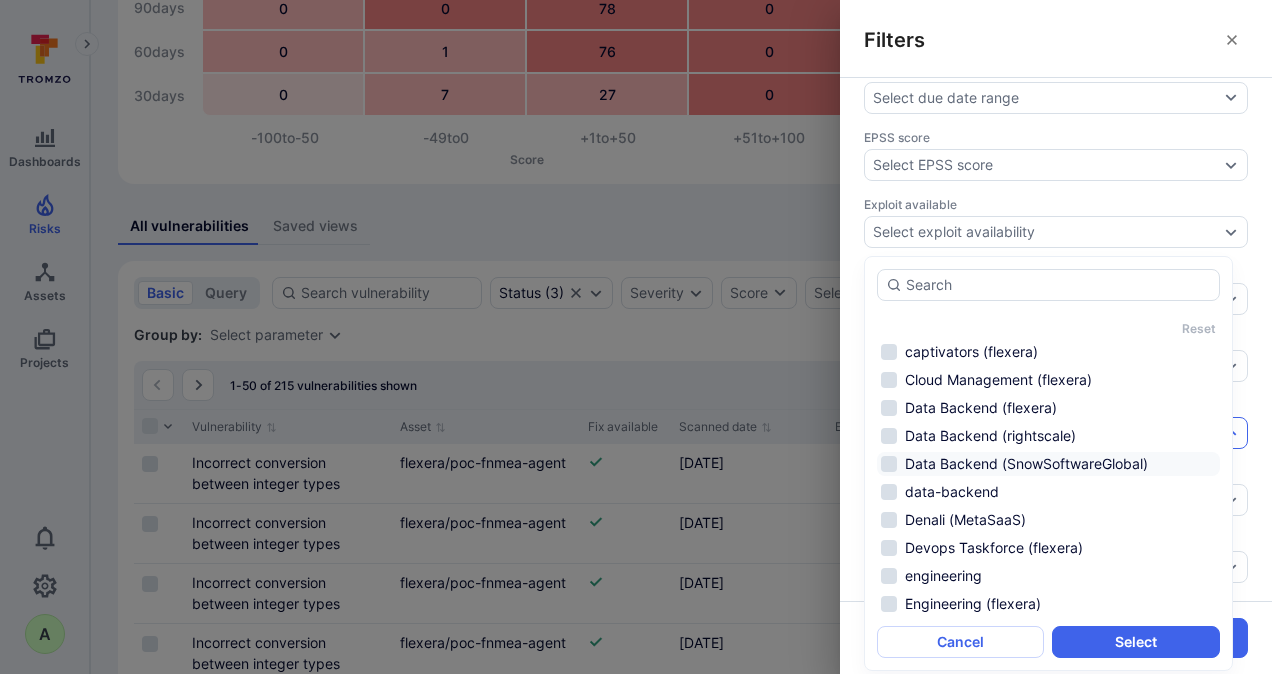 click on "Data Backend (SnowSoftwareGlobal)" at bounding box center (1048, 464) 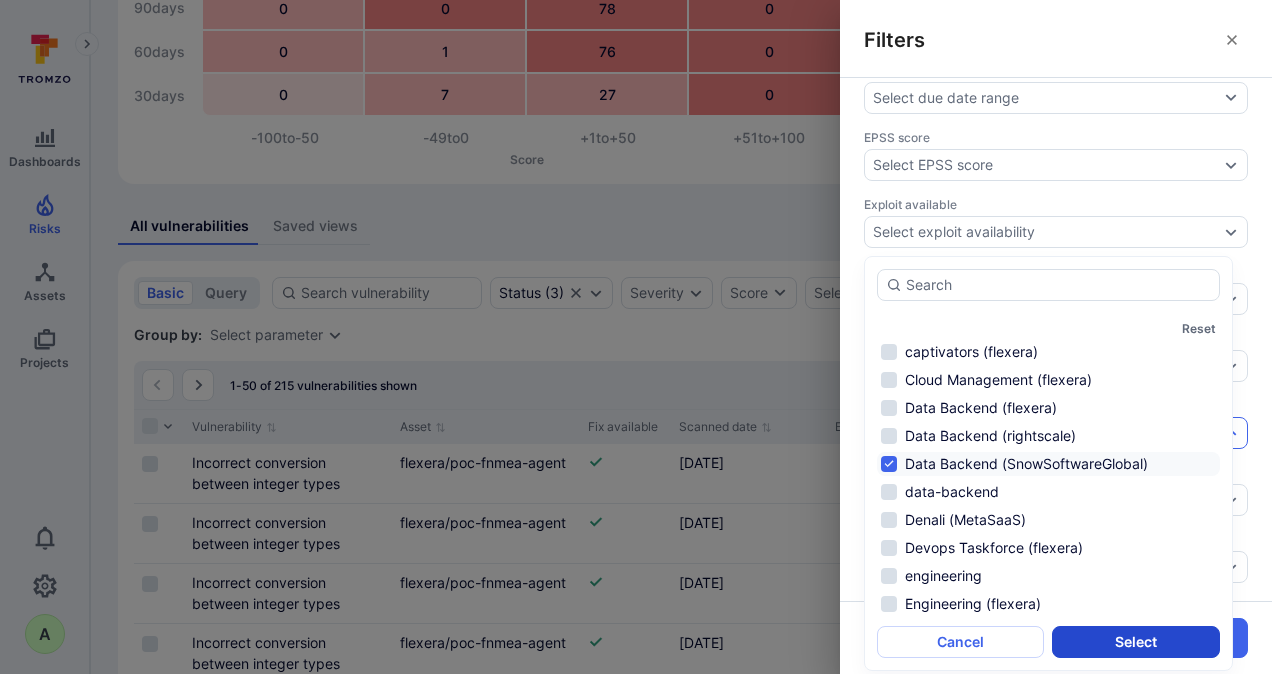 click on "Select" at bounding box center [1135, 642] 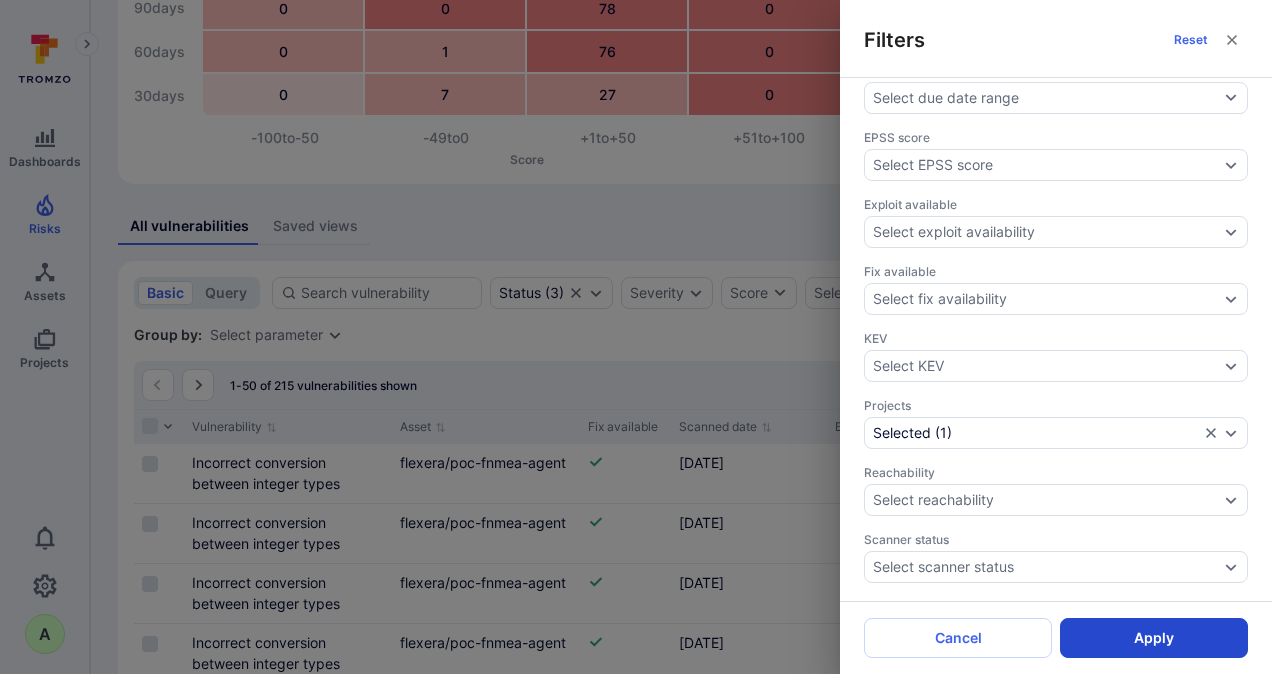 click on "Apply" at bounding box center (1154, 638) 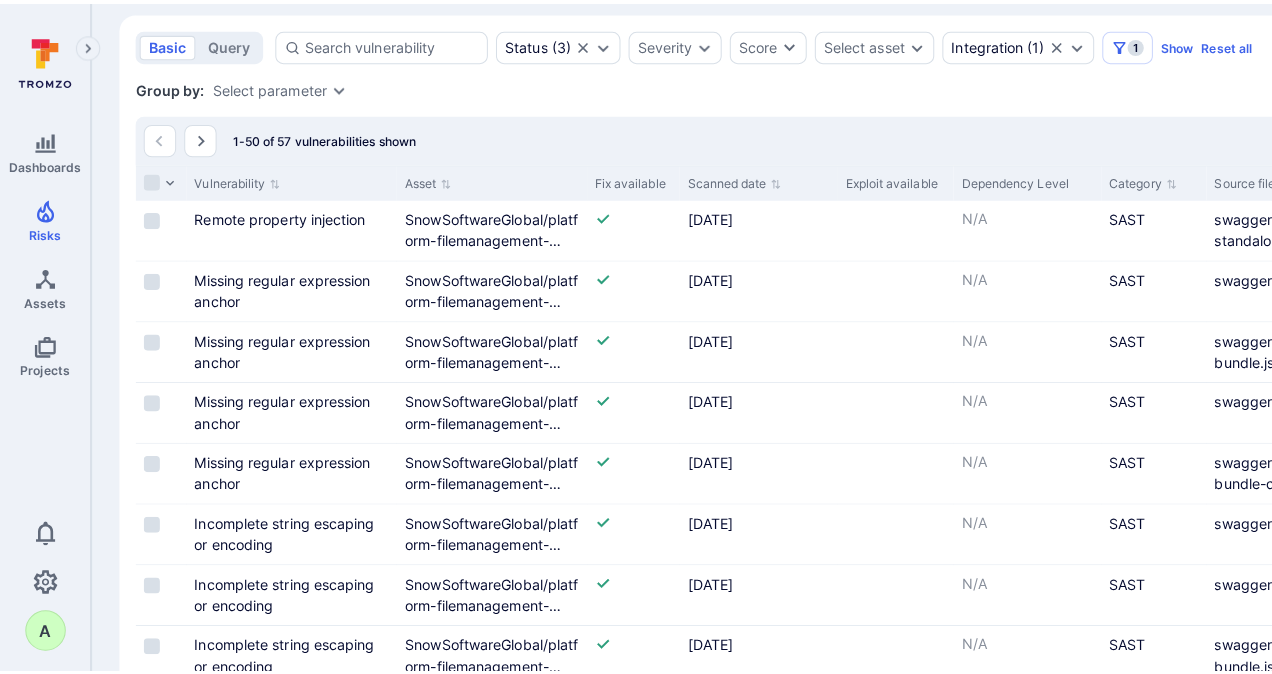 scroll, scrollTop: 168, scrollLeft: 0, axis: vertical 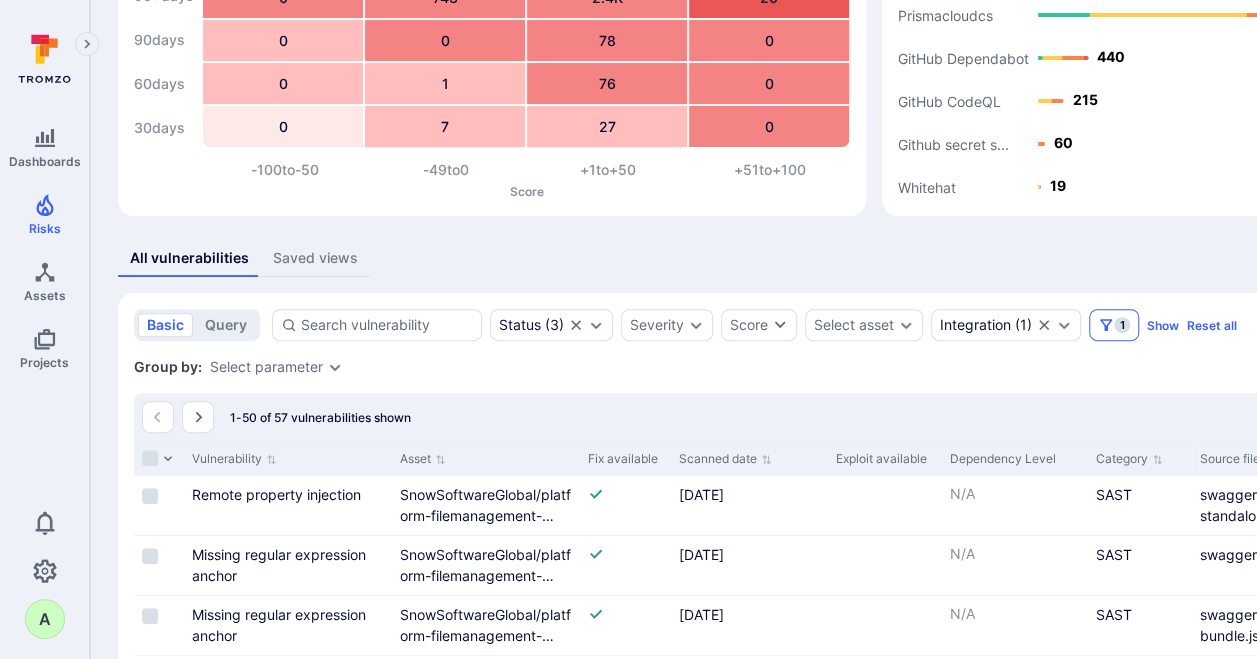click on "1" at bounding box center (1122, 325) 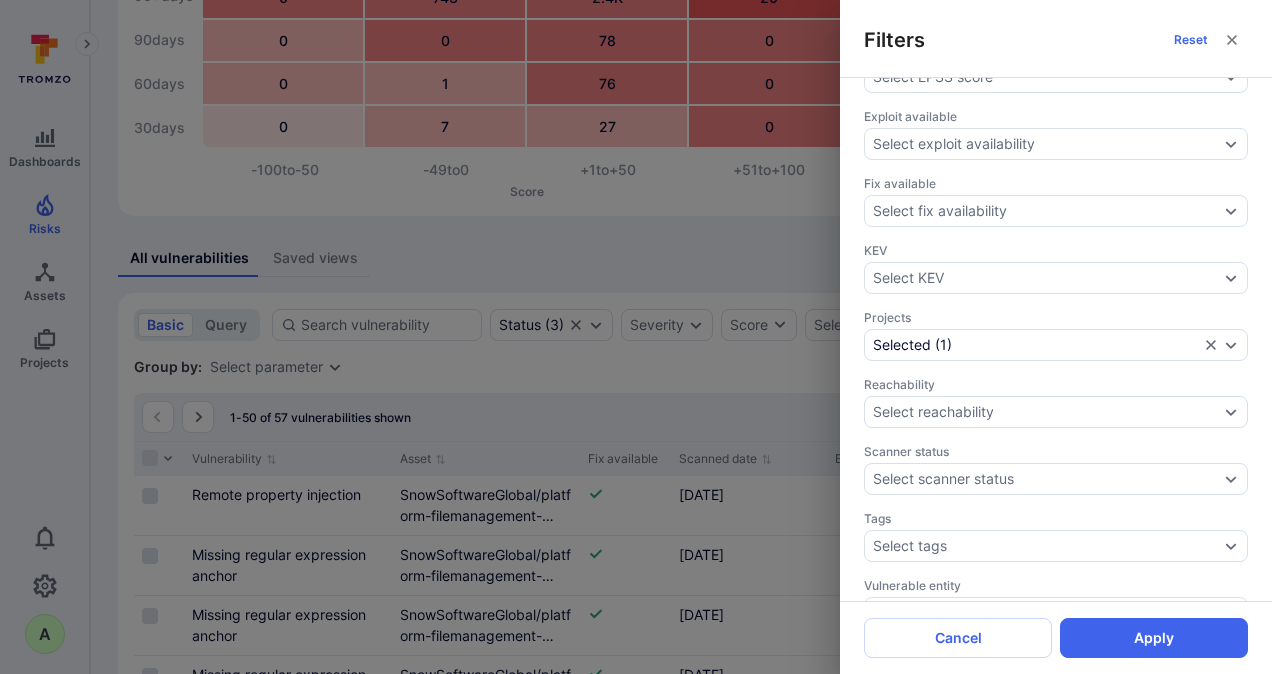 scroll, scrollTop: 668, scrollLeft: 0, axis: vertical 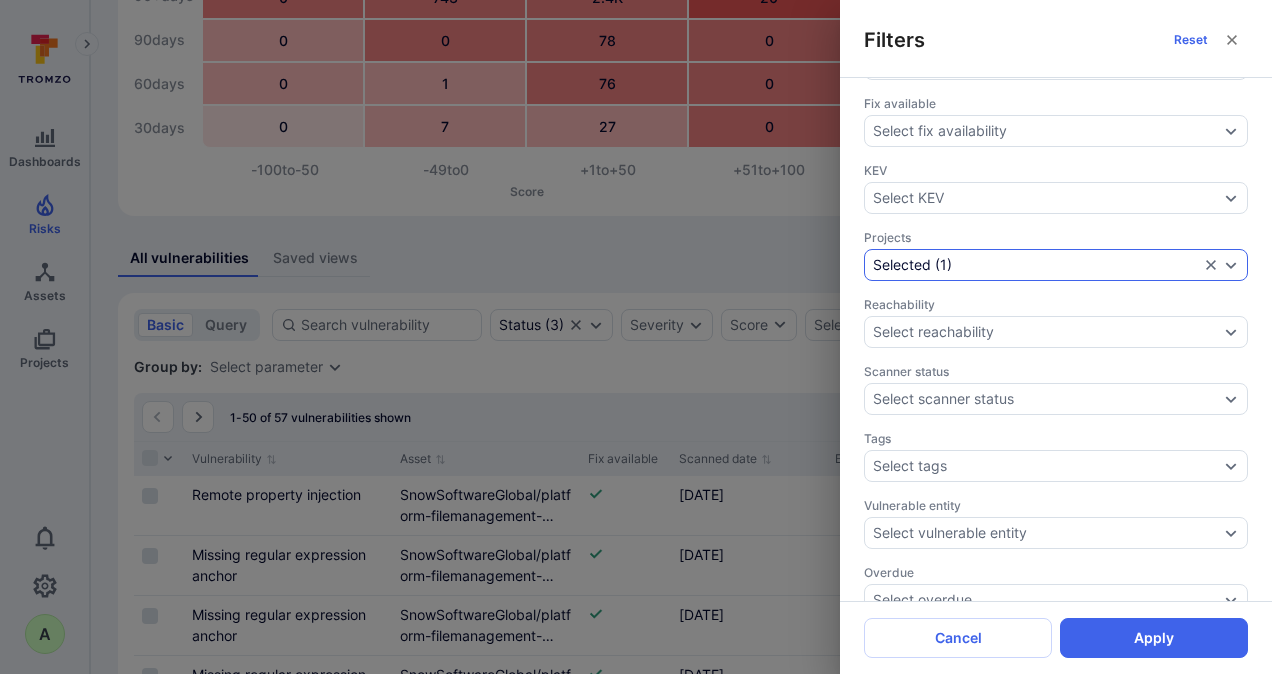 click 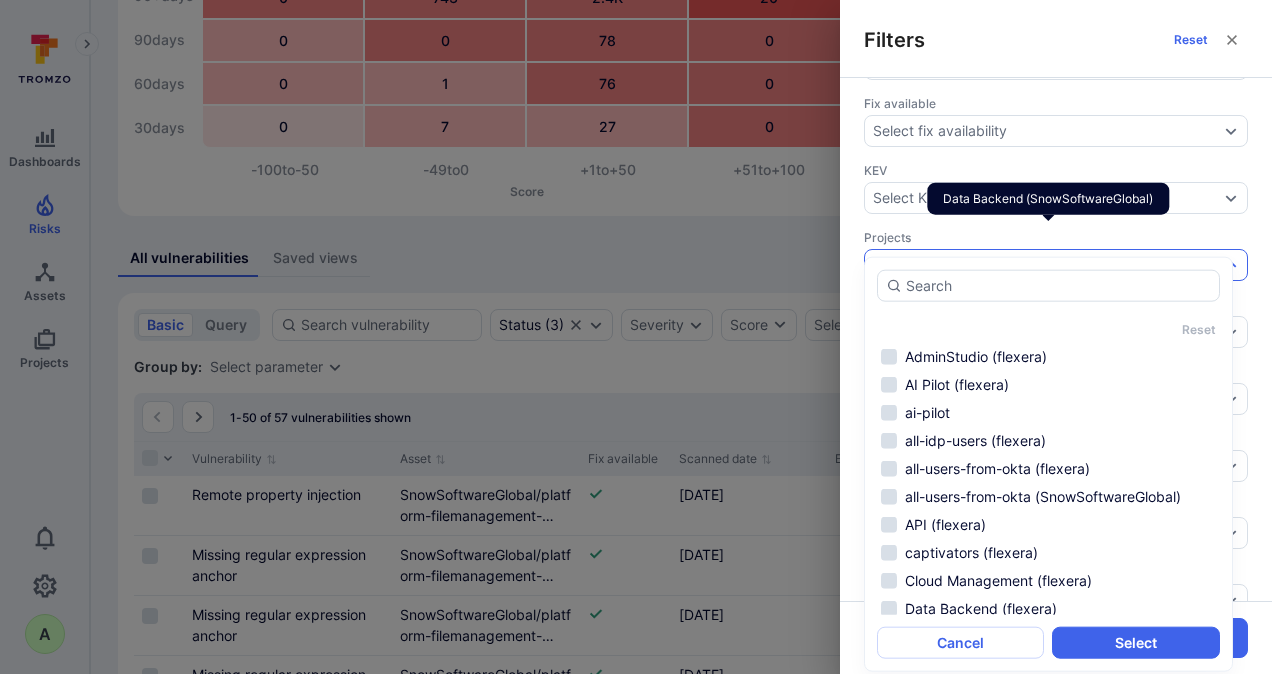 scroll, scrollTop: 62, scrollLeft: 0, axis: vertical 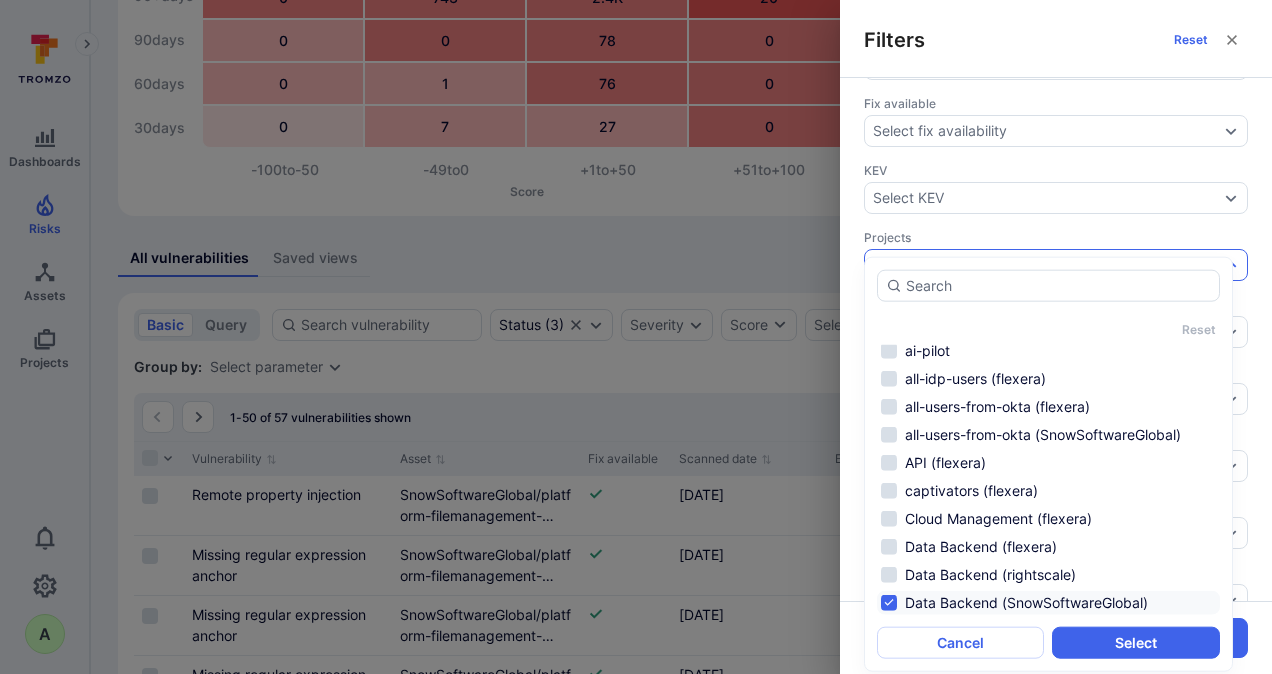 click on "Data Backend (SnowSoftwareGlobal)" at bounding box center [1048, 603] 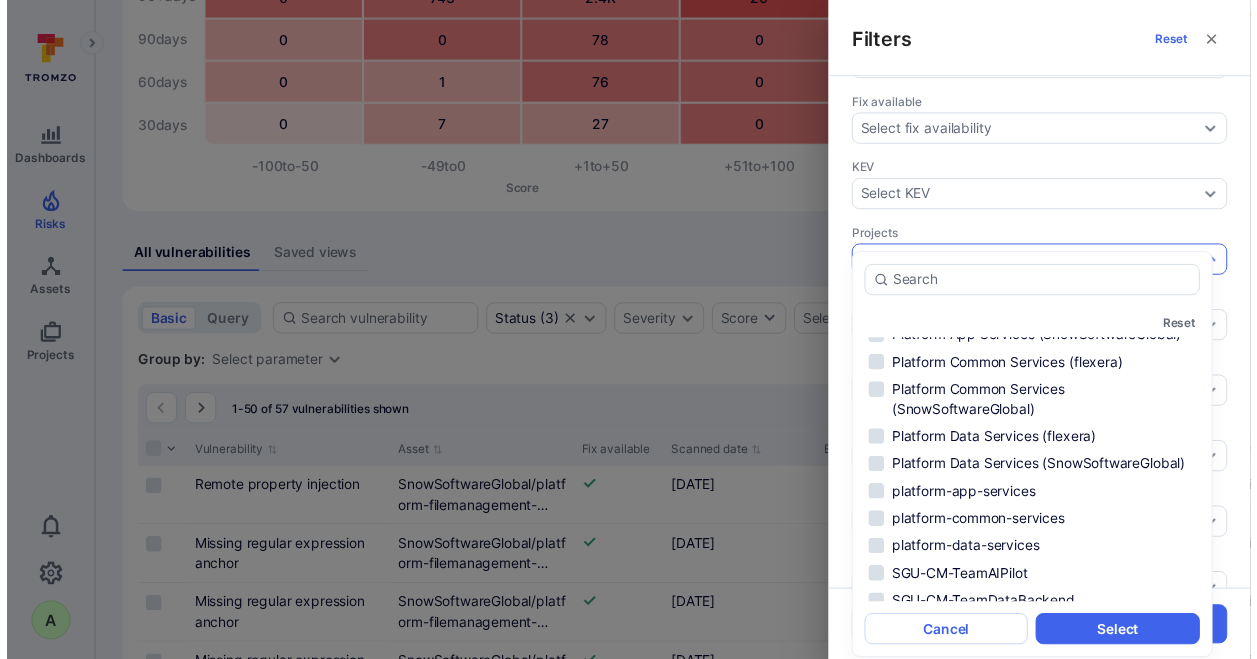 scroll, scrollTop: 1262, scrollLeft: 0, axis: vertical 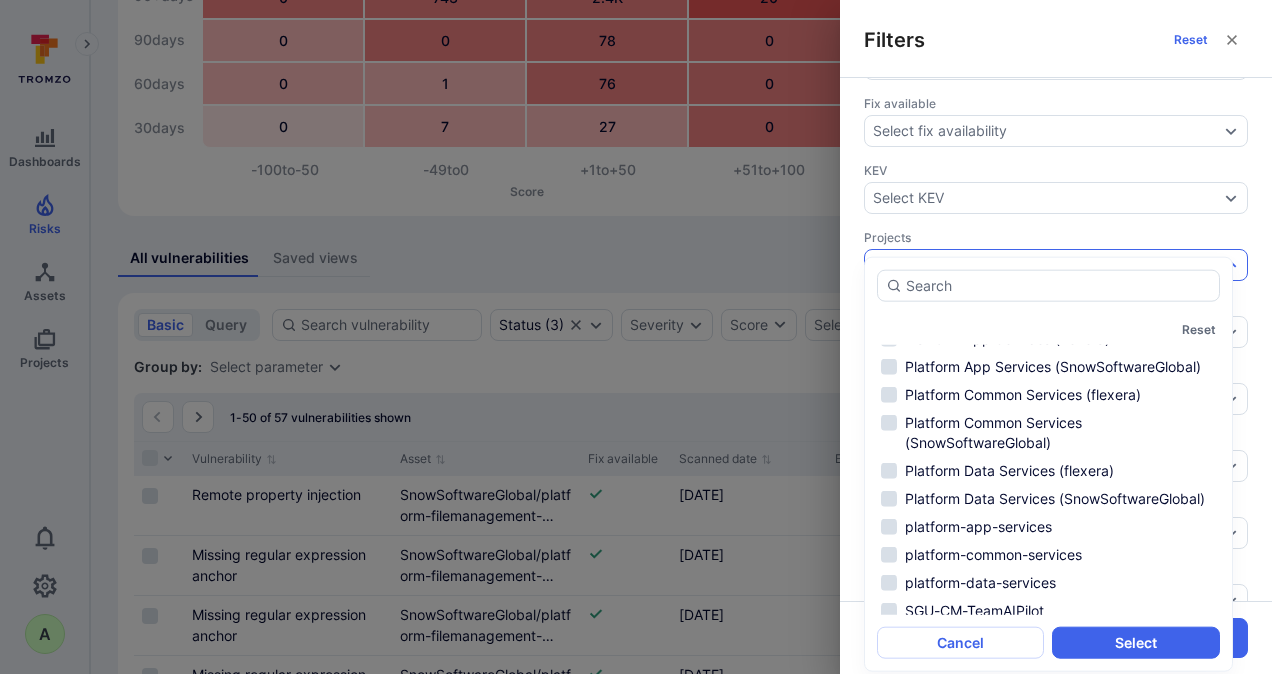 click on "Platform (SnowSoftwareGlobal)" at bounding box center [1048, 311] 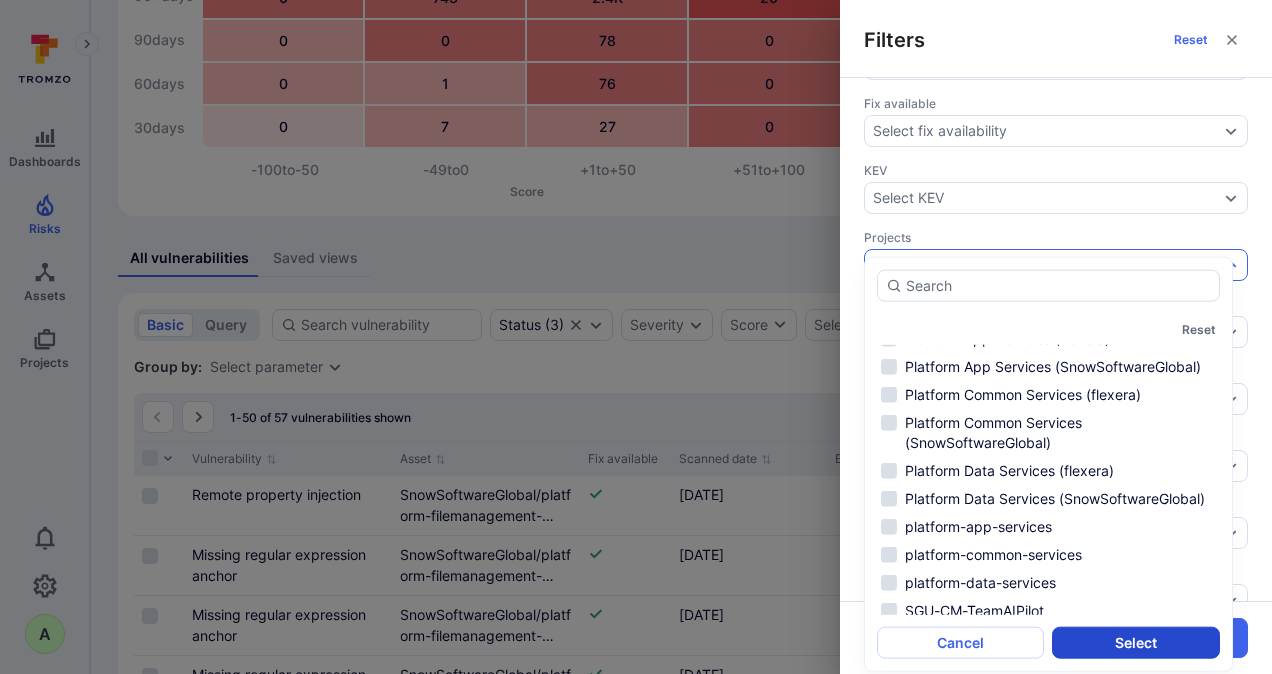 click on "Select" at bounding box center [1135, 642] 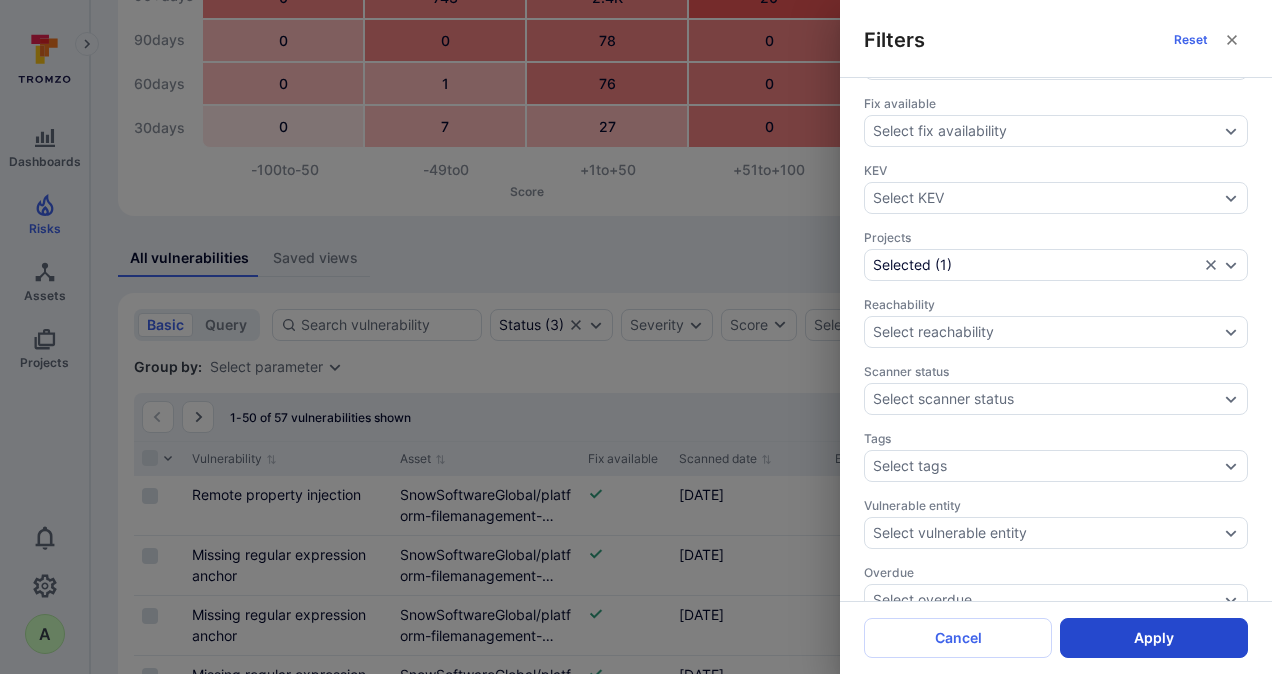 click on "Apply" at bounding box center [1154, 638] 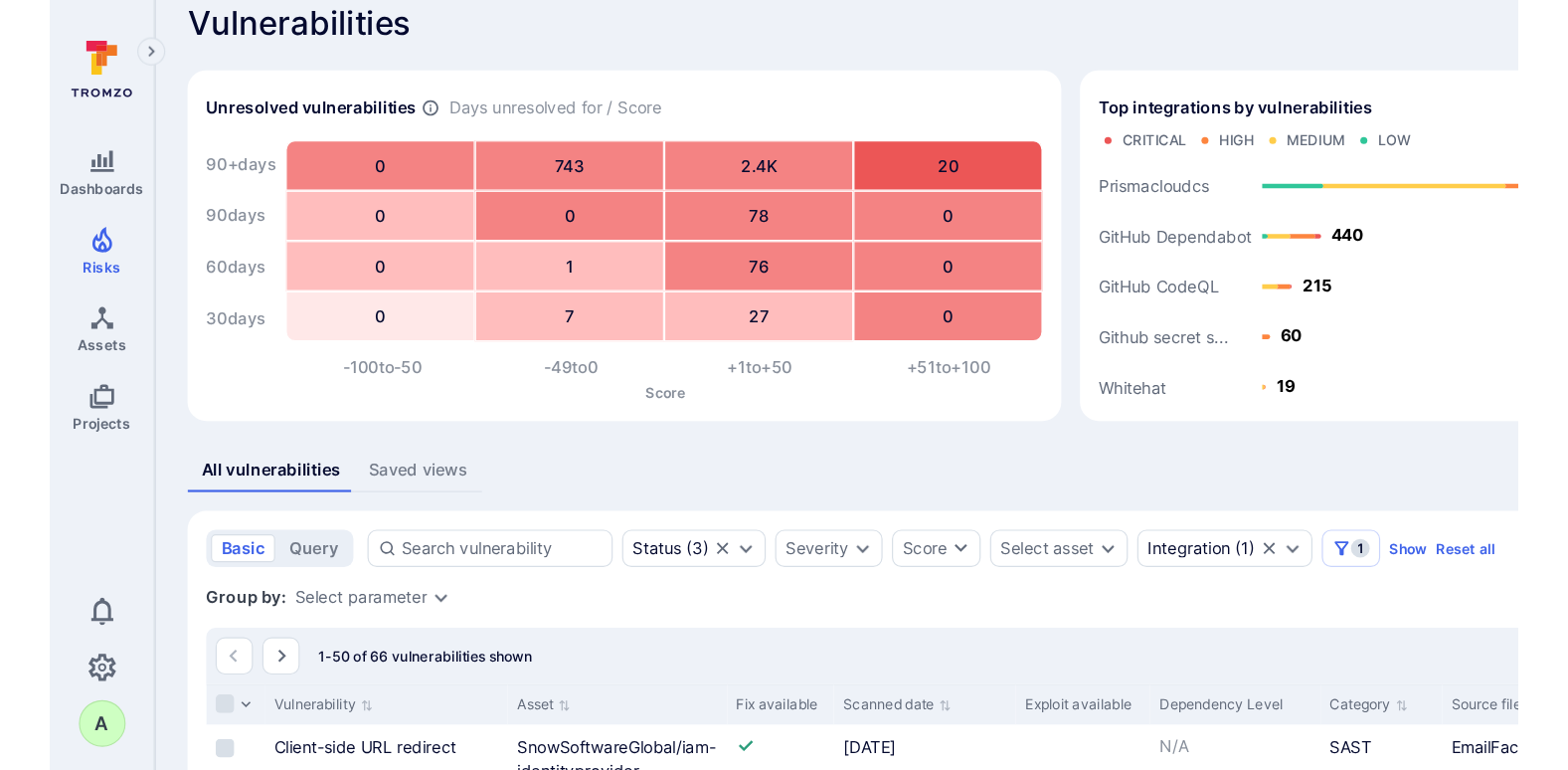 scroll, scrollTop: 0, scrollLeft: 0, axis: both 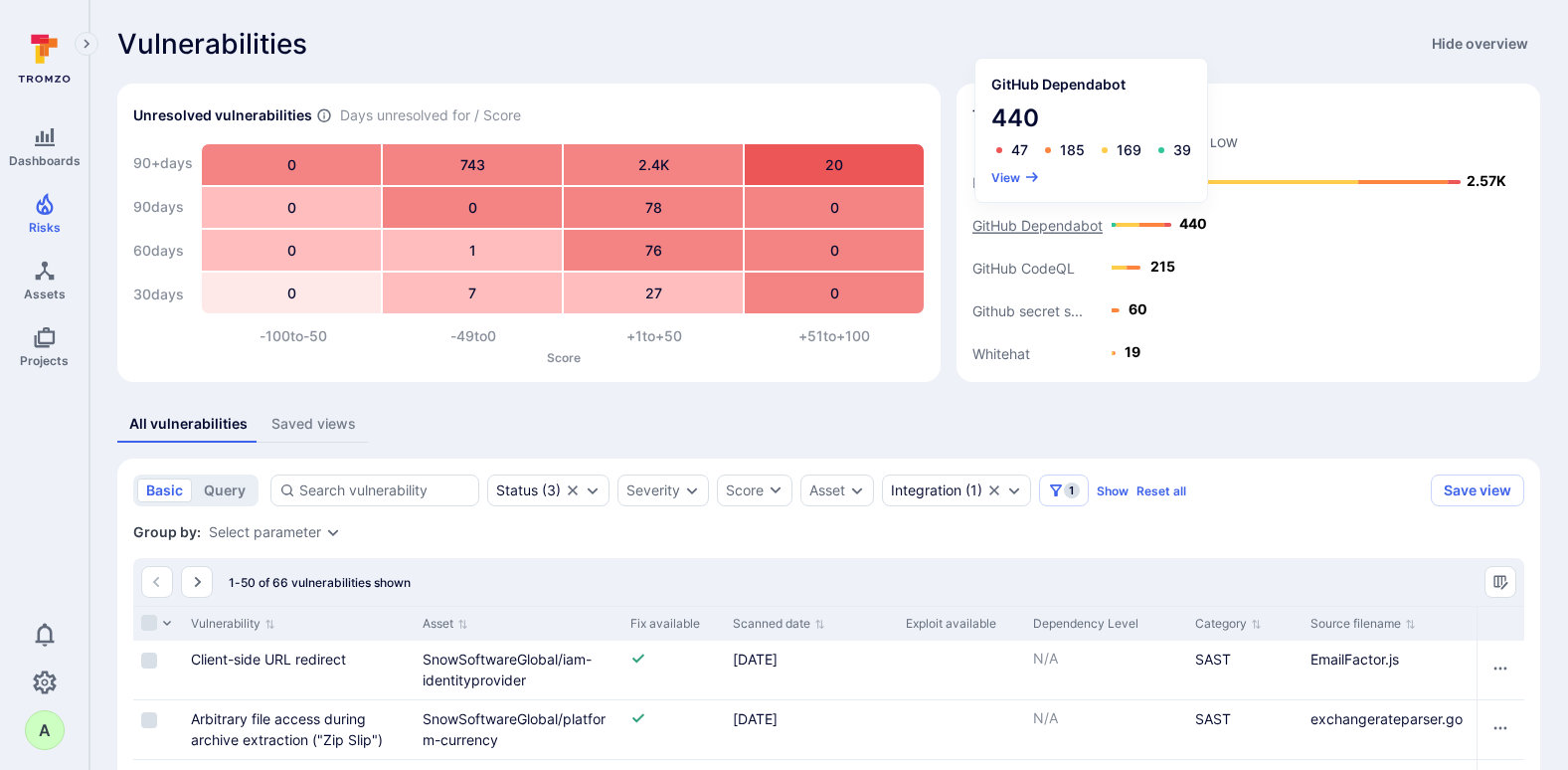 click on "GitHub Dependabot" 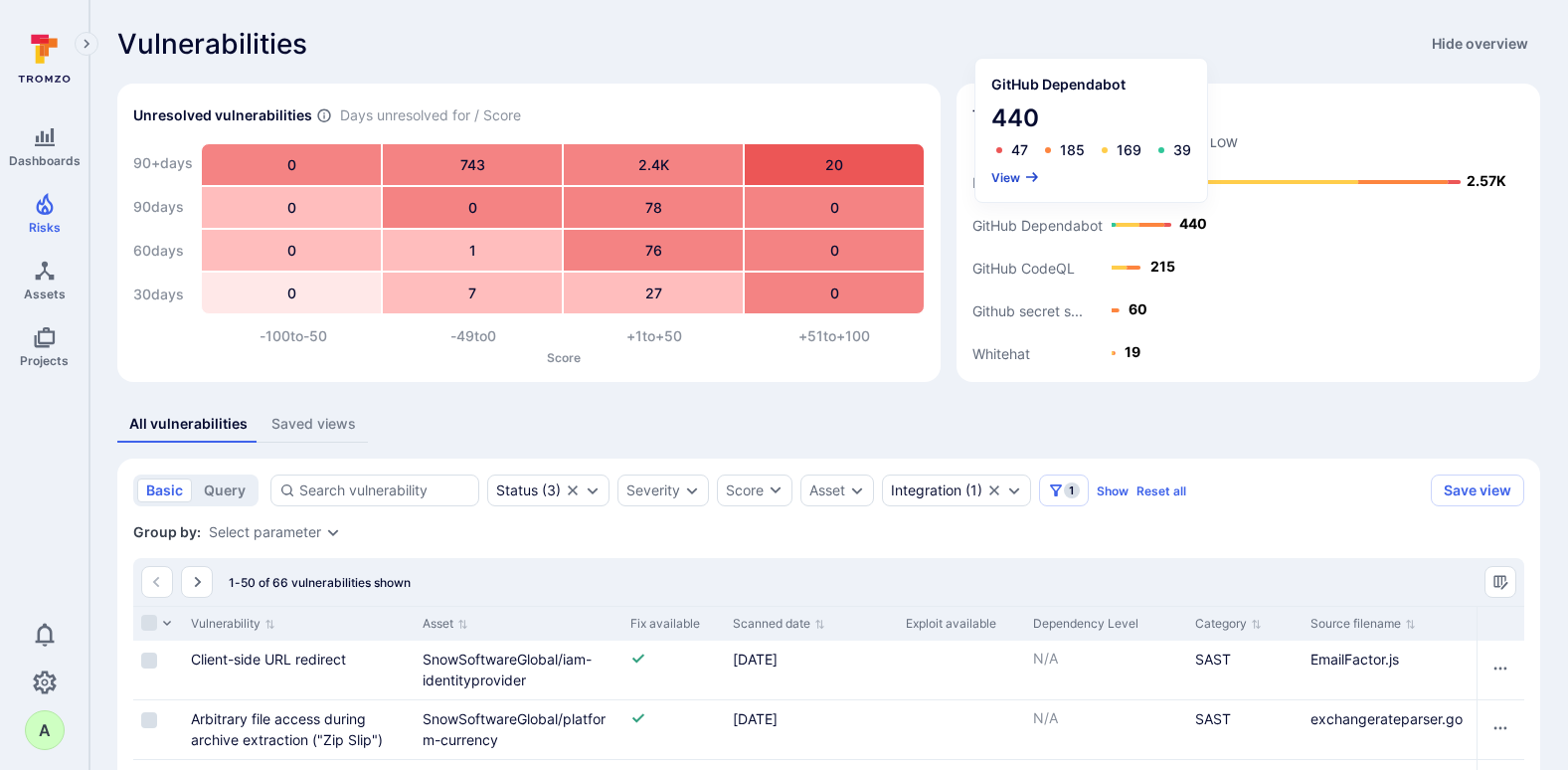 click on "View" at bounding box center (1015, 177) 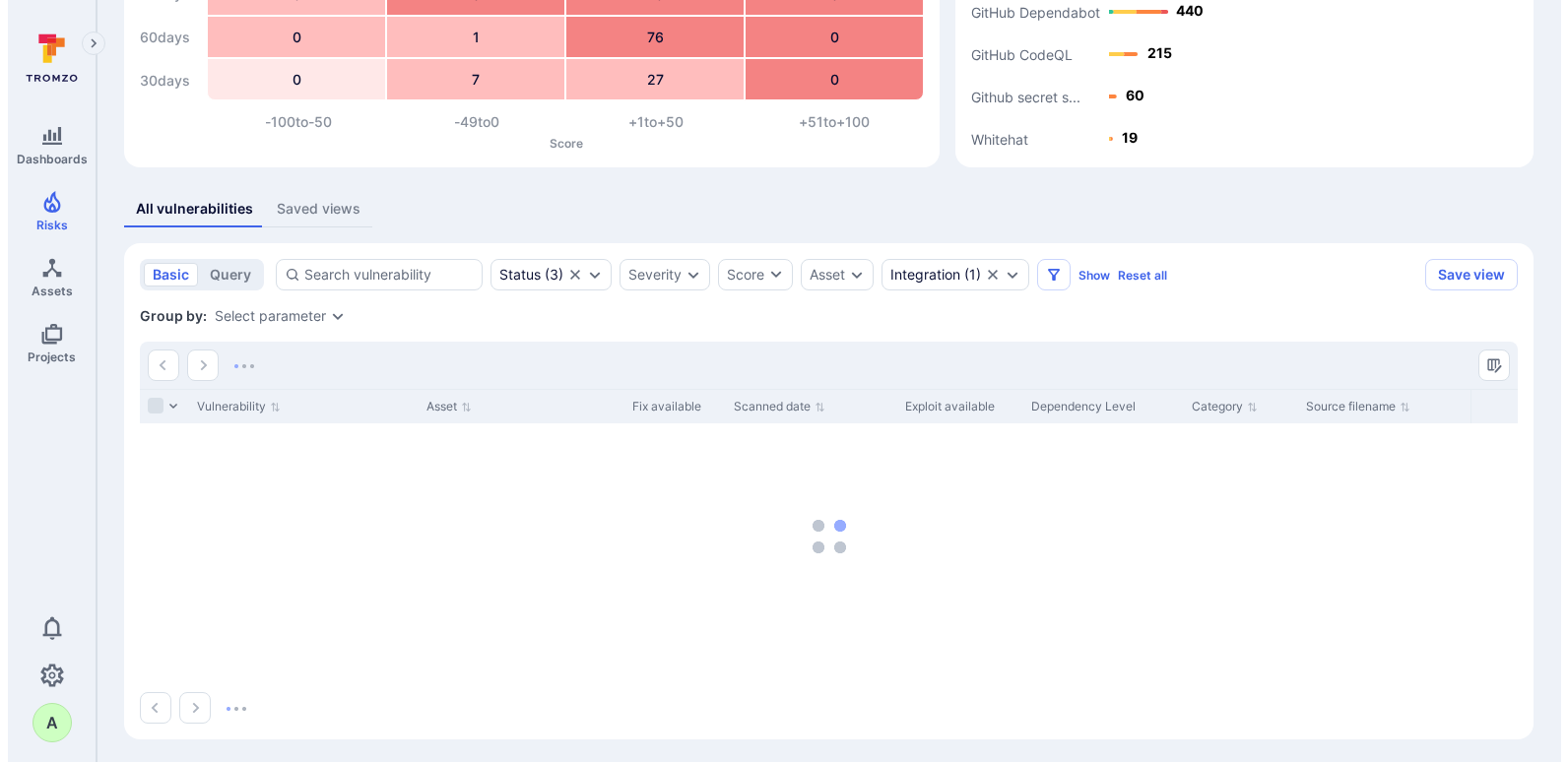 scroll, scrollTop: 216, scrollLeft: 0, axis: vertical 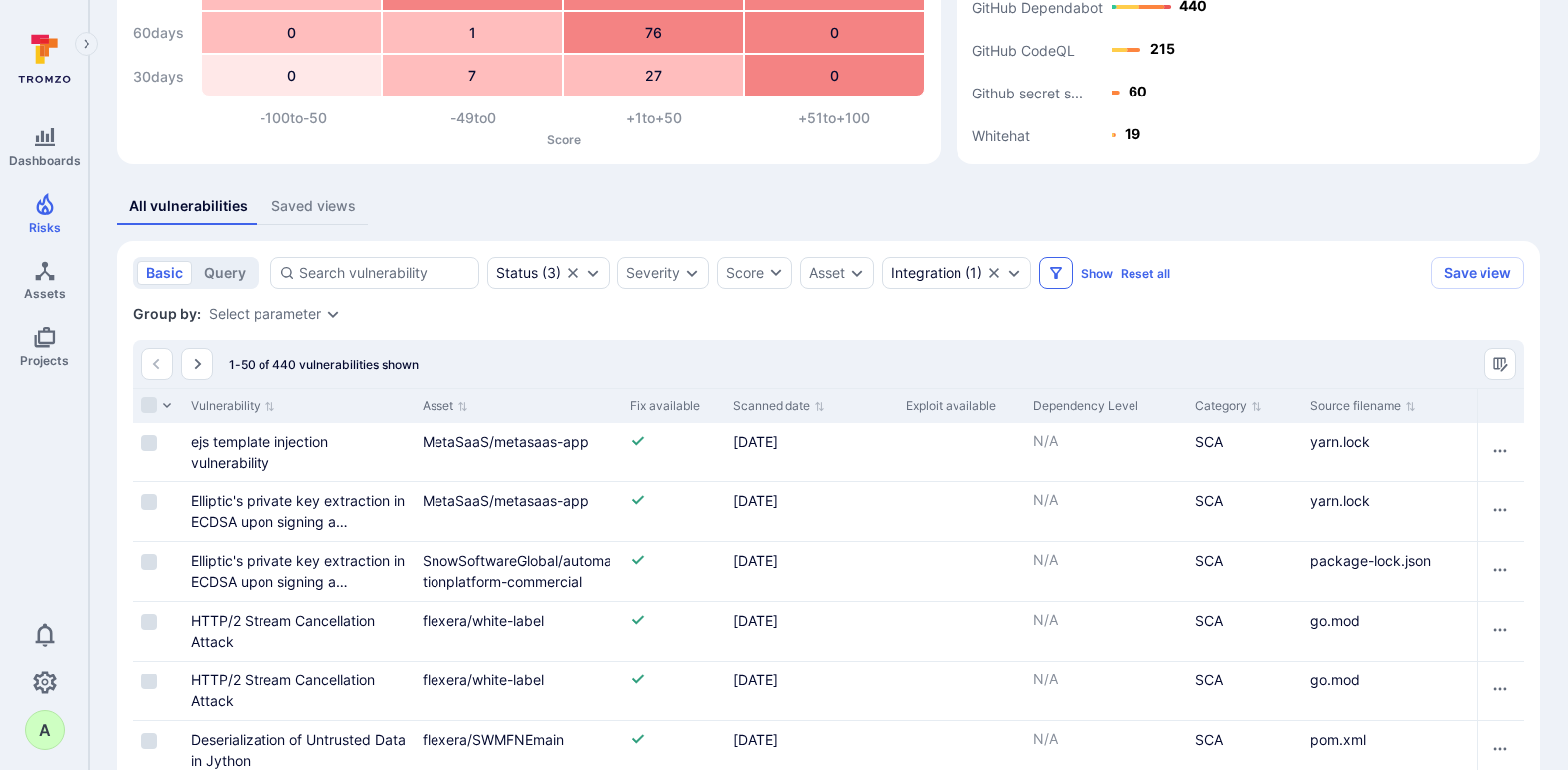 click 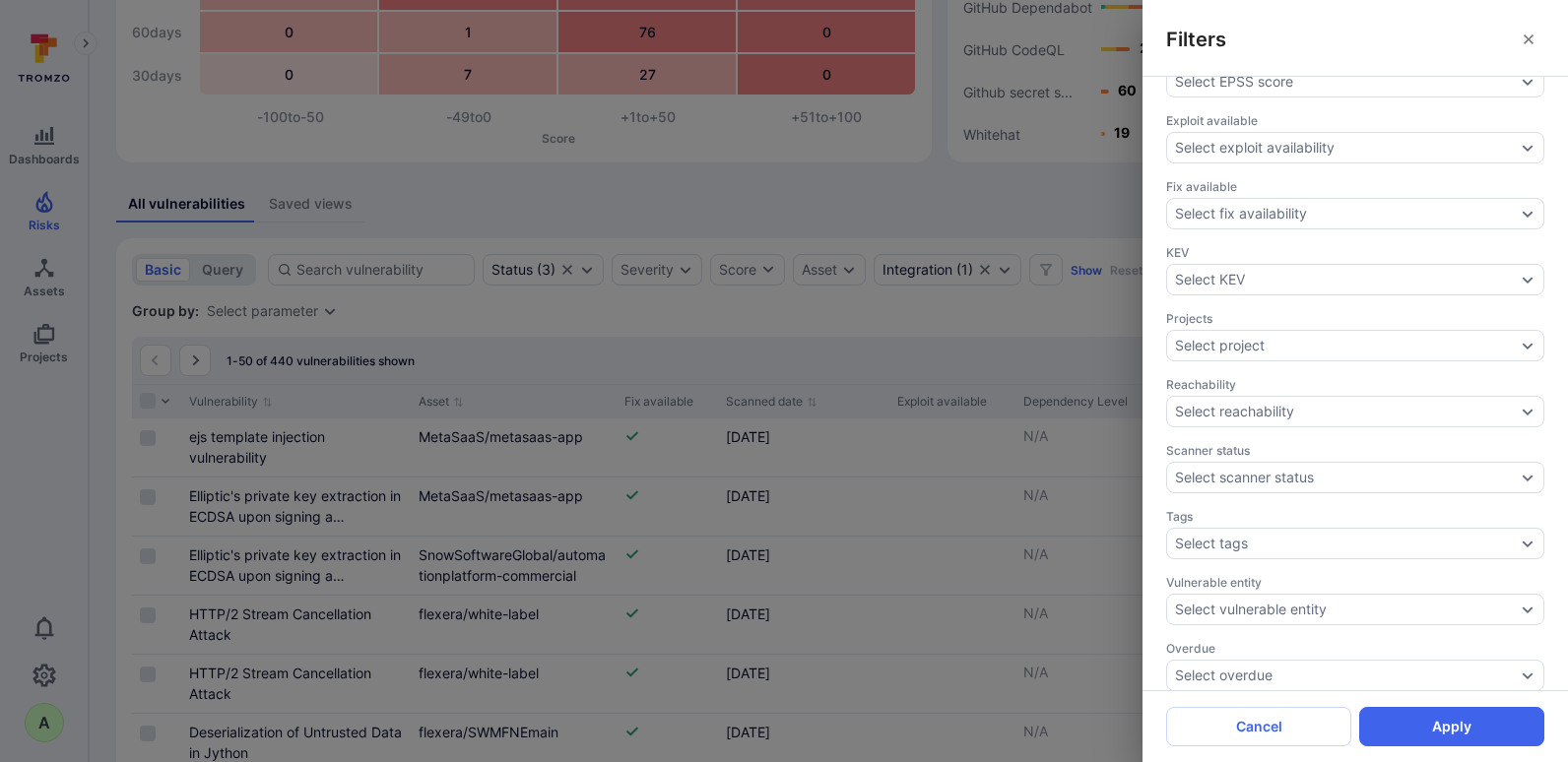 scroll, scrollTop: 590, scrollLeft: 0, axis: vertical 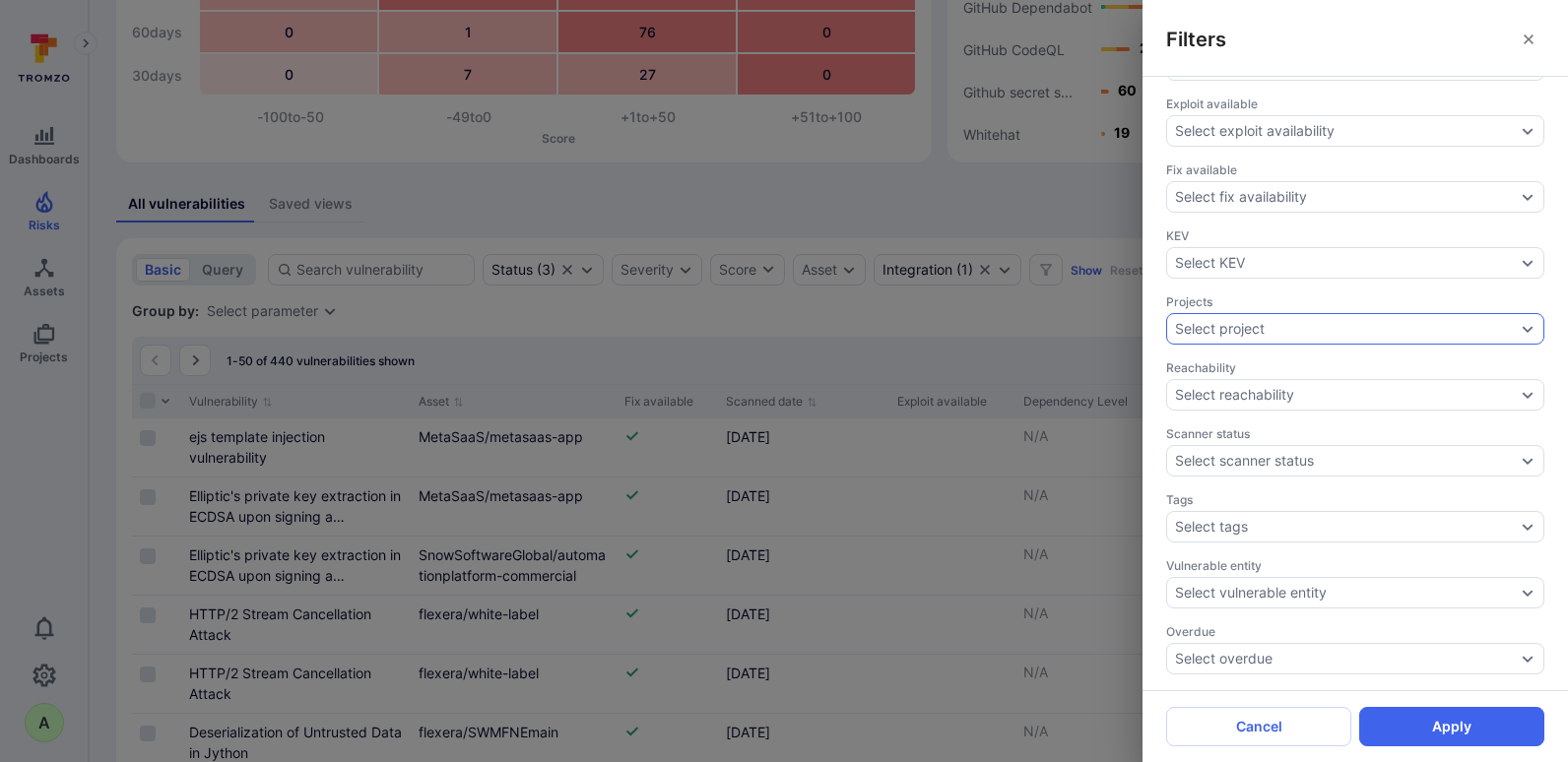 click 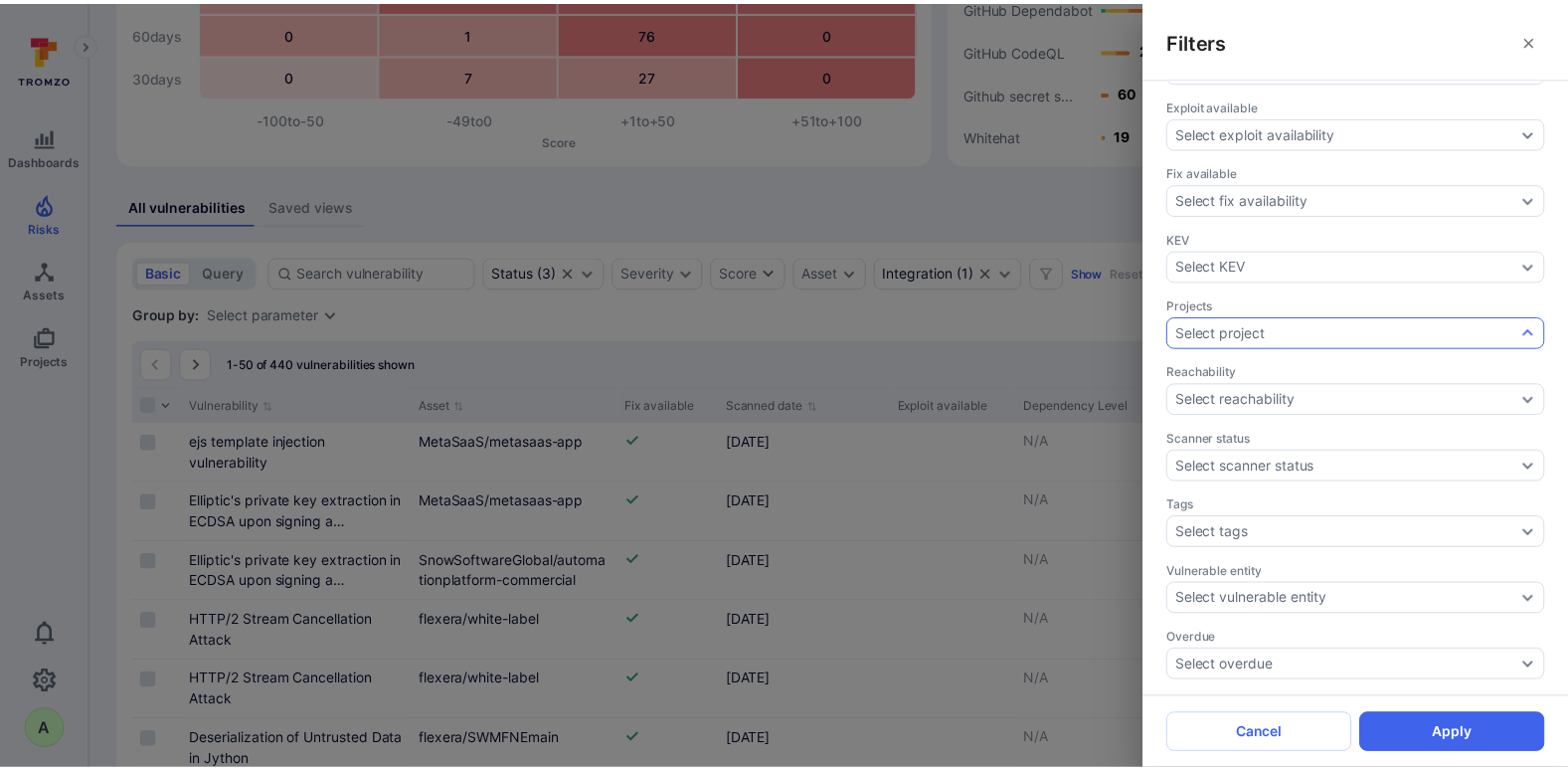 scroll, scrollTop: 99, scrollLeft: 0, axis: vertical 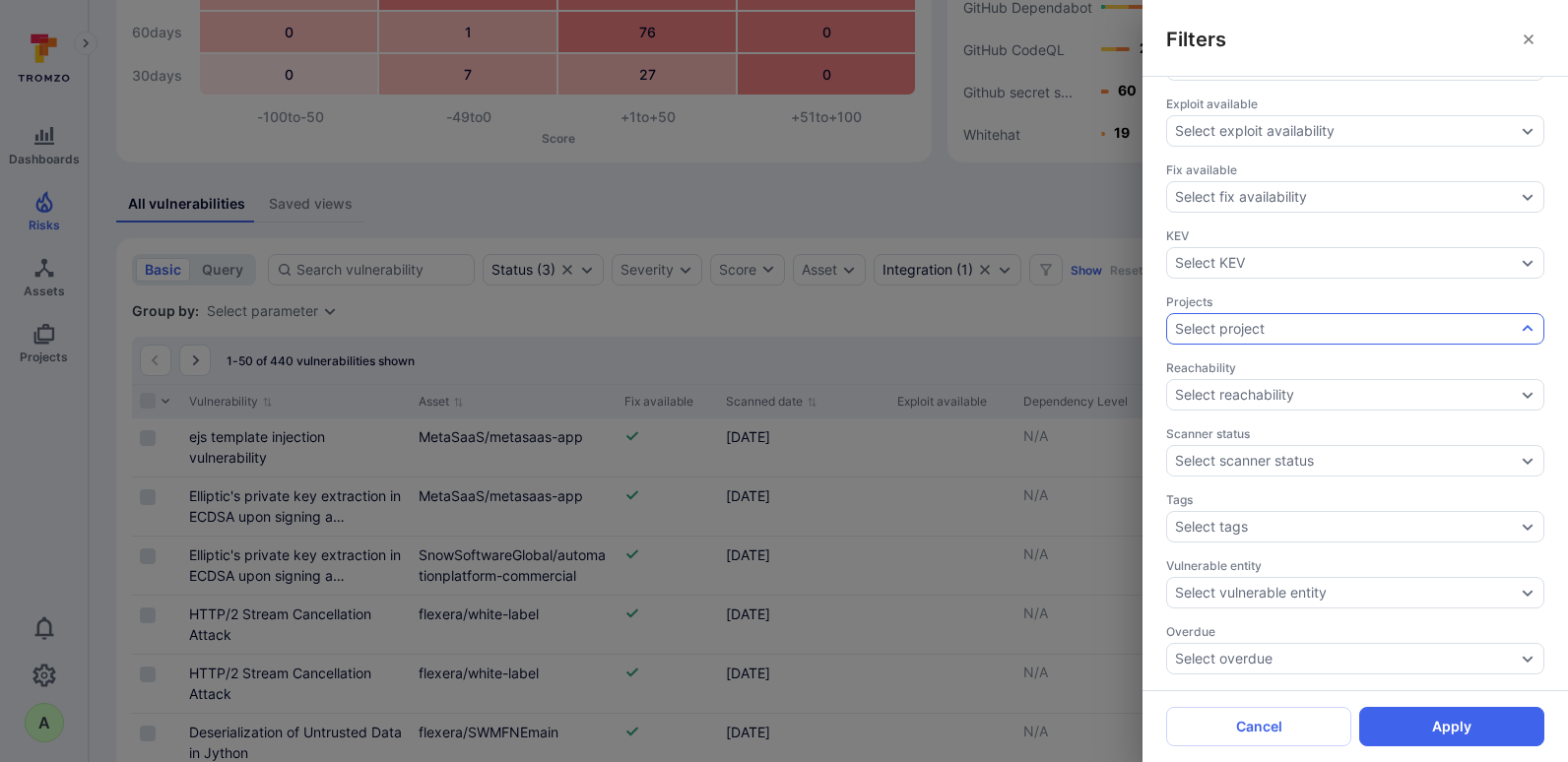click on "Data Backend (SnowSoftwareGlobal)" at bounding box center (1335, 597) 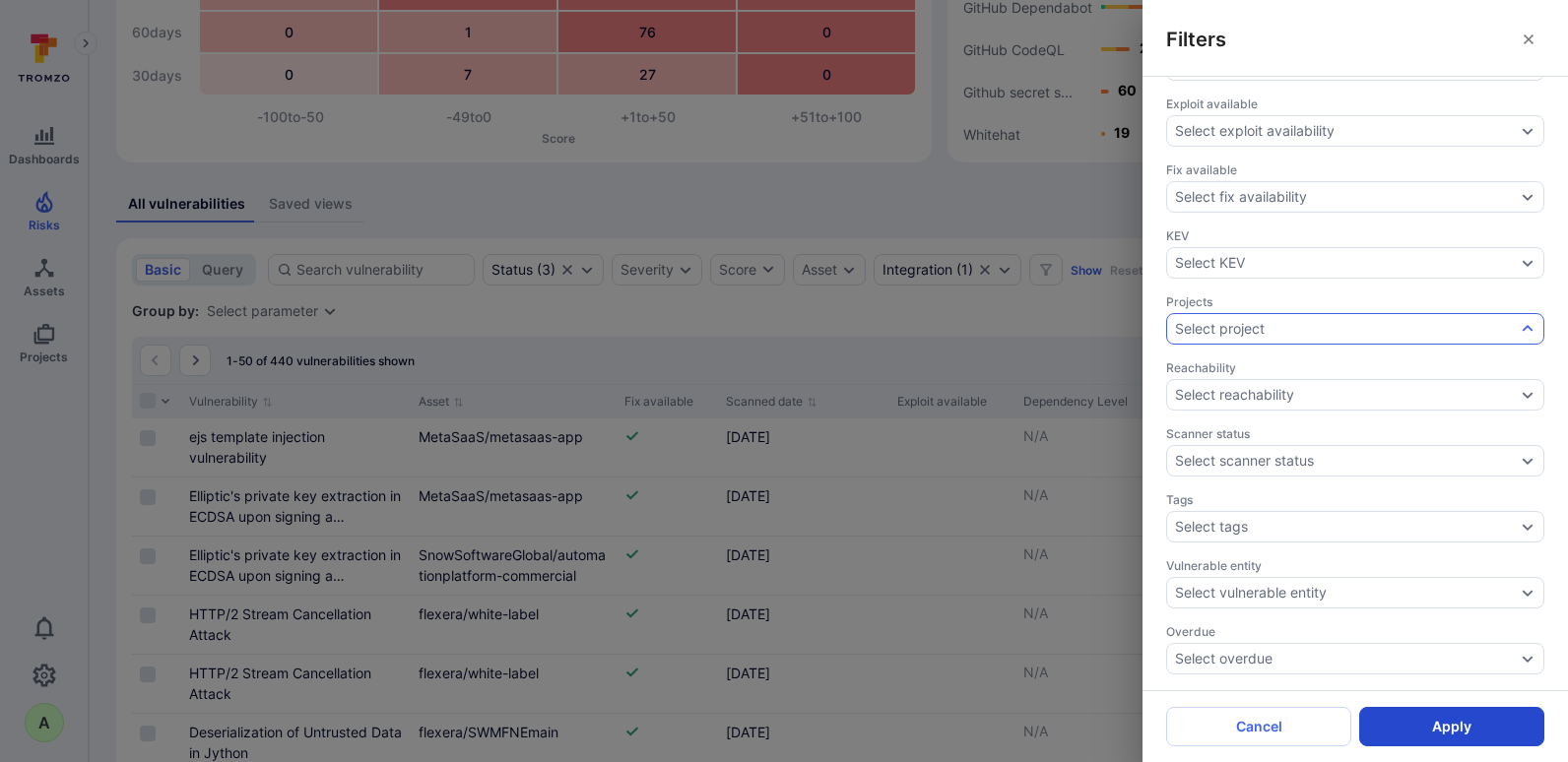 click on "Select" at bounding box center [1422, 713] 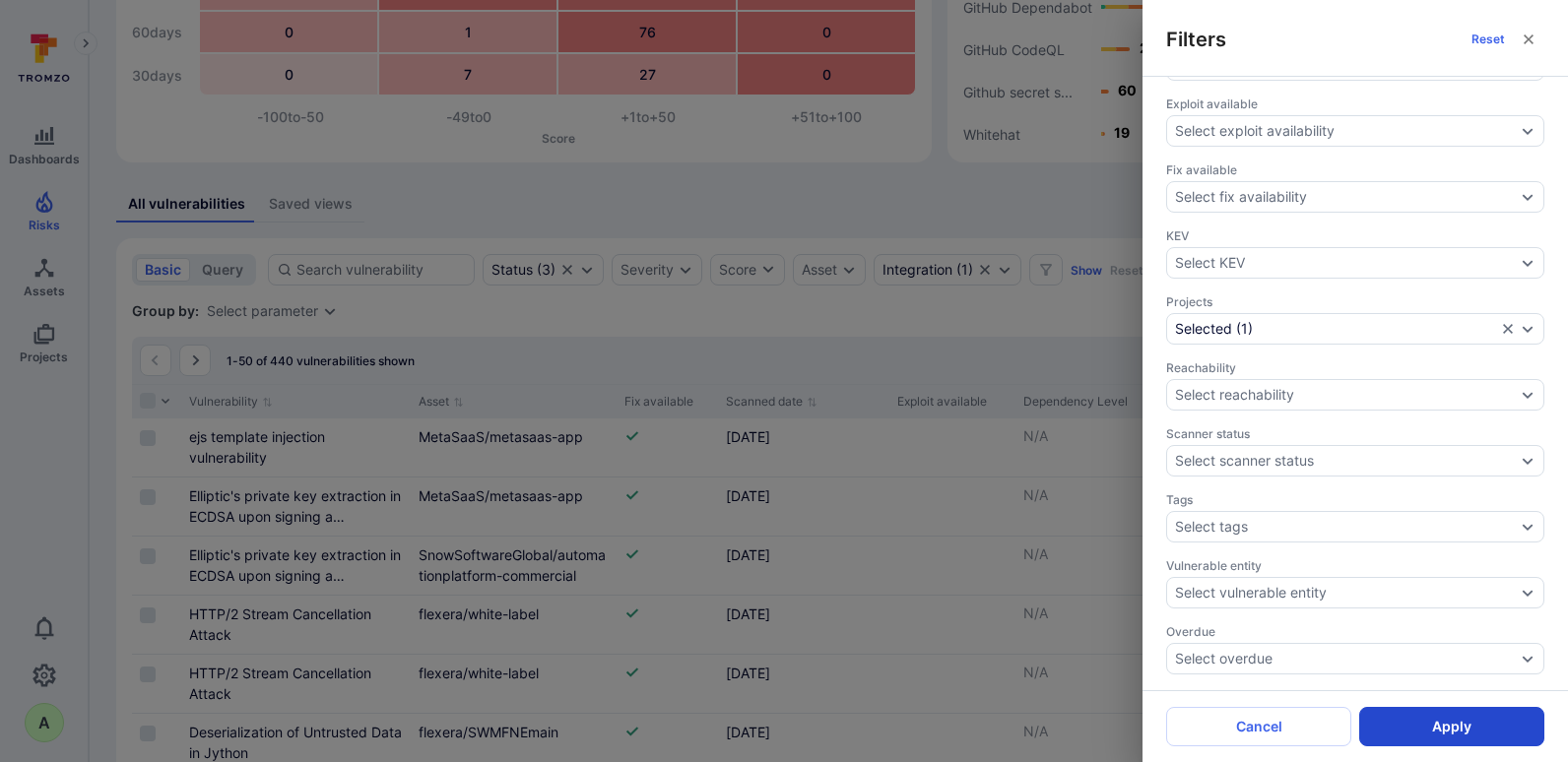 click on "Apply" at bounding box center (1452, 727) 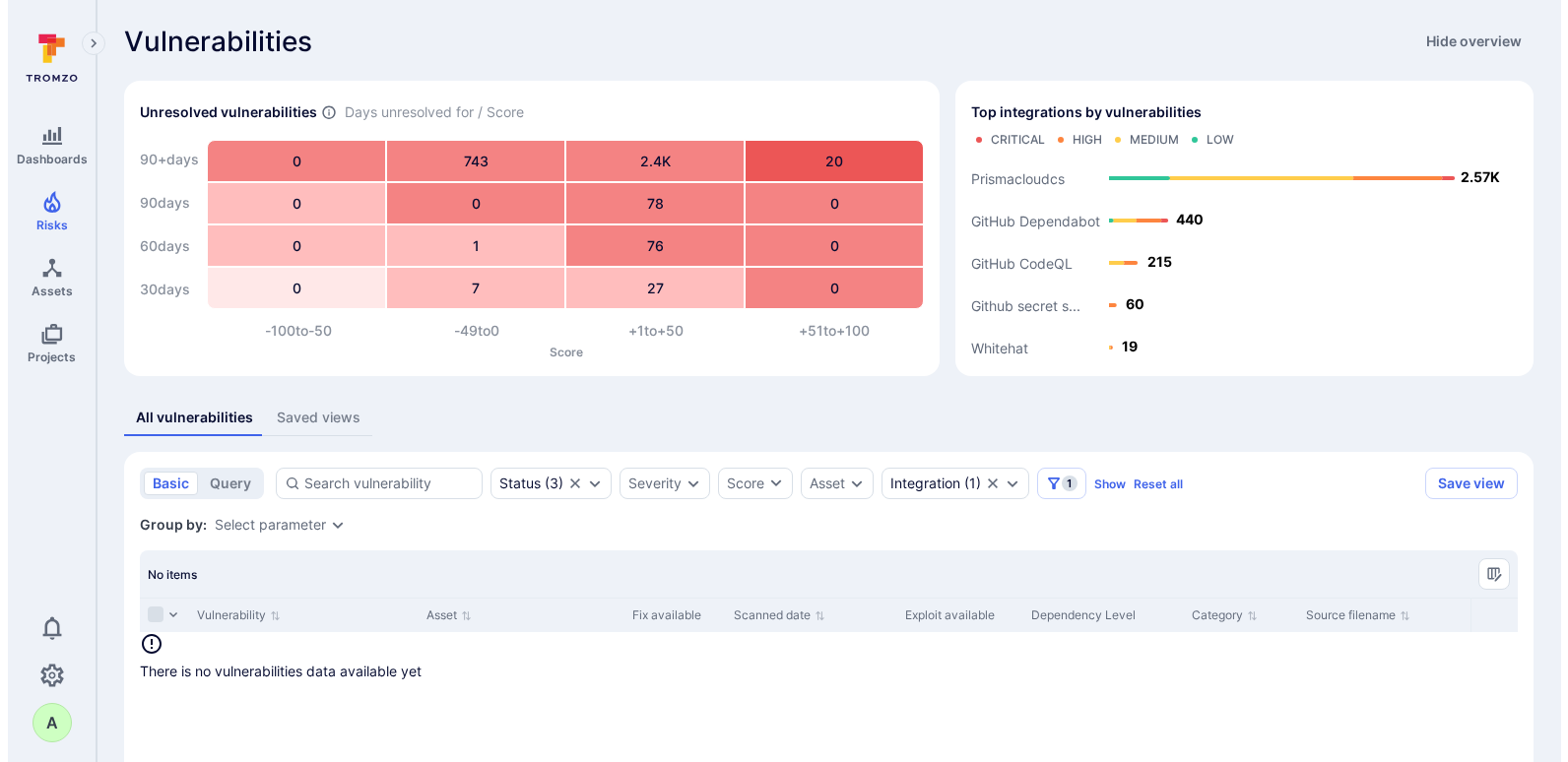 scroll, scrollTop: 0, scrollLeft: 0, axis: both 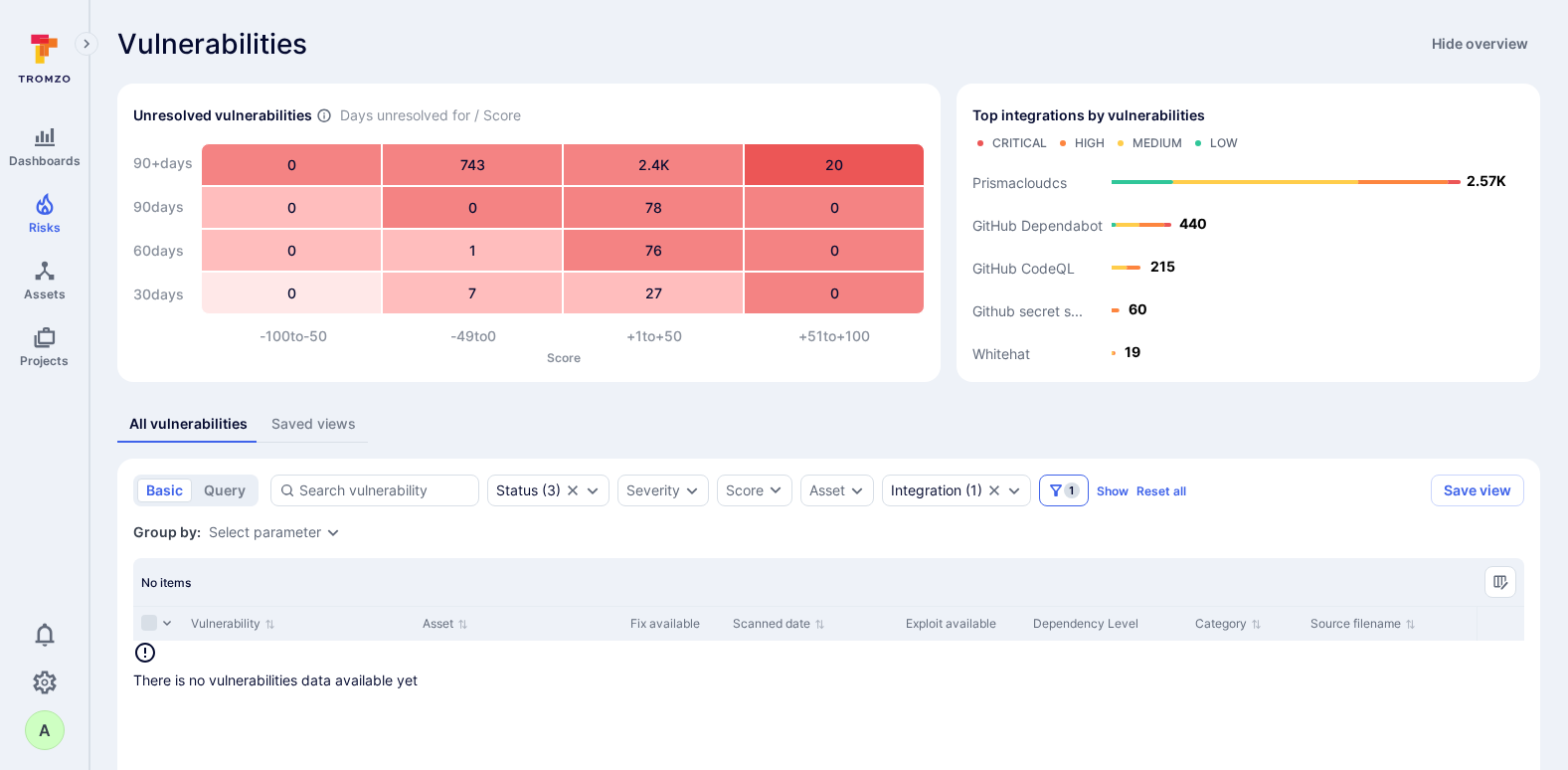 click 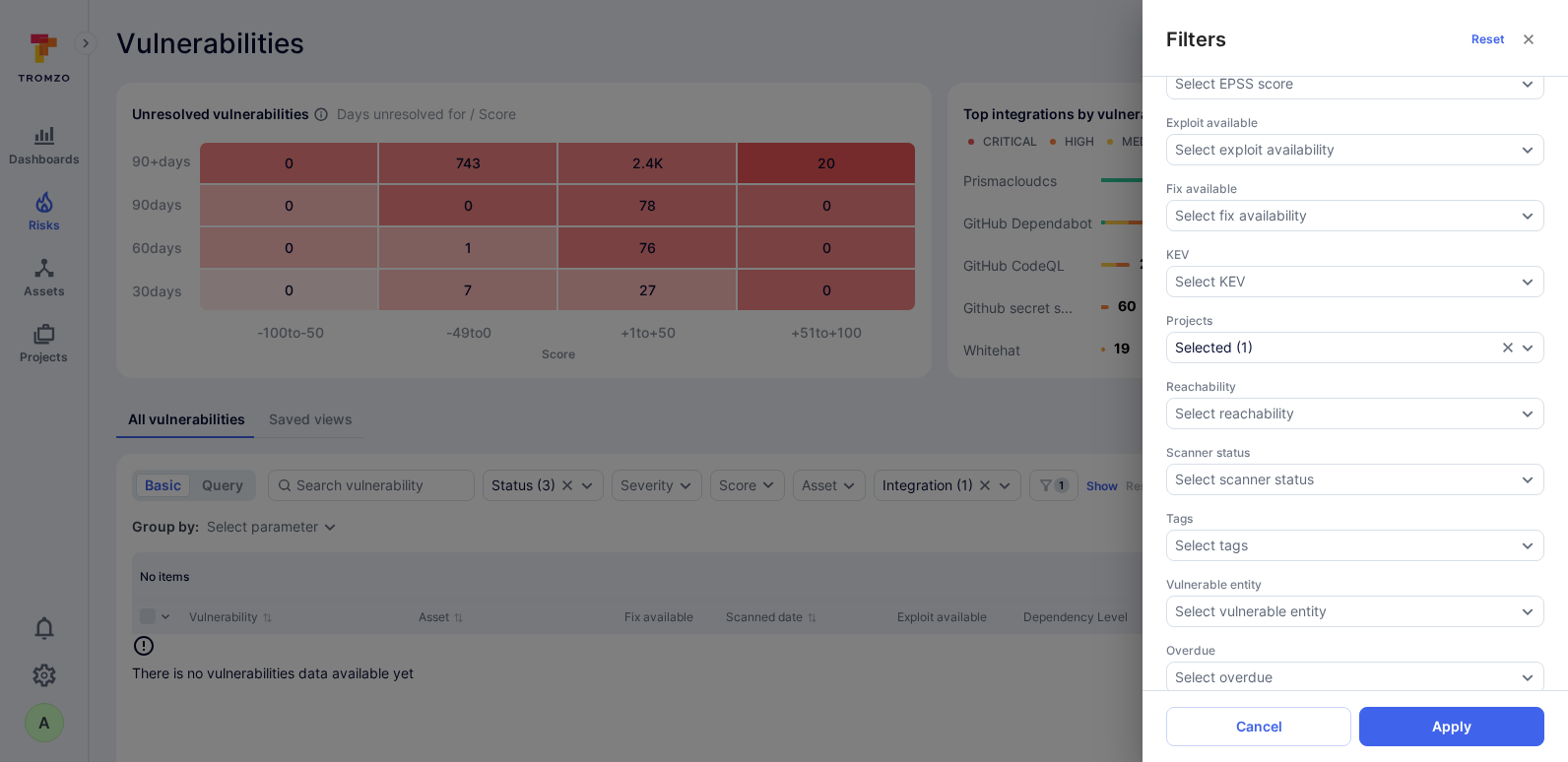 scroll, scrollTop: 590, scrollLeft: 0, axis: vertical 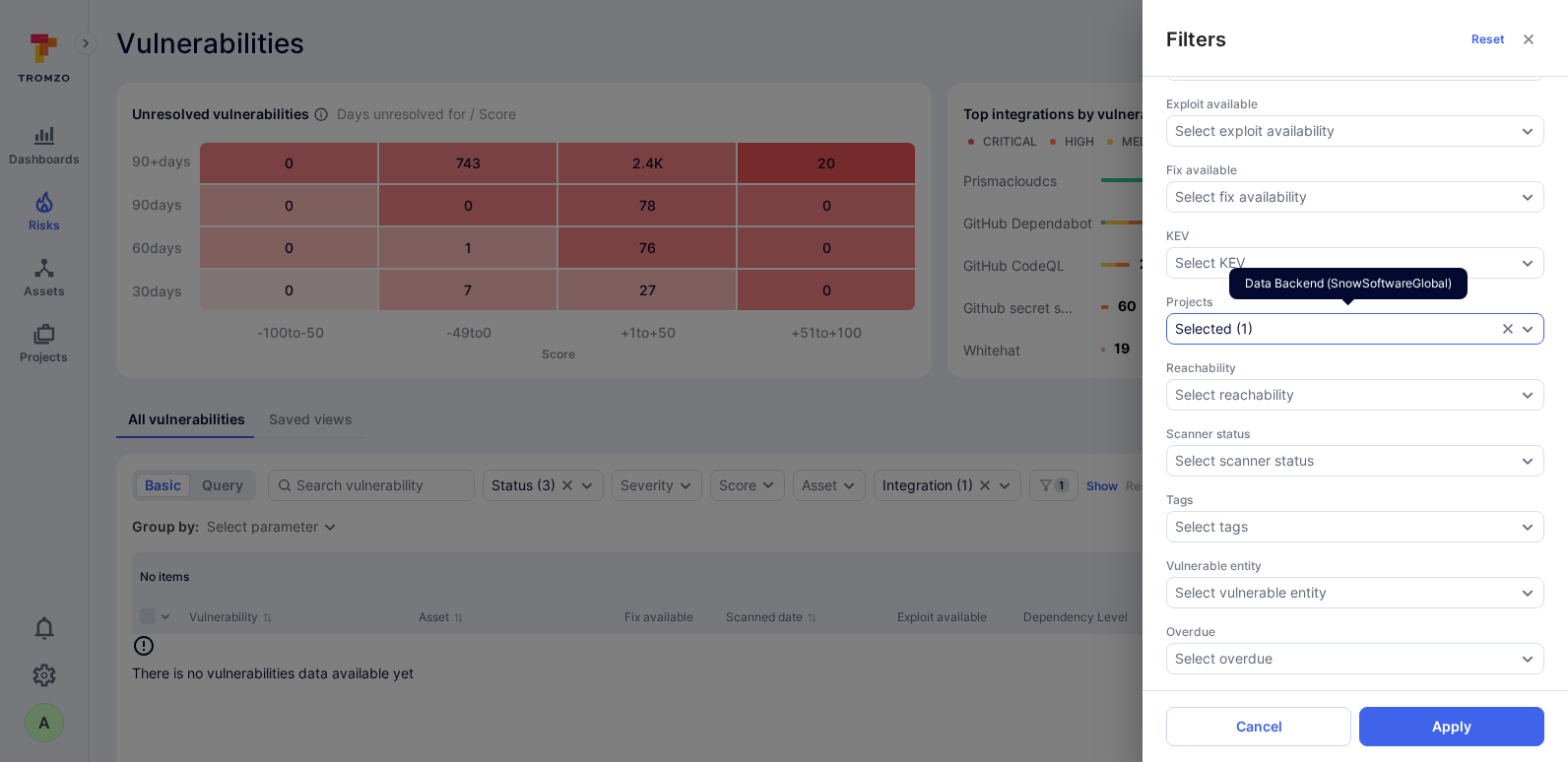 click 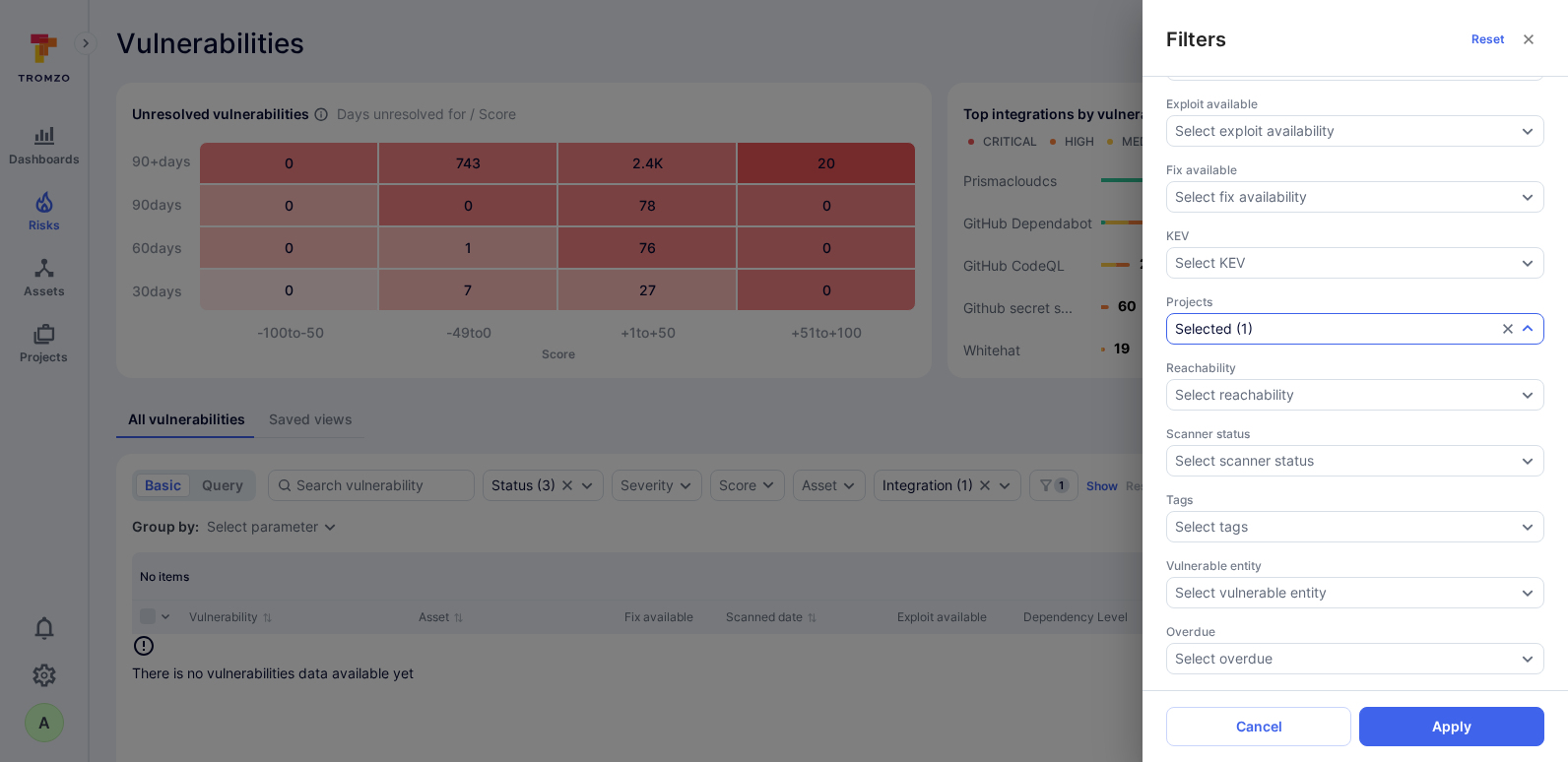 scroll, scrollTop: 22, scrollLeft: 0, axis: vertical 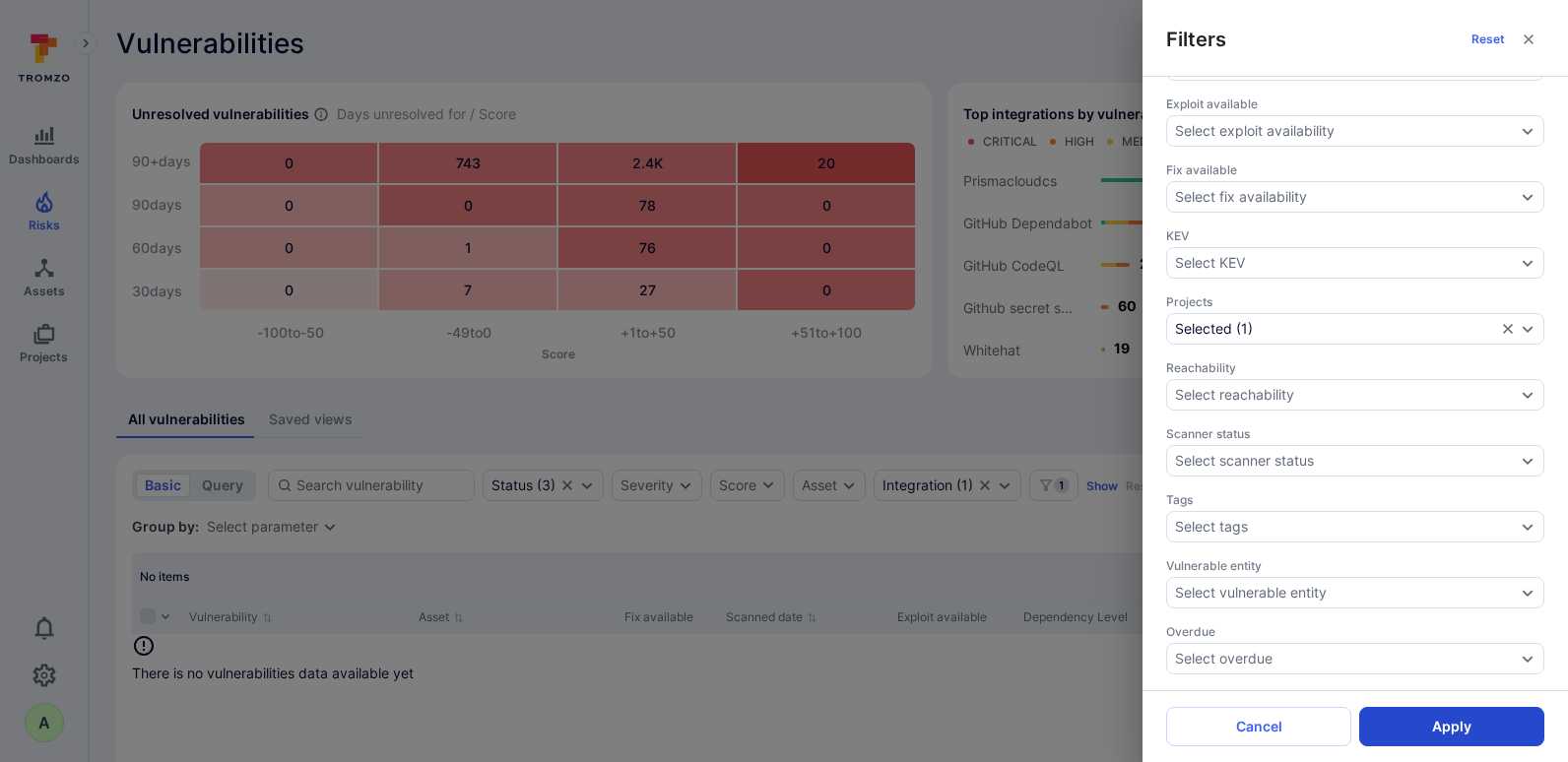 click on "Apply" at bounding box center (1452, 727) 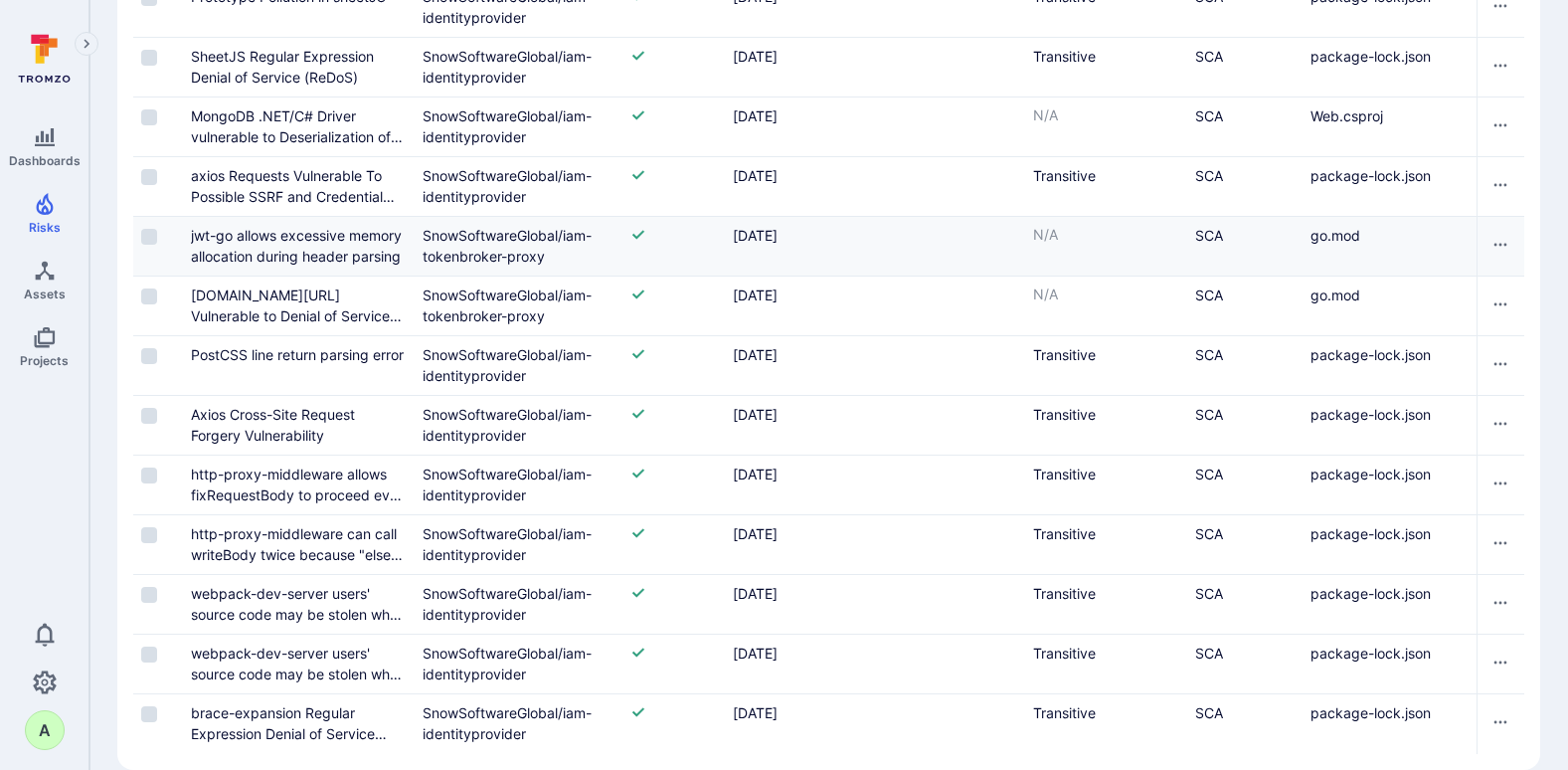 scroll, scrollTop: 929, scrollLeft: 0, axis: vertical 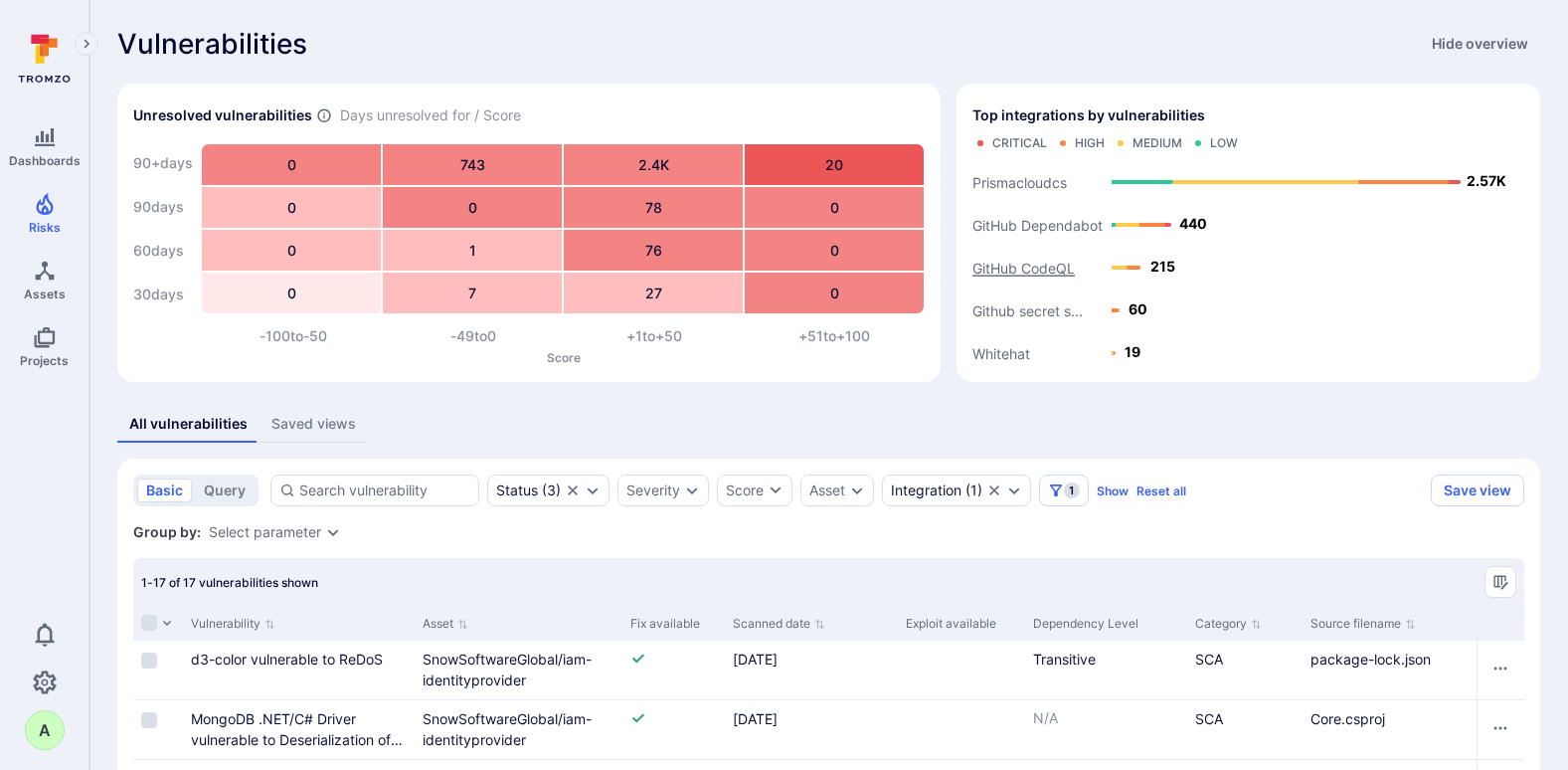 click on "GitHub CodeQL" 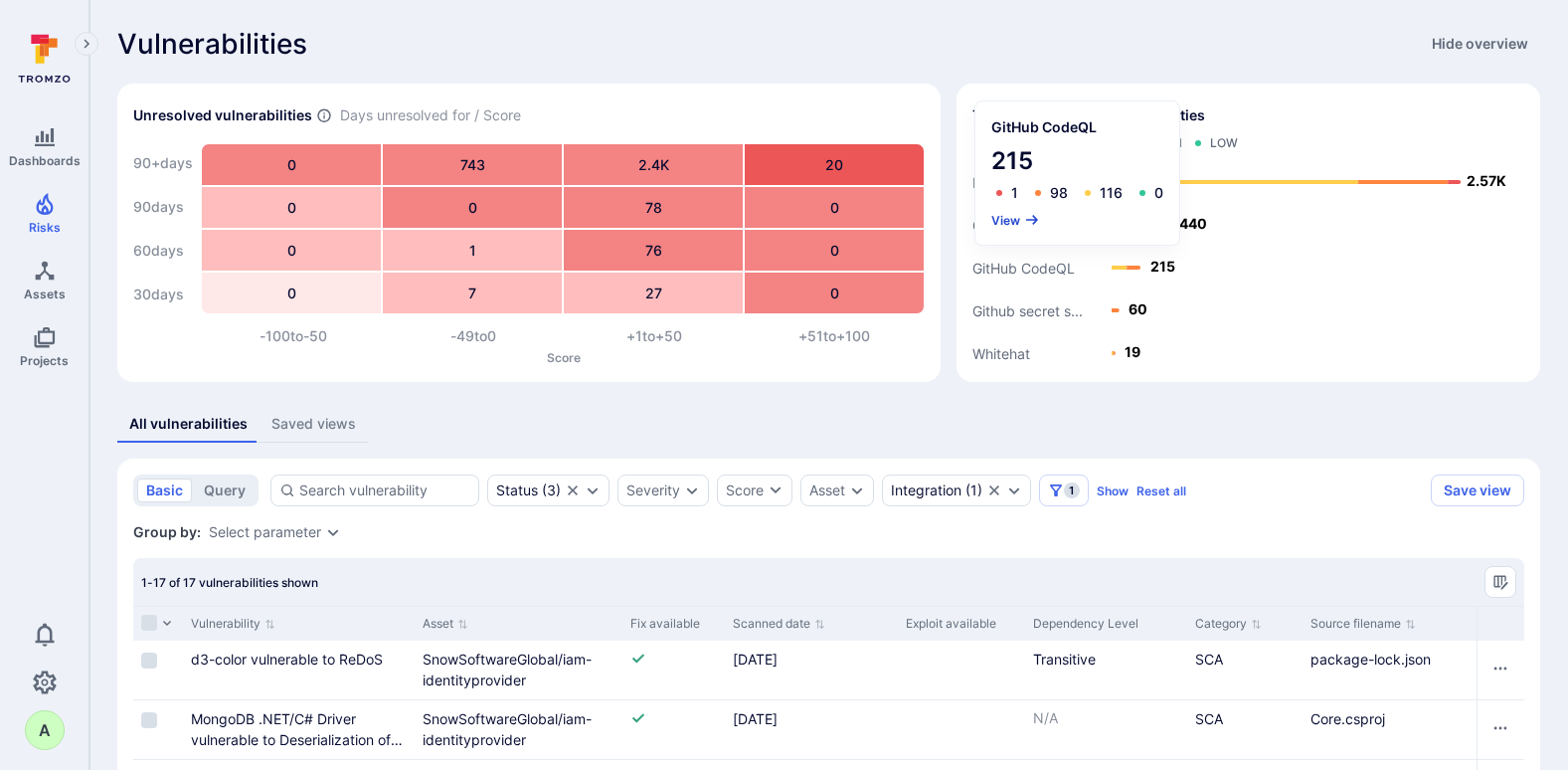 click on "View" at bounding box center (1015, 220) 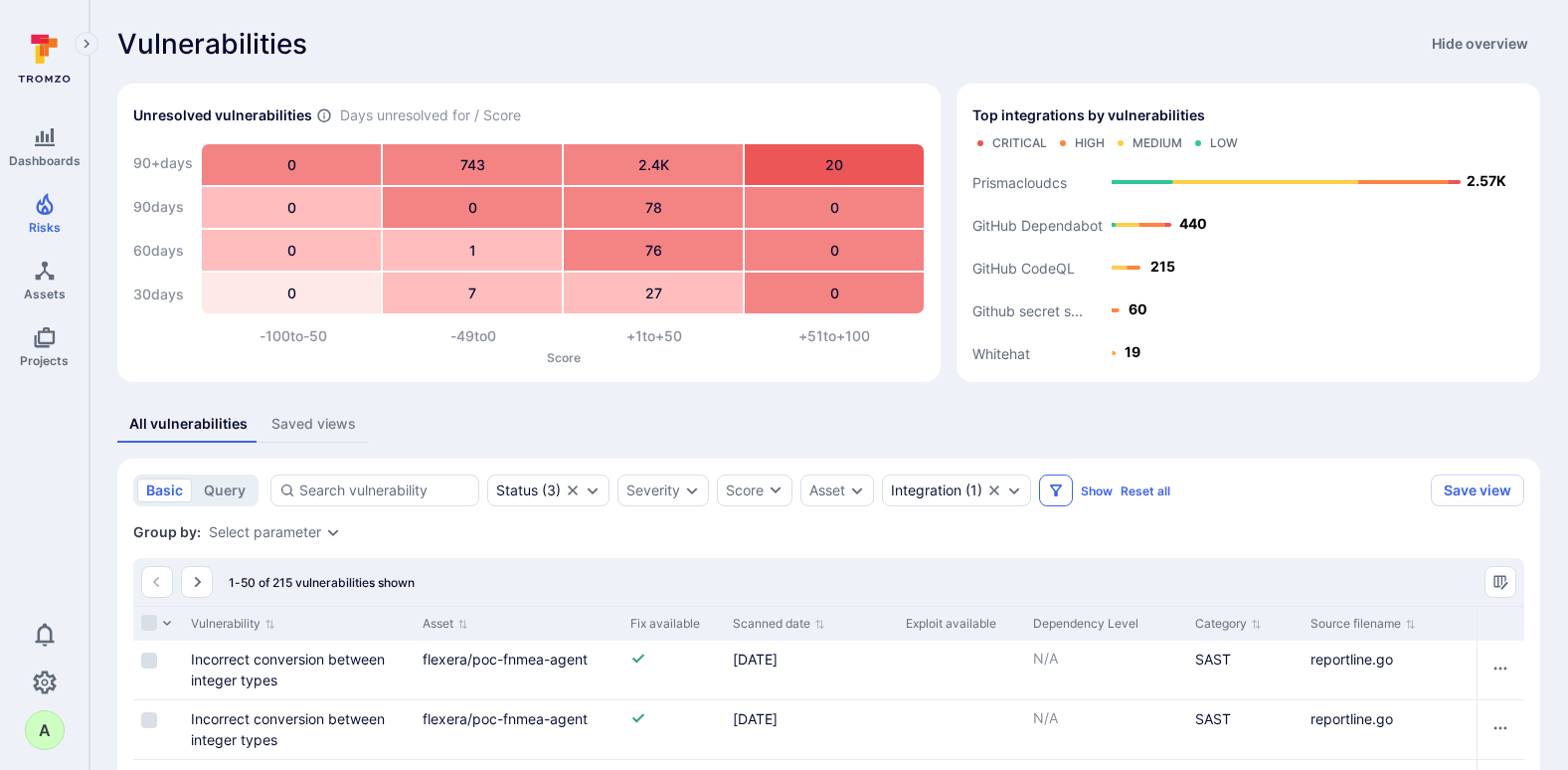 click 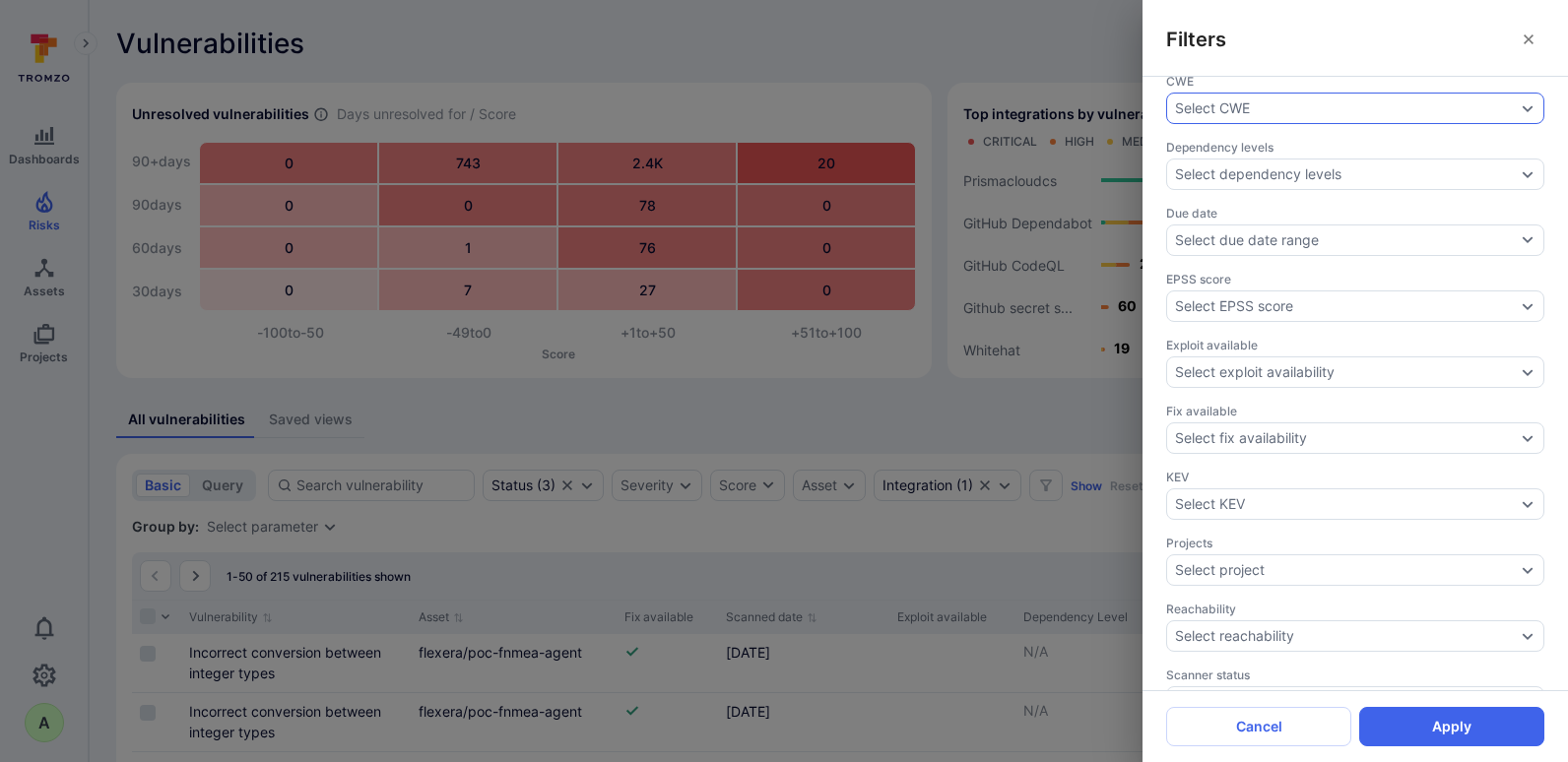 scroll, scrollTop: 394, scrollLeft: 0, axis: vertical 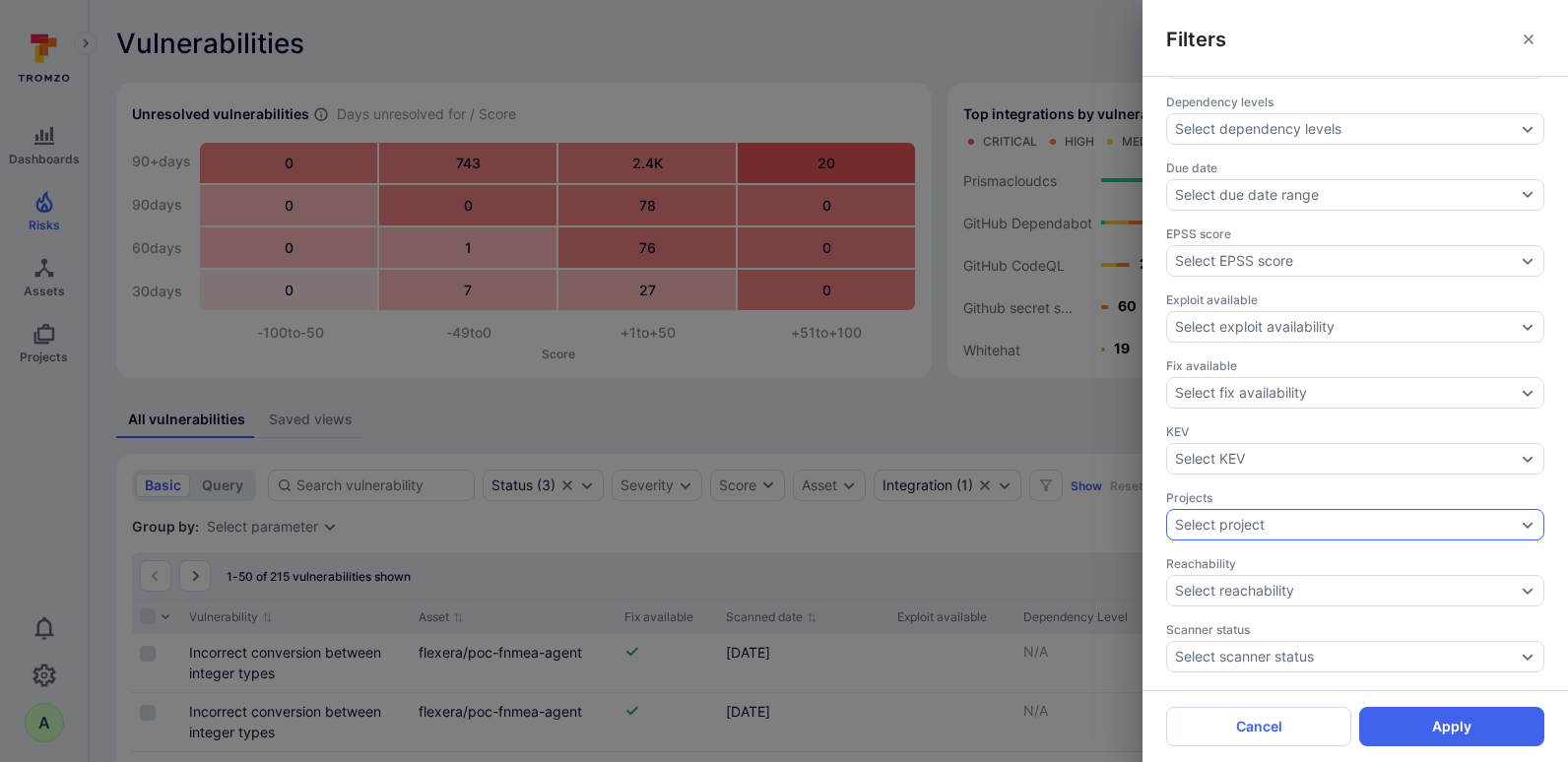 click on "Select project" at bounding box center (1345, 525) 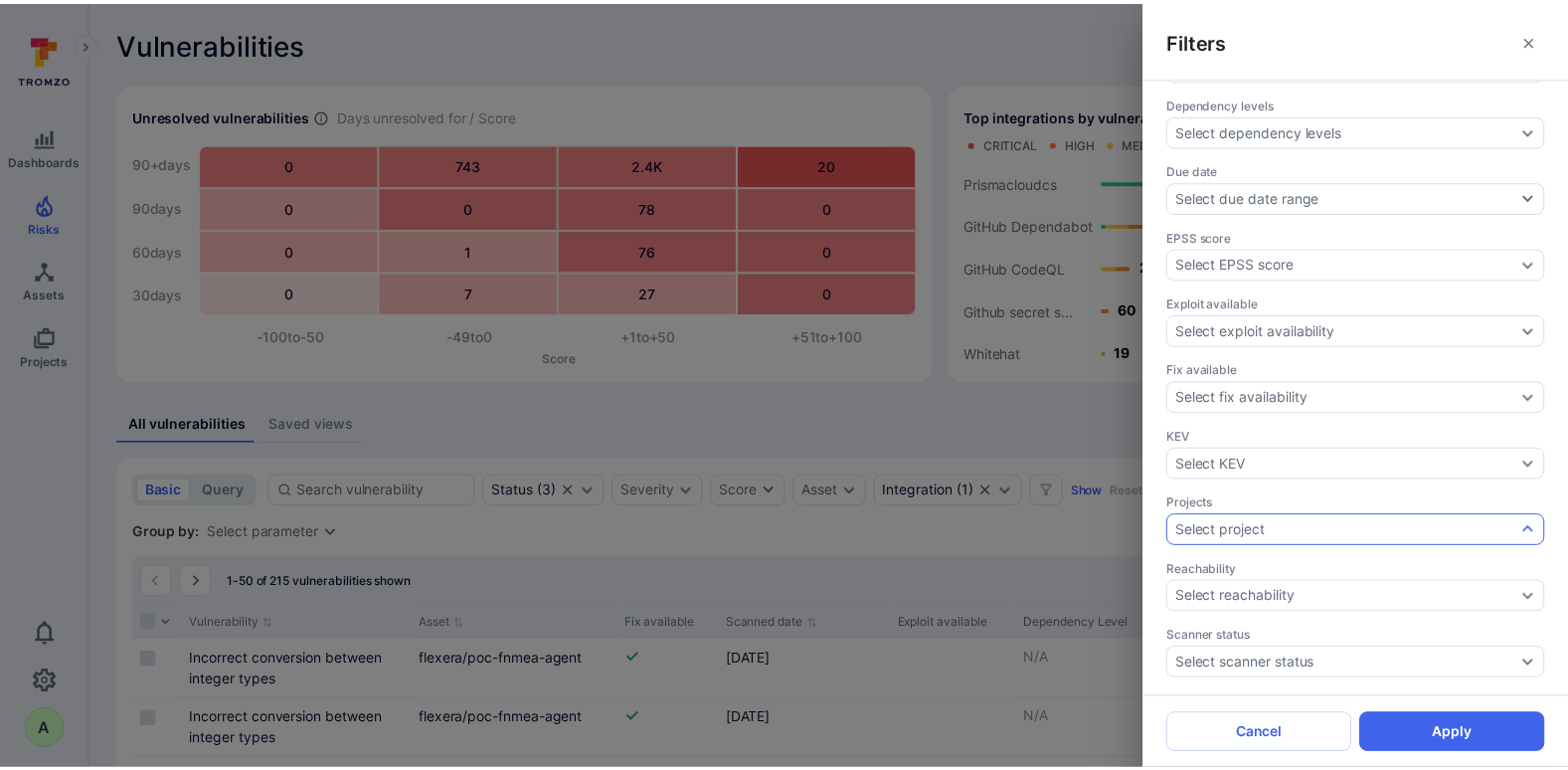 scroll, scrollTop: 199, scrollLeft: 0, axis: vertical 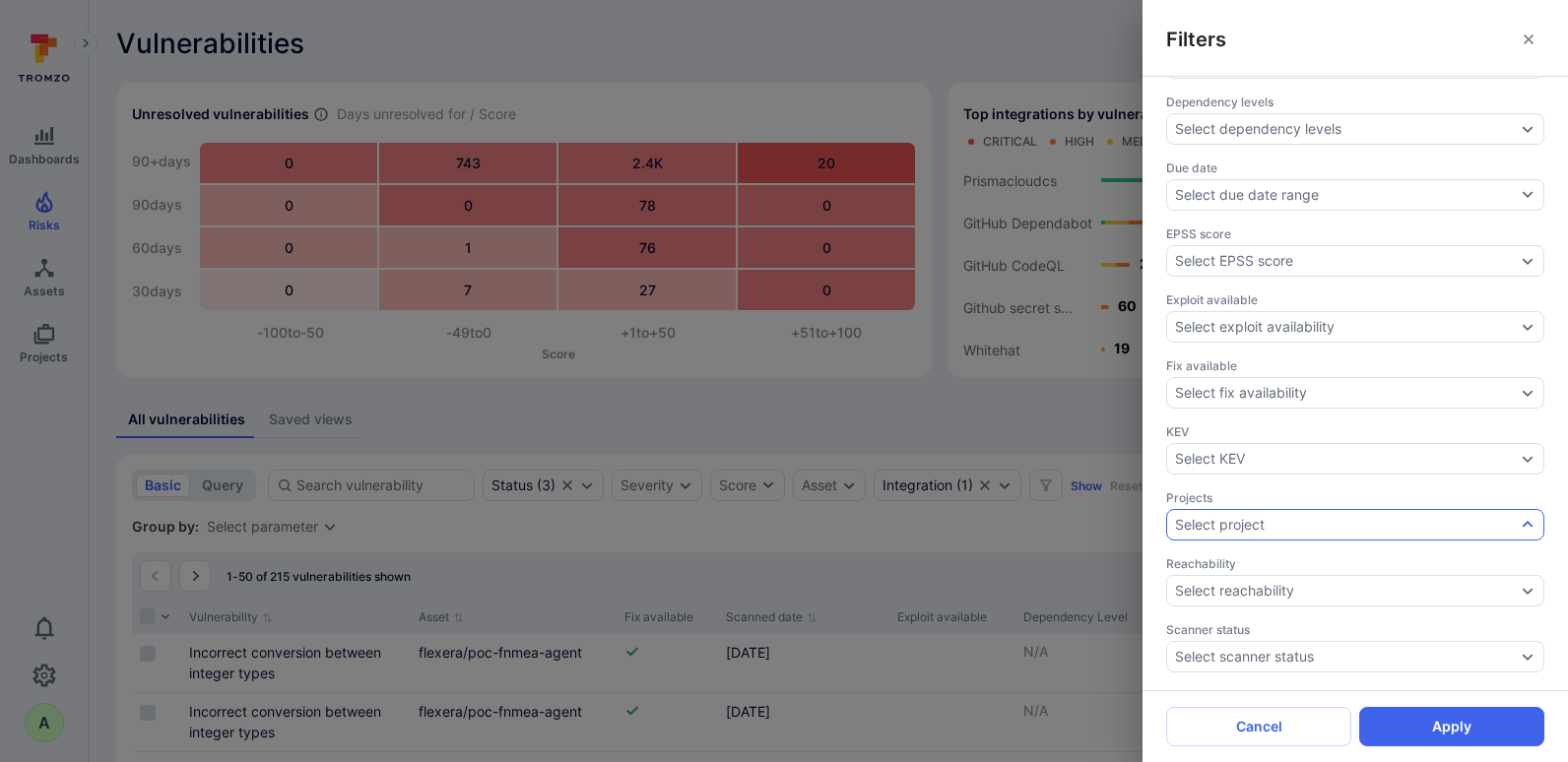 click on "Data Backend (SnowSoftwareGlobal)" at bounding box center [1335, 279] 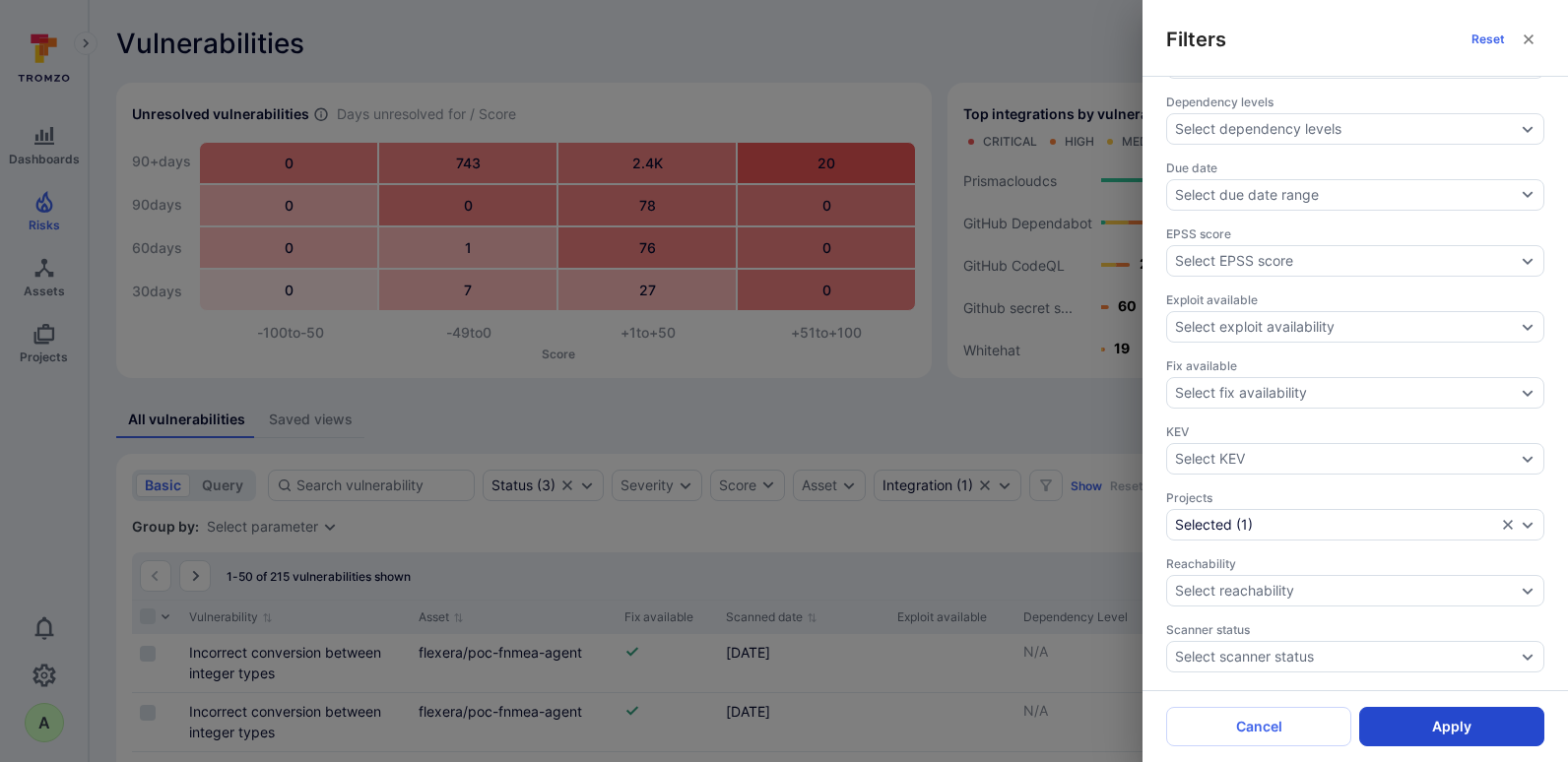 click on "Apply" at bounding box center (1452, 727) 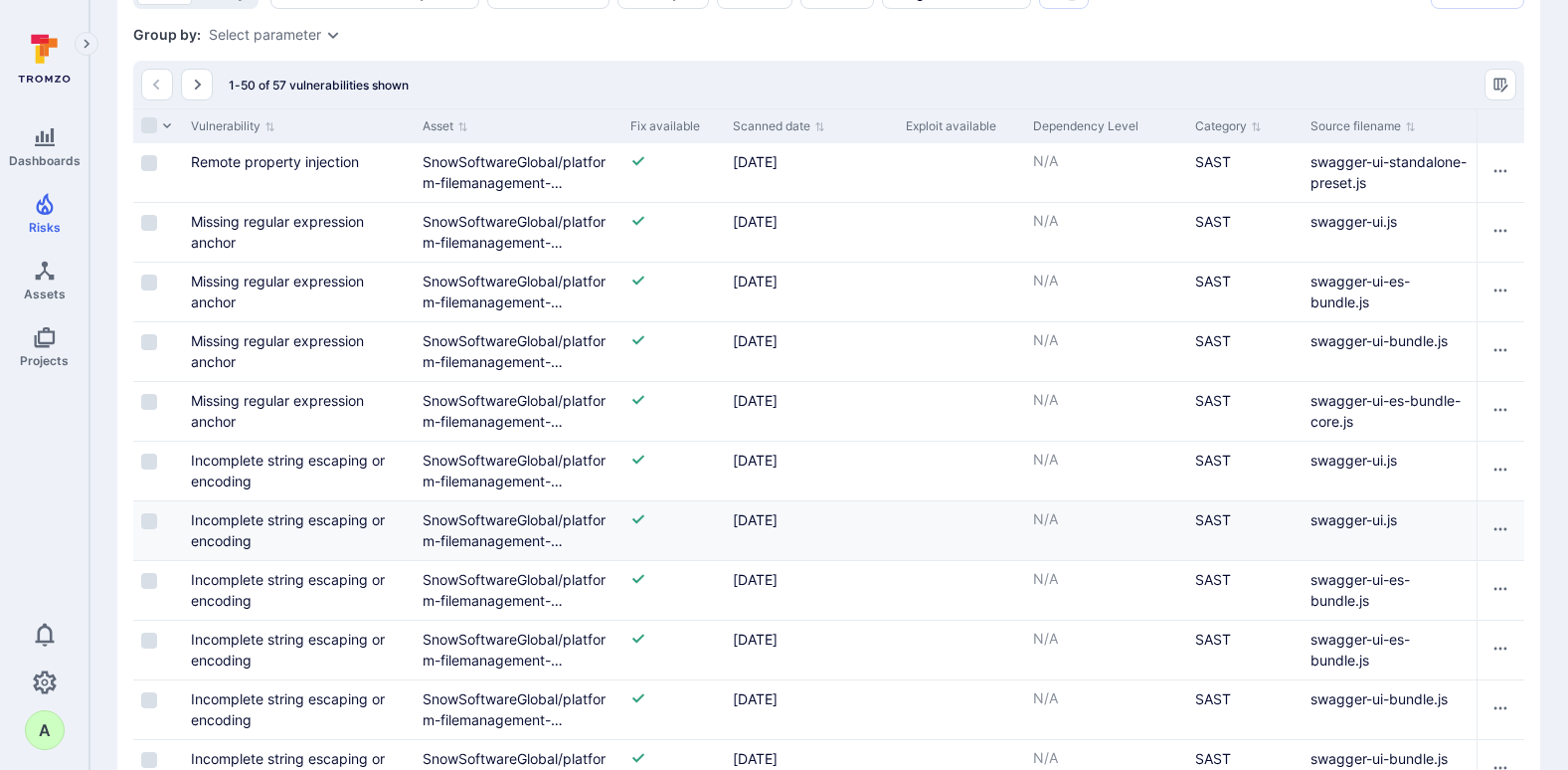 scroll, scrollTop: 0, scrollLeft: 0, axis: both 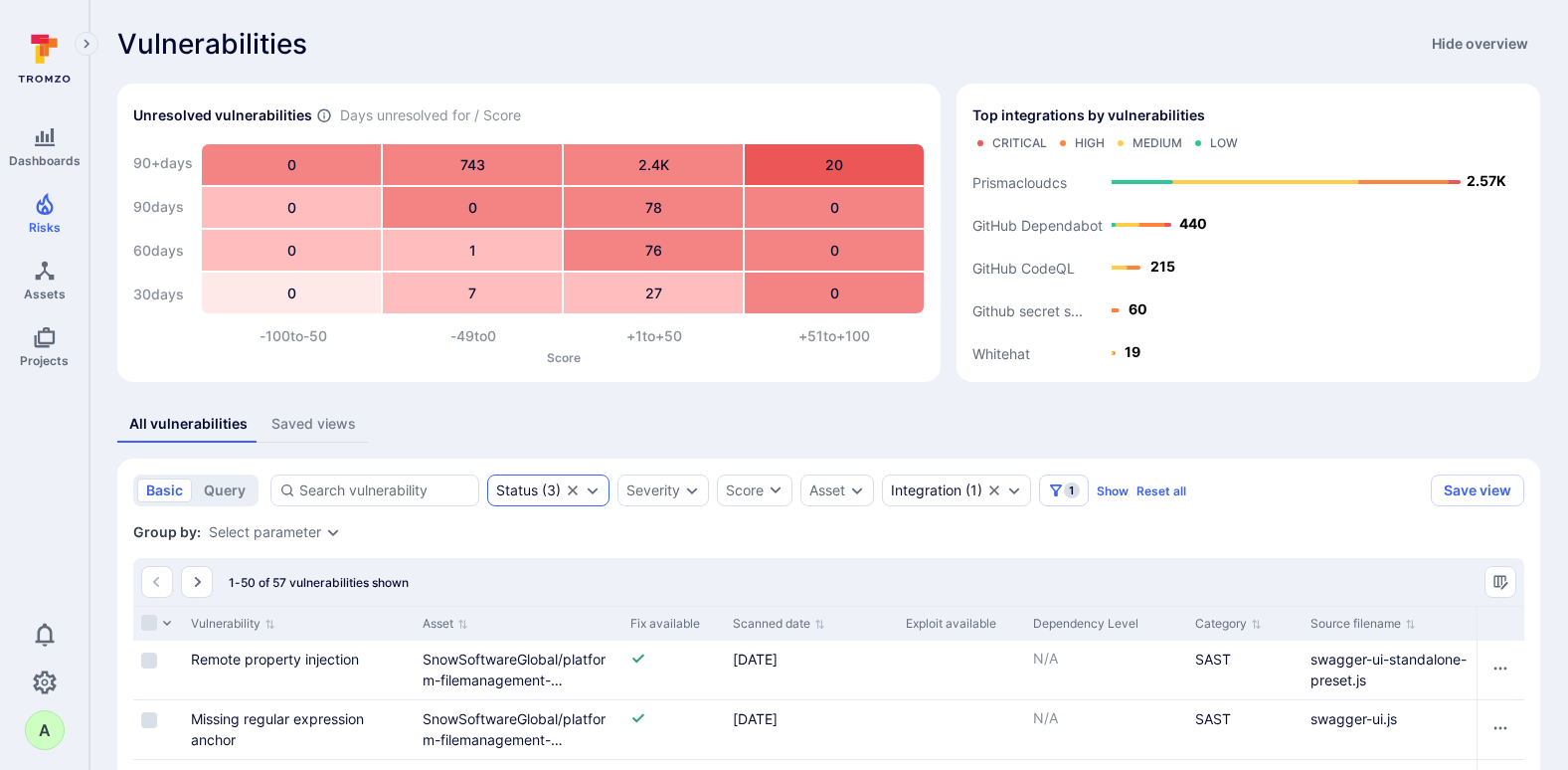 click 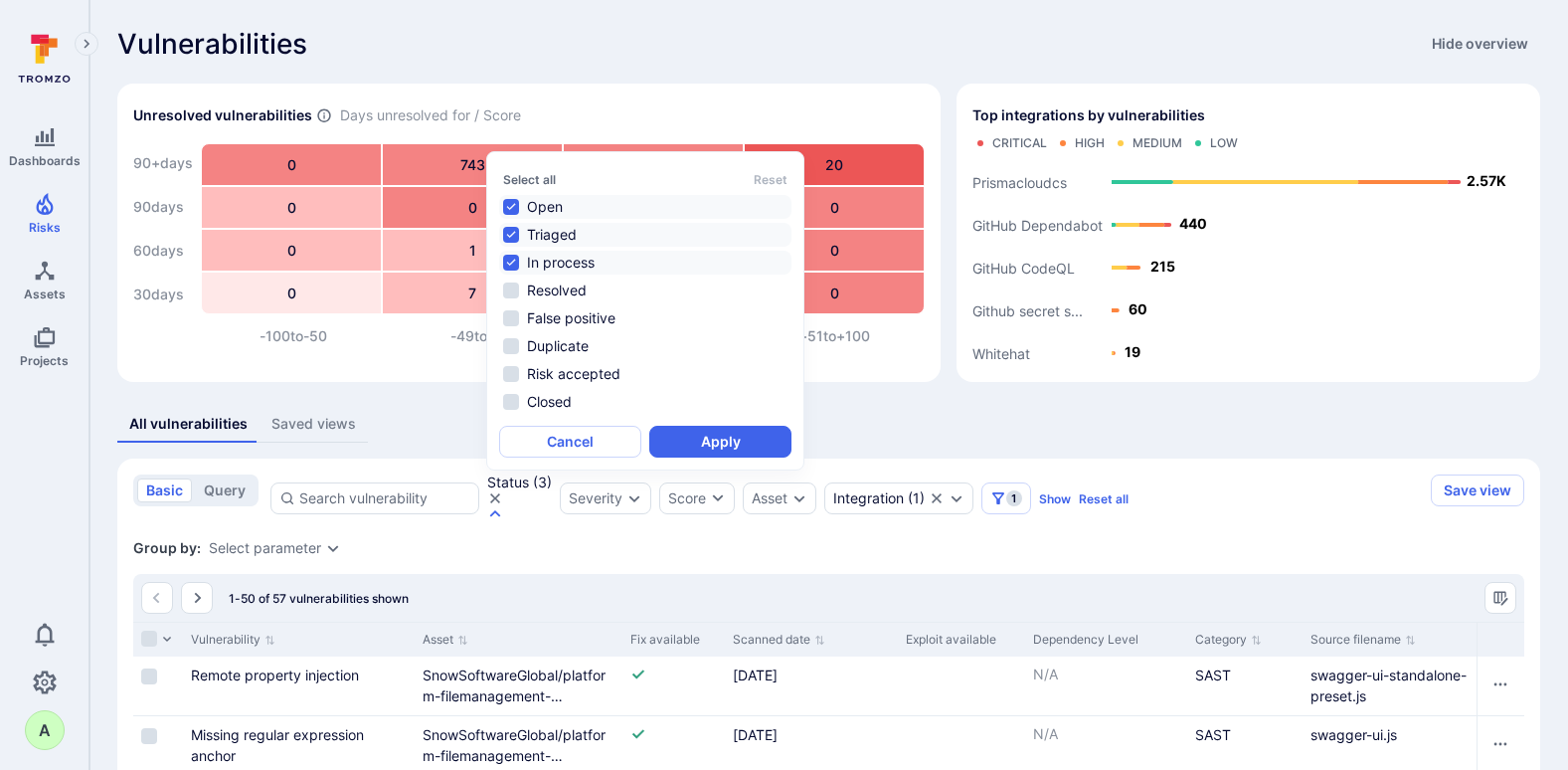 scroll, scrollTop: 16, scrollLeft: 0, axis: vertical 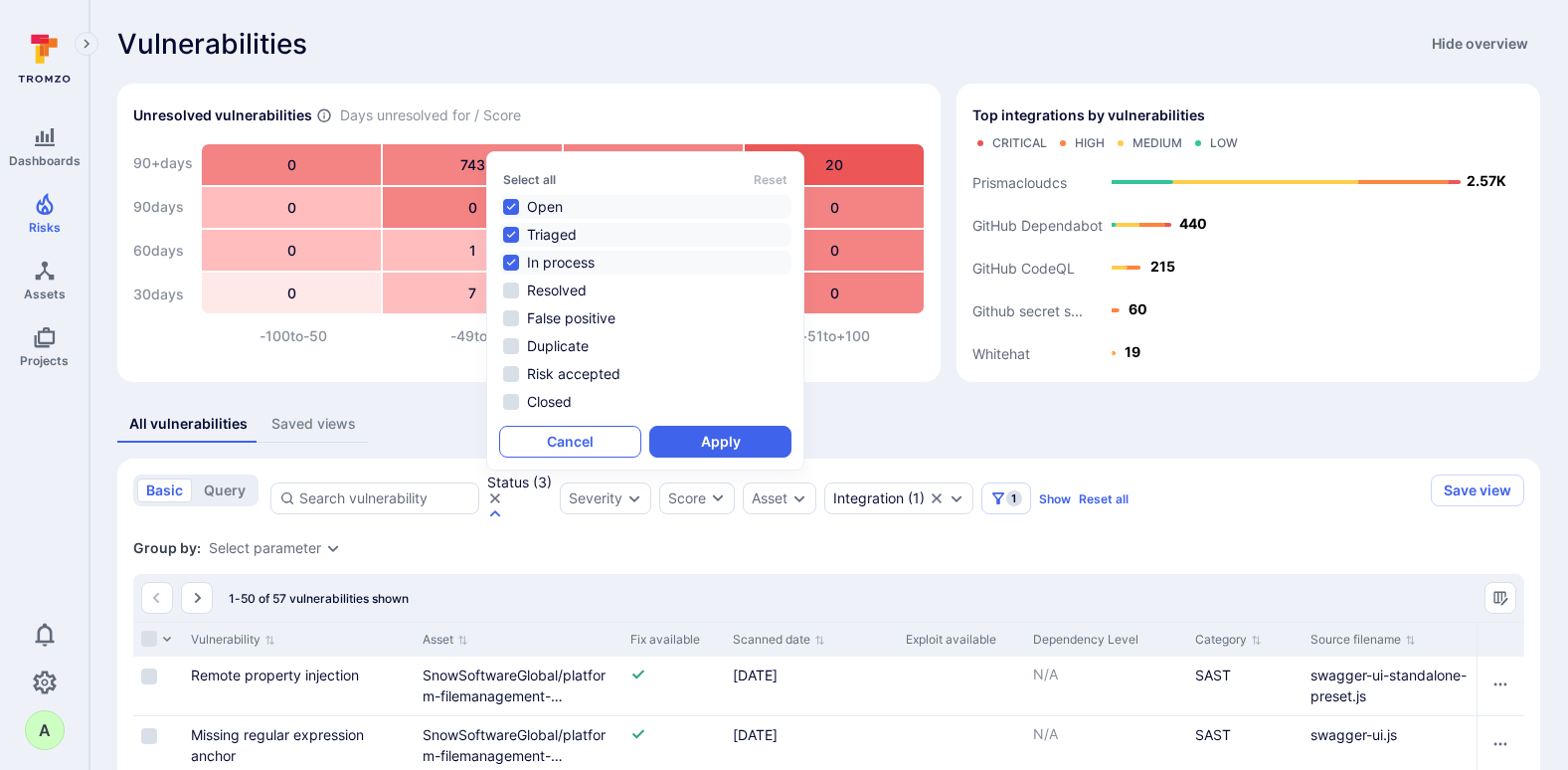 click on "Cancel" at bounding box center [570, 442] 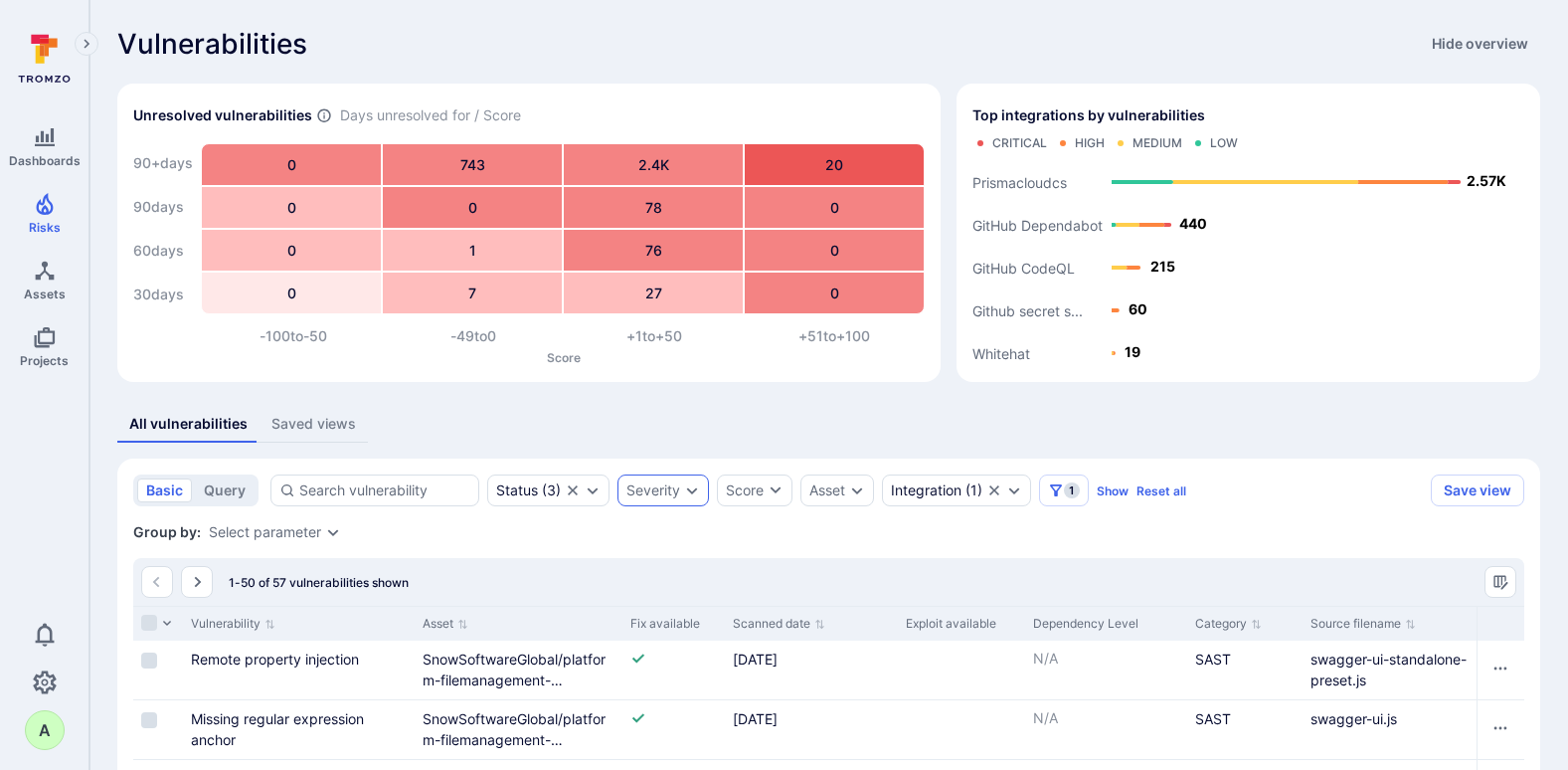 click 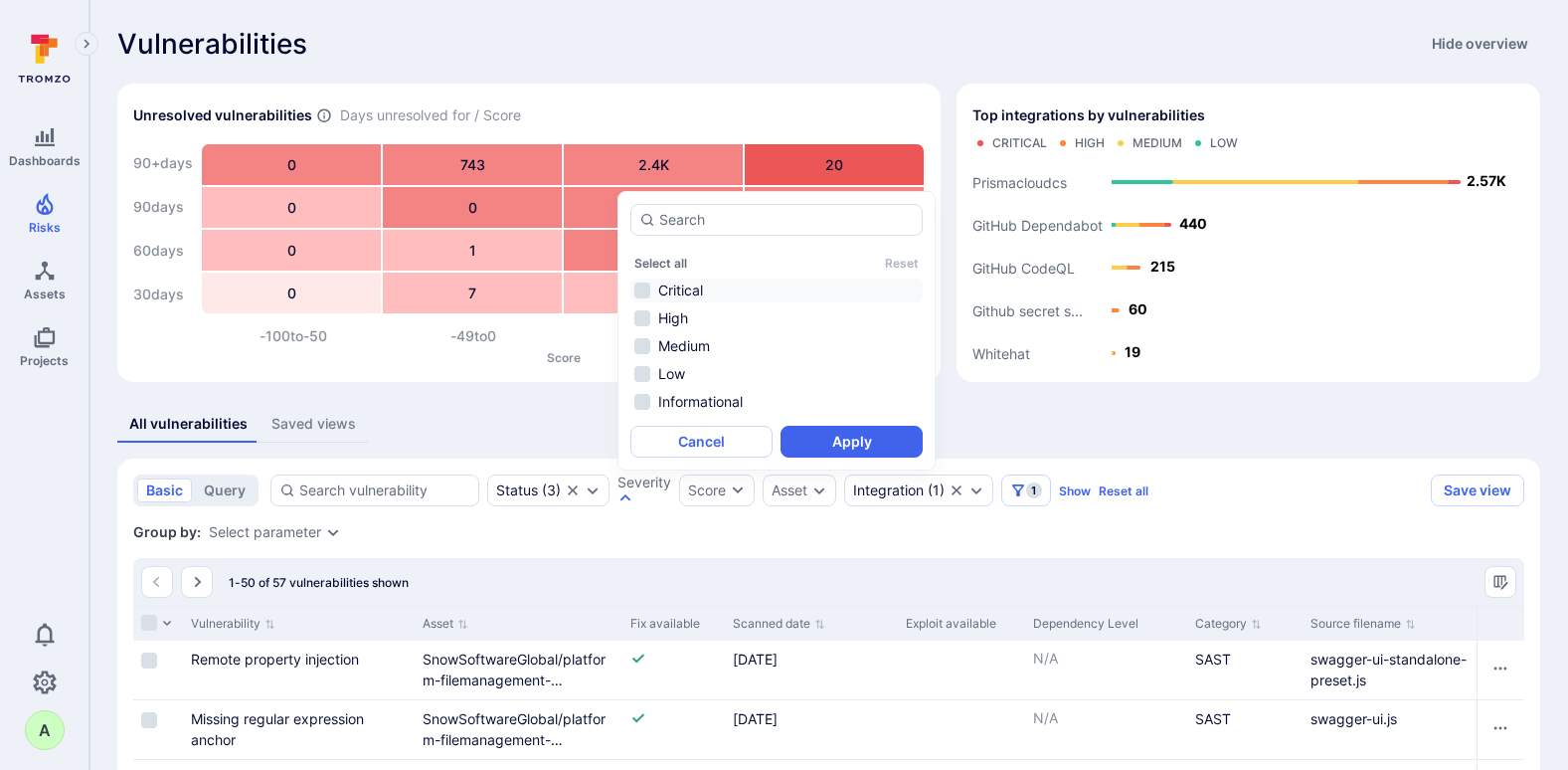 click on "Critical" at bounding box center [777, 290] 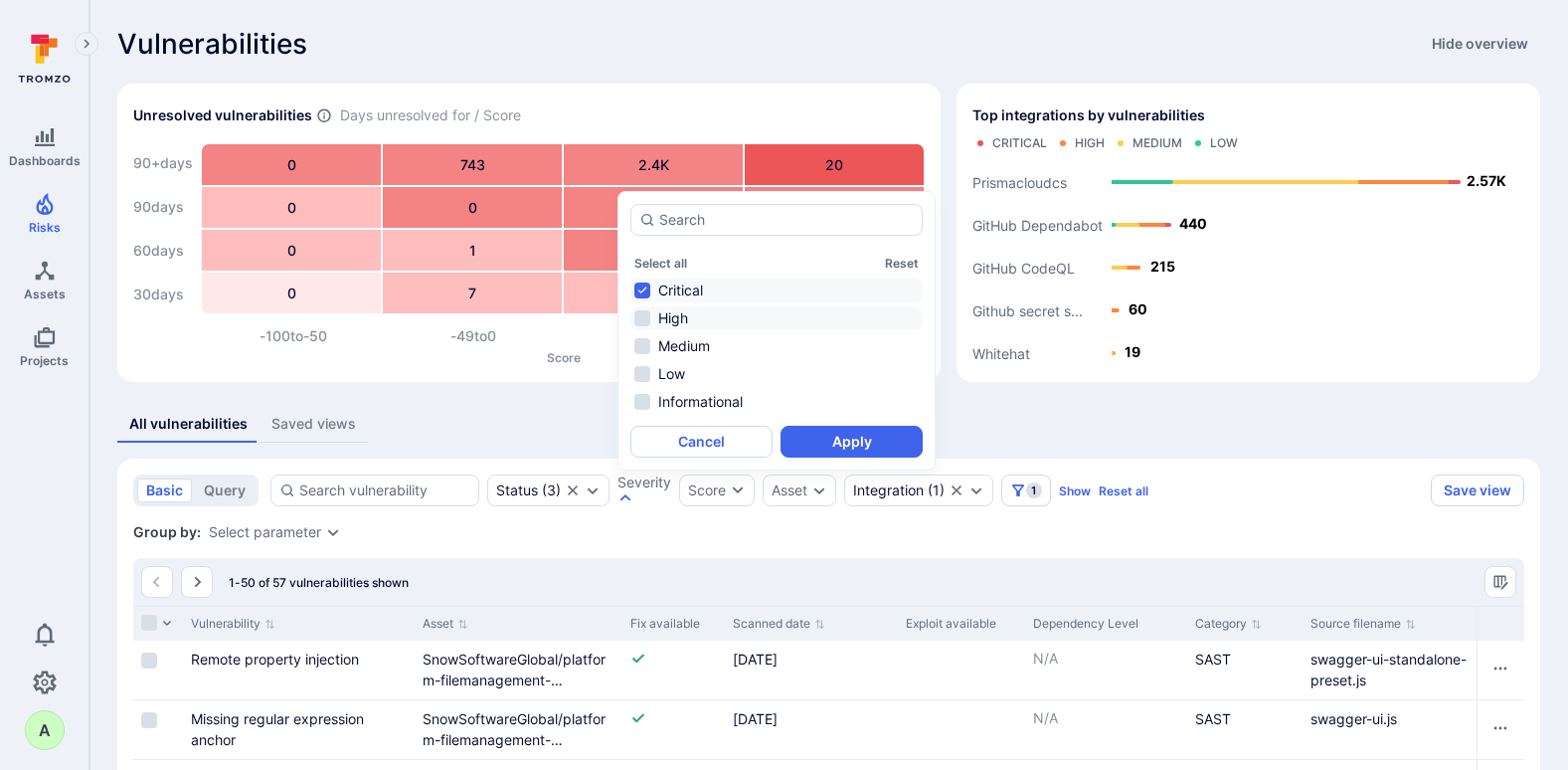 click on "High" at bounding box center [777, 318] 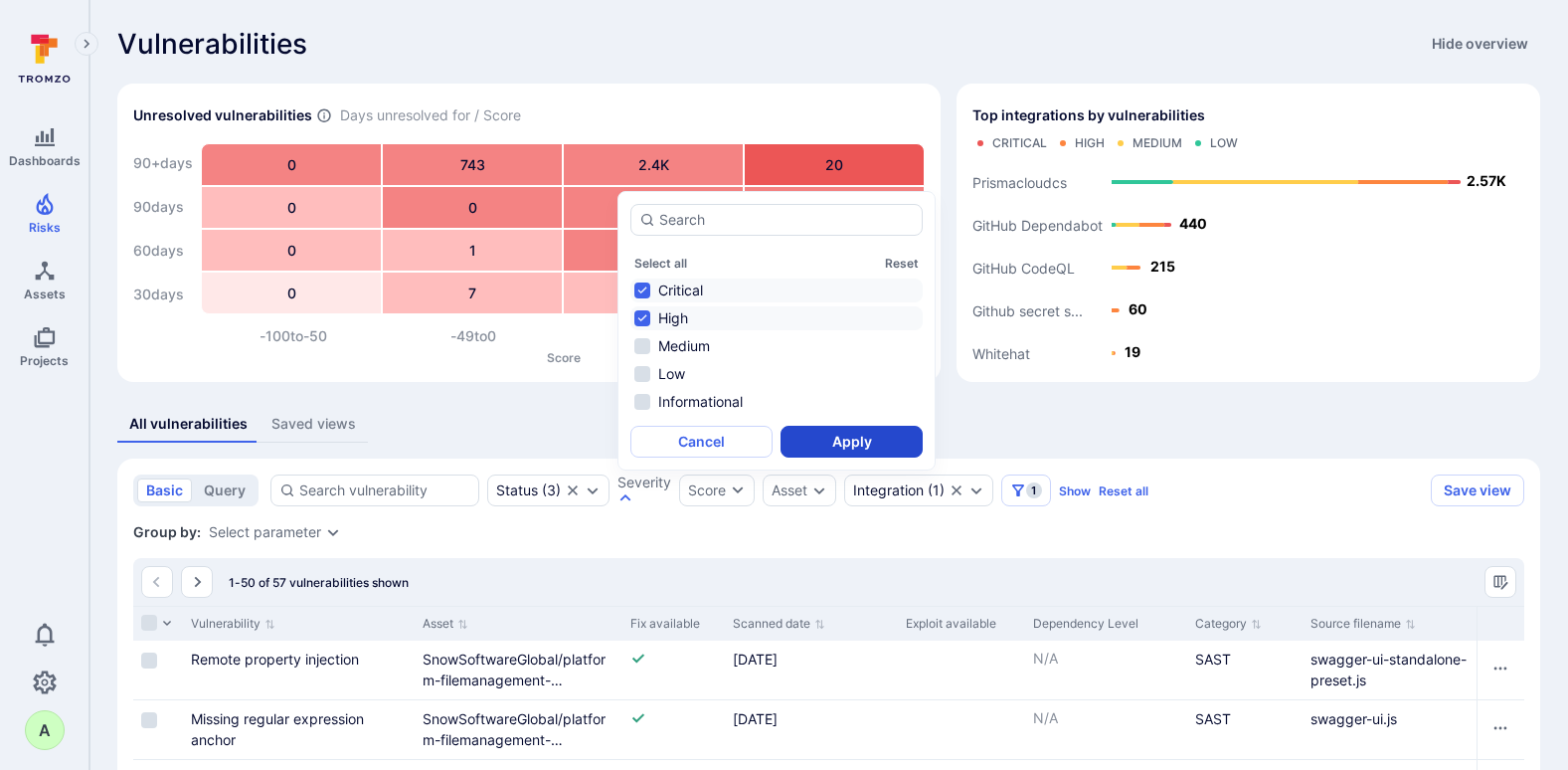 click on "Apply" at bounding box center (851, 442) 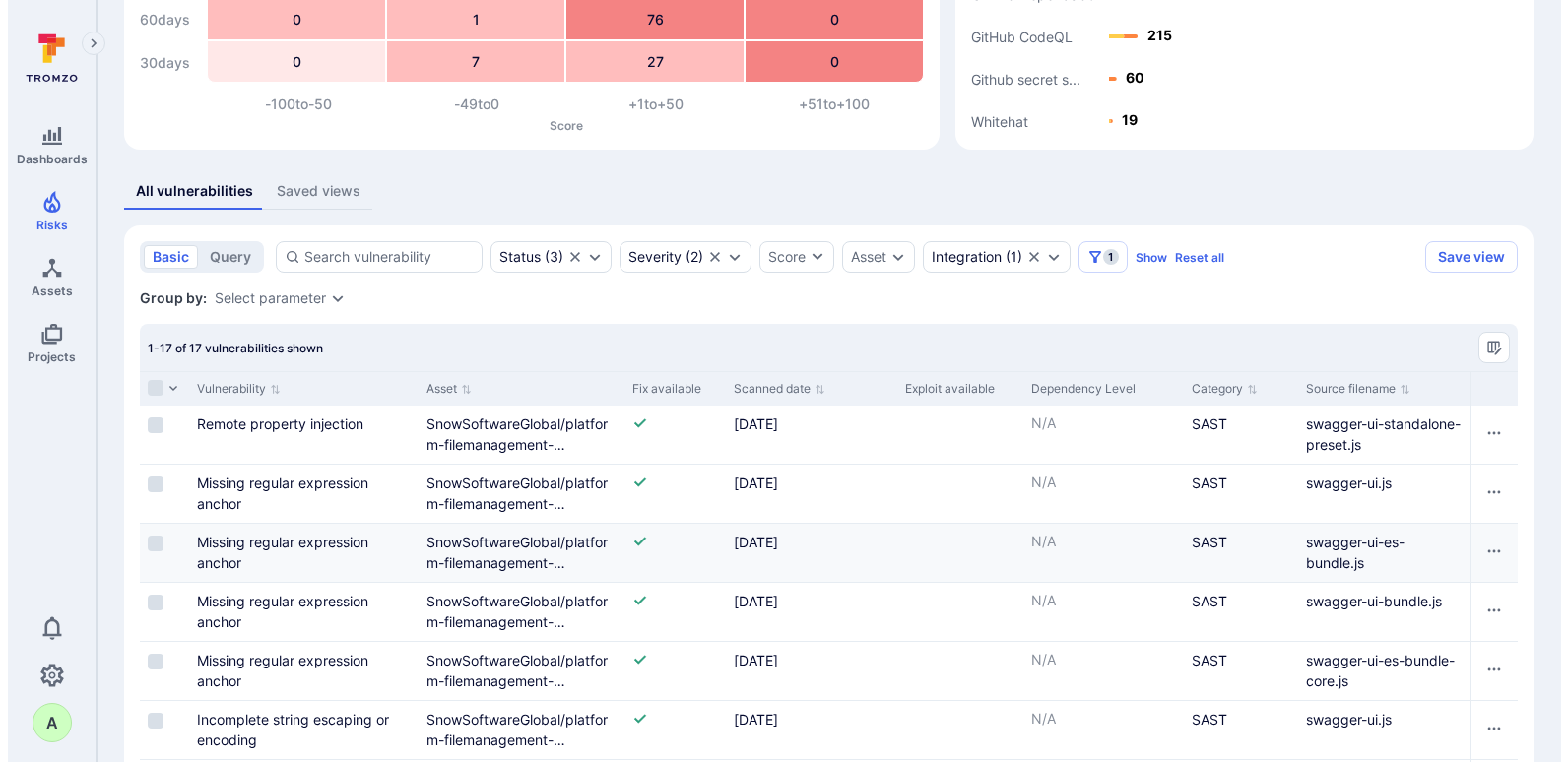 scroll, scrollTop: 117, scrollLeft: 0, axis: vertical 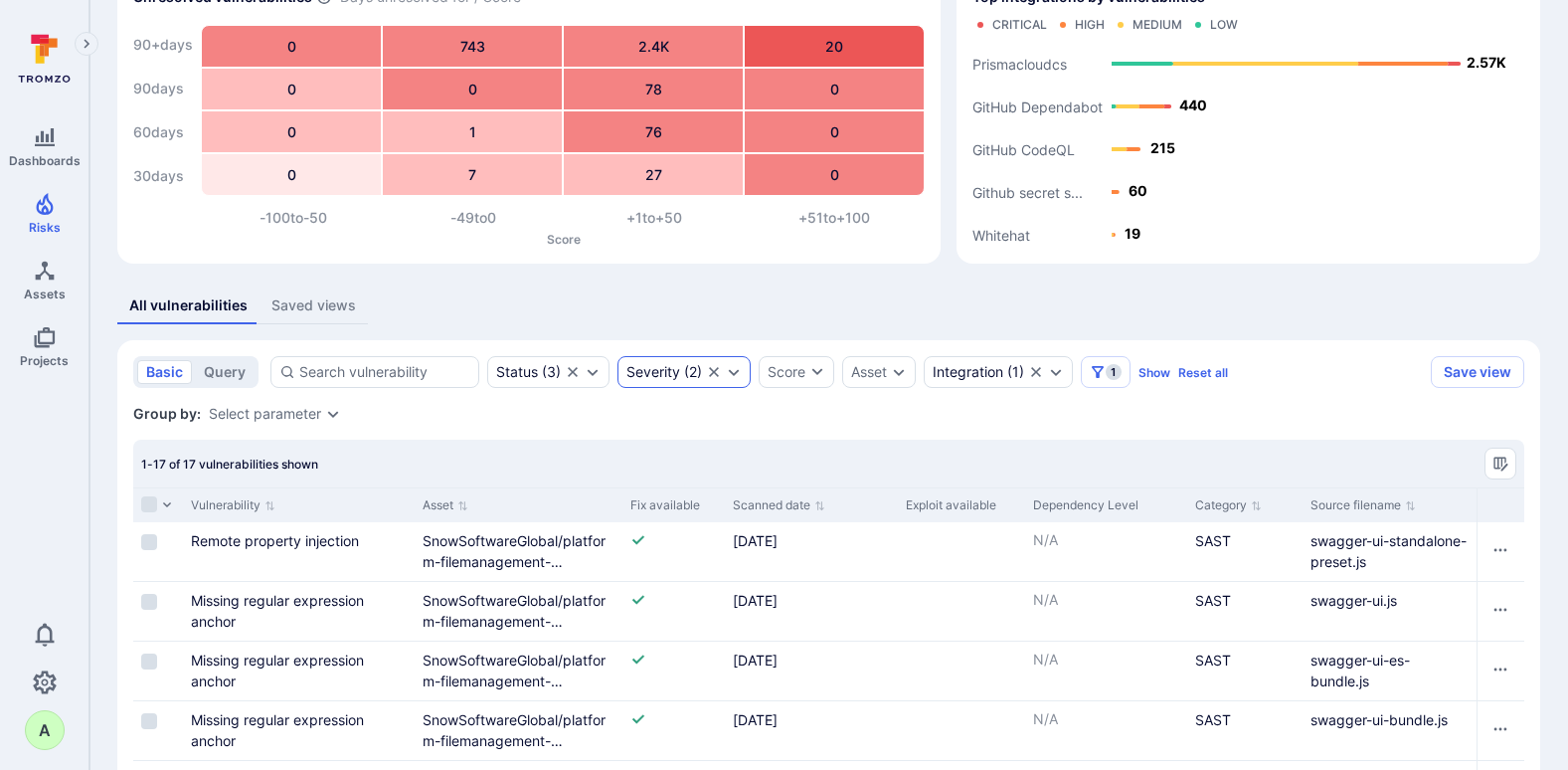 click 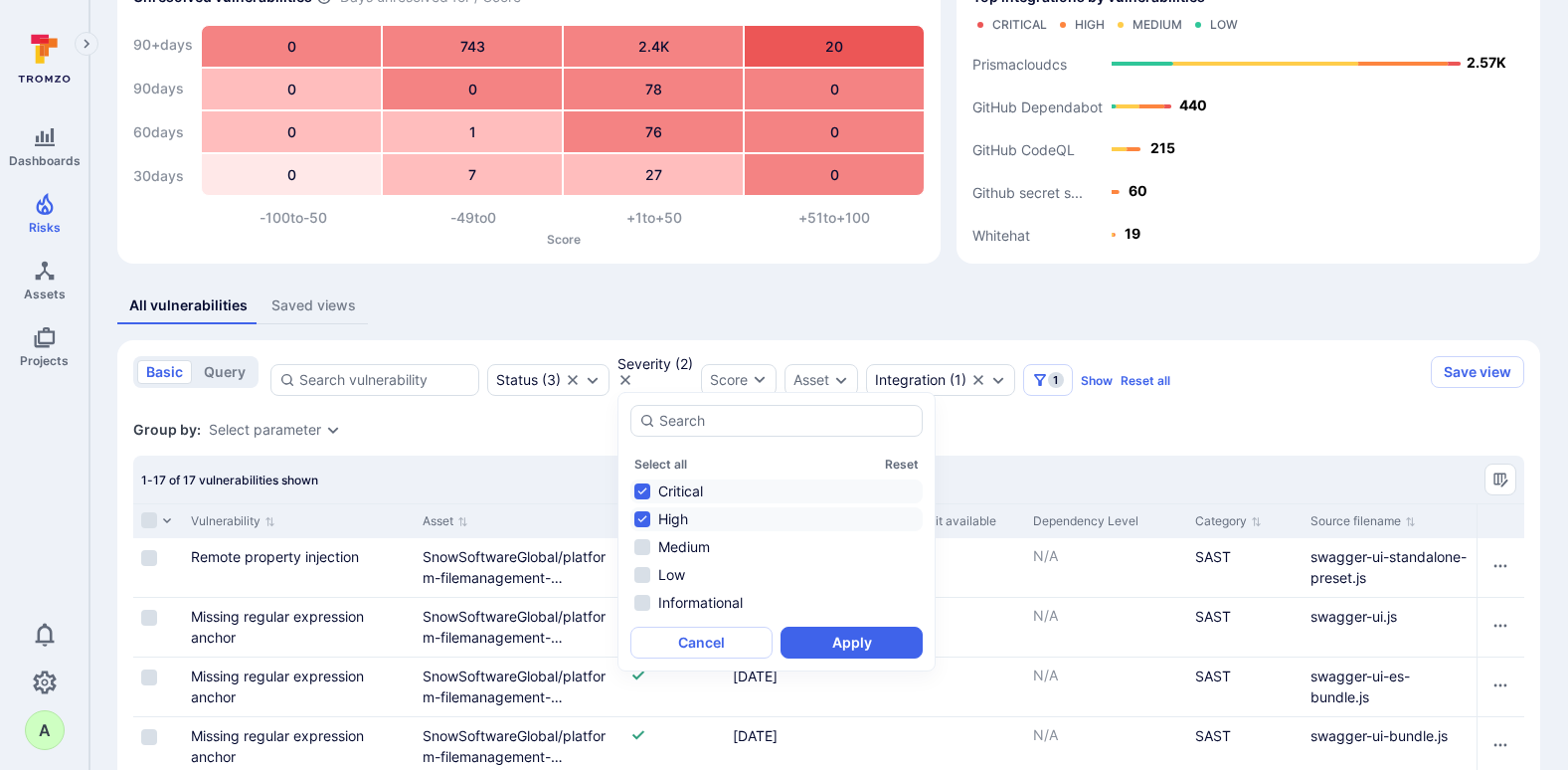 click on "High" at bounding box center [777, 519] 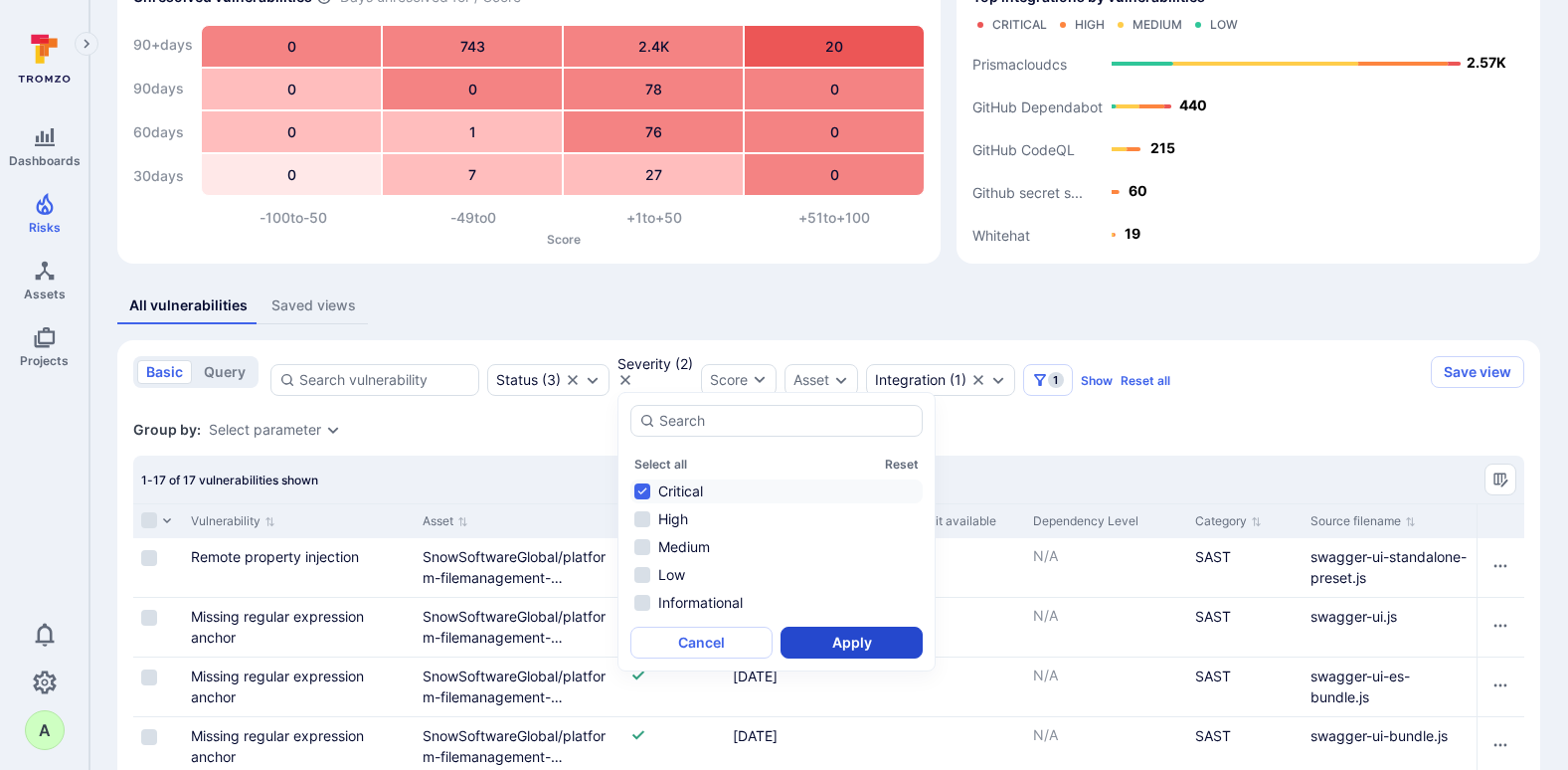 drag, startPoint x: 839, startPoint y: 643, endPoint x: 832, endPoint y: 601, distance: 42.579338 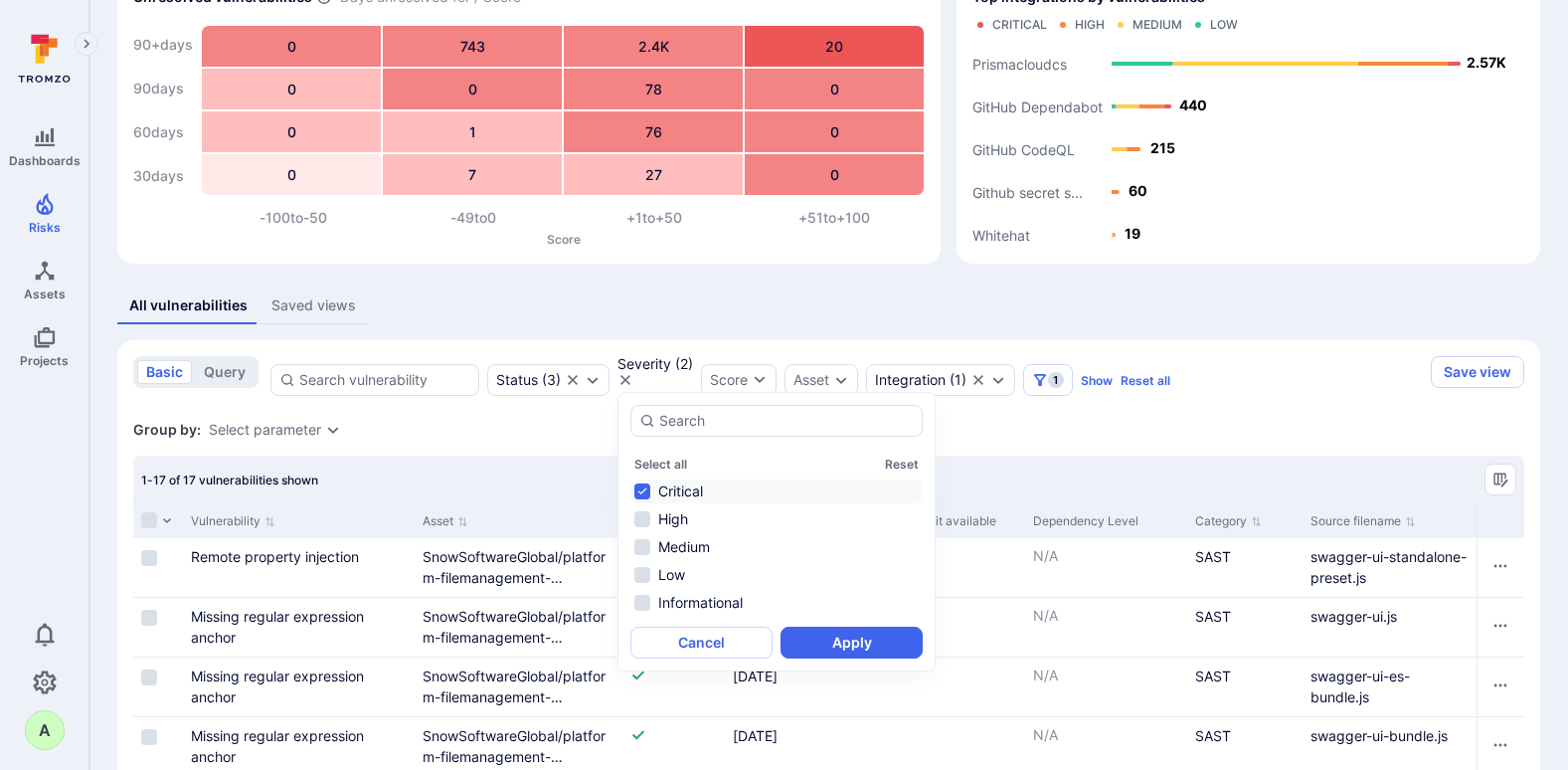 click on "Apply" at bounding box center [851, 643] 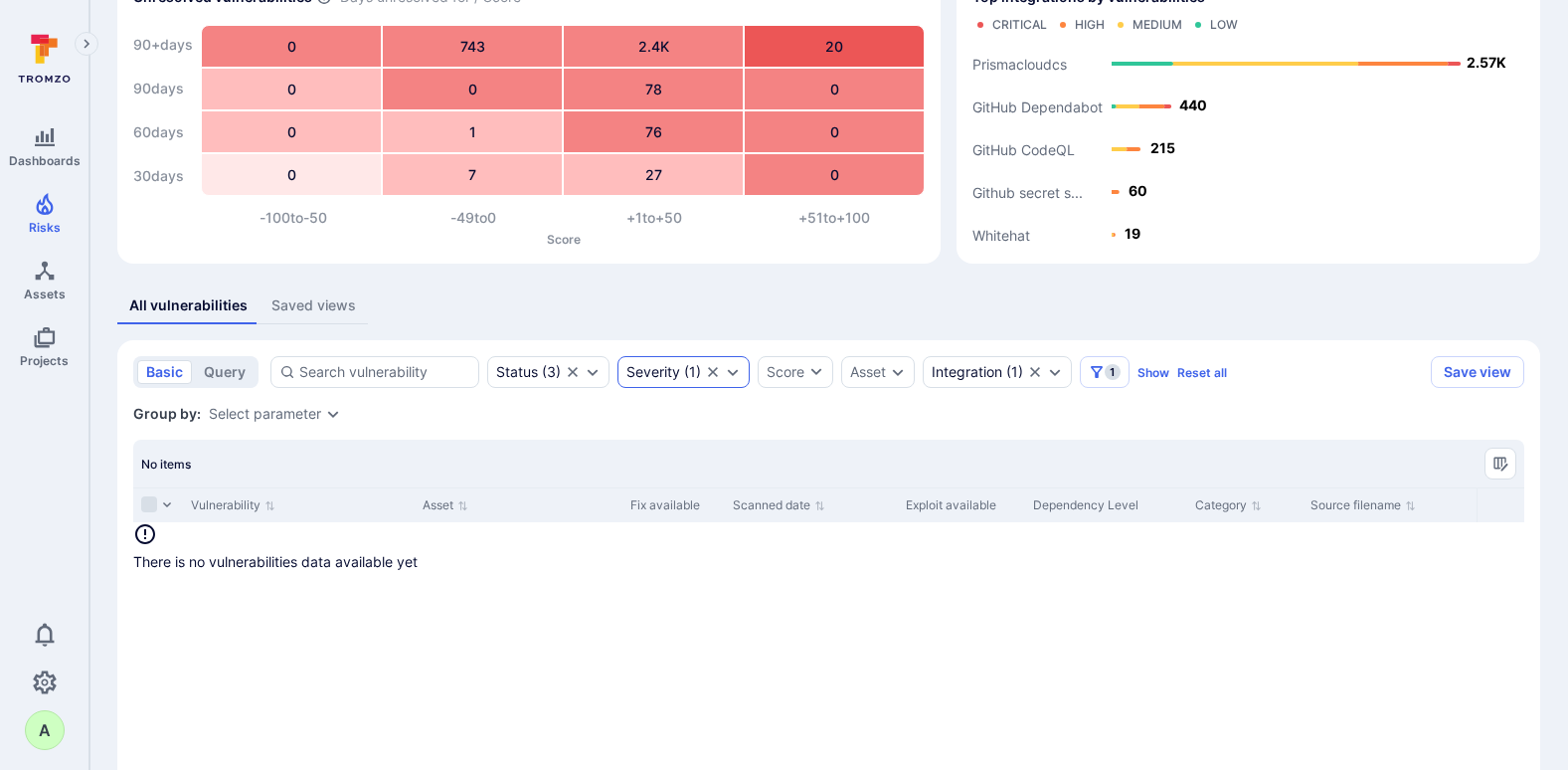 click 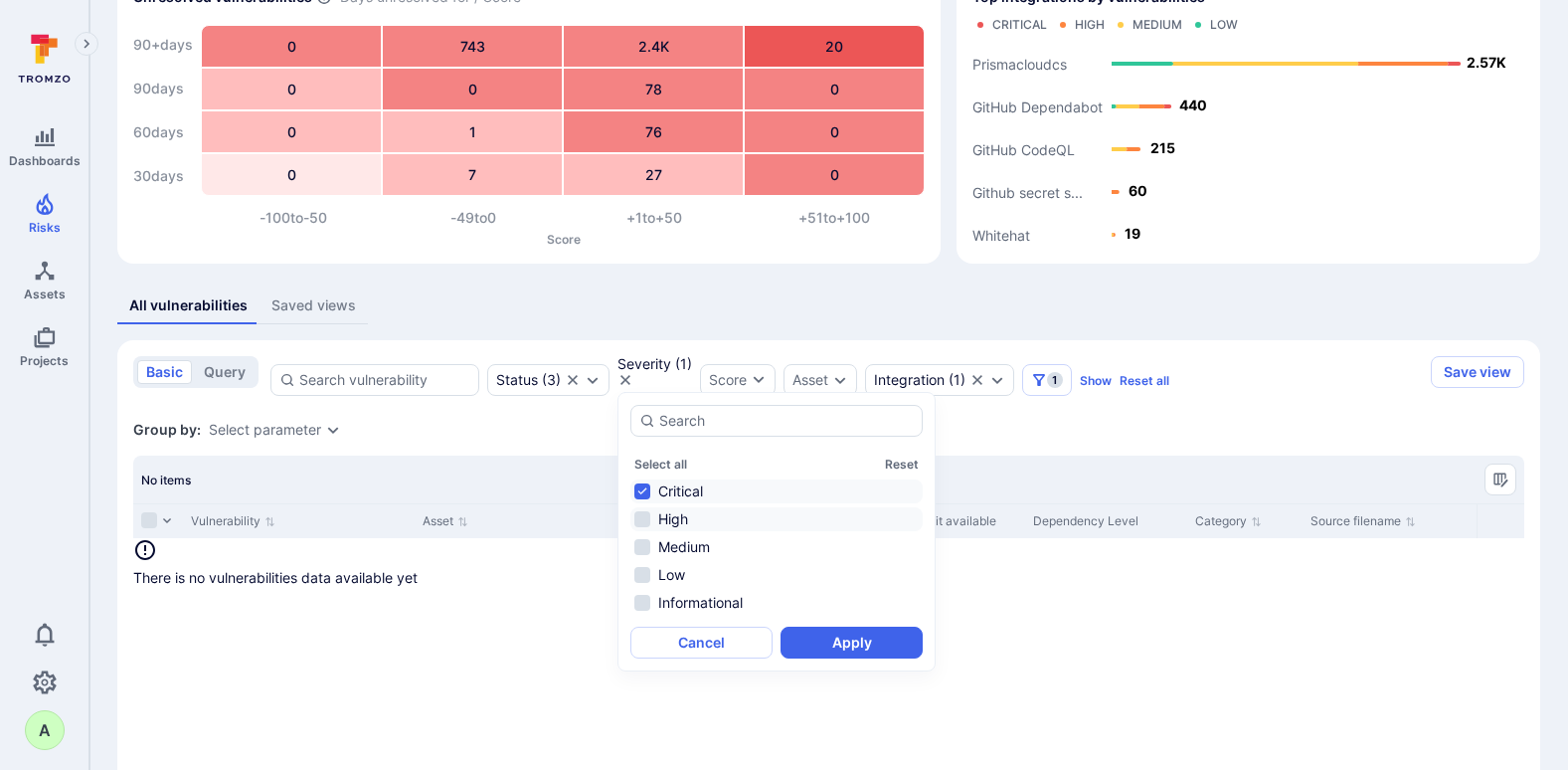 click on "High" at bounding box center (777, 519) 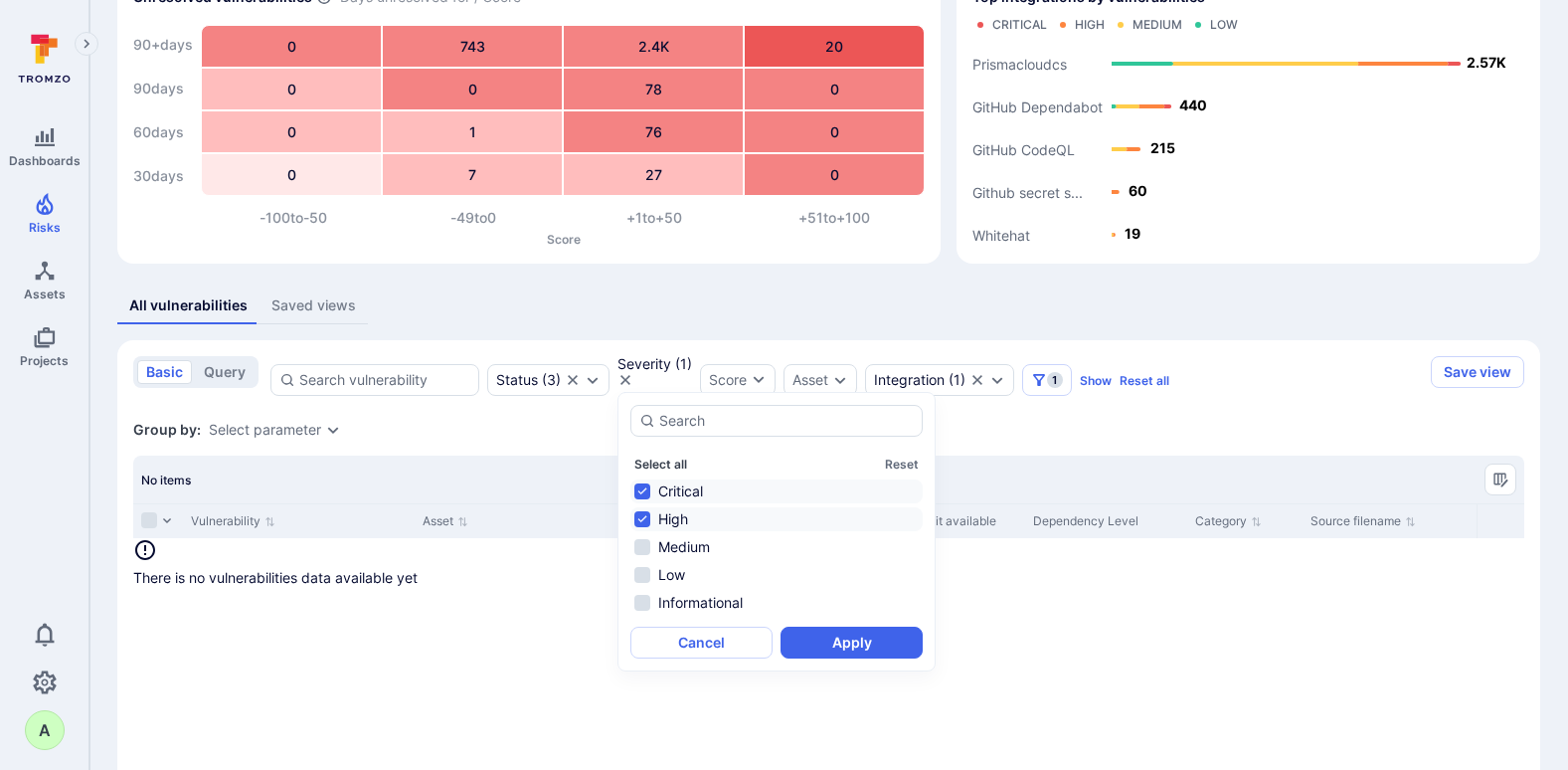 click on "Select all" at bounding box center [660, 464] 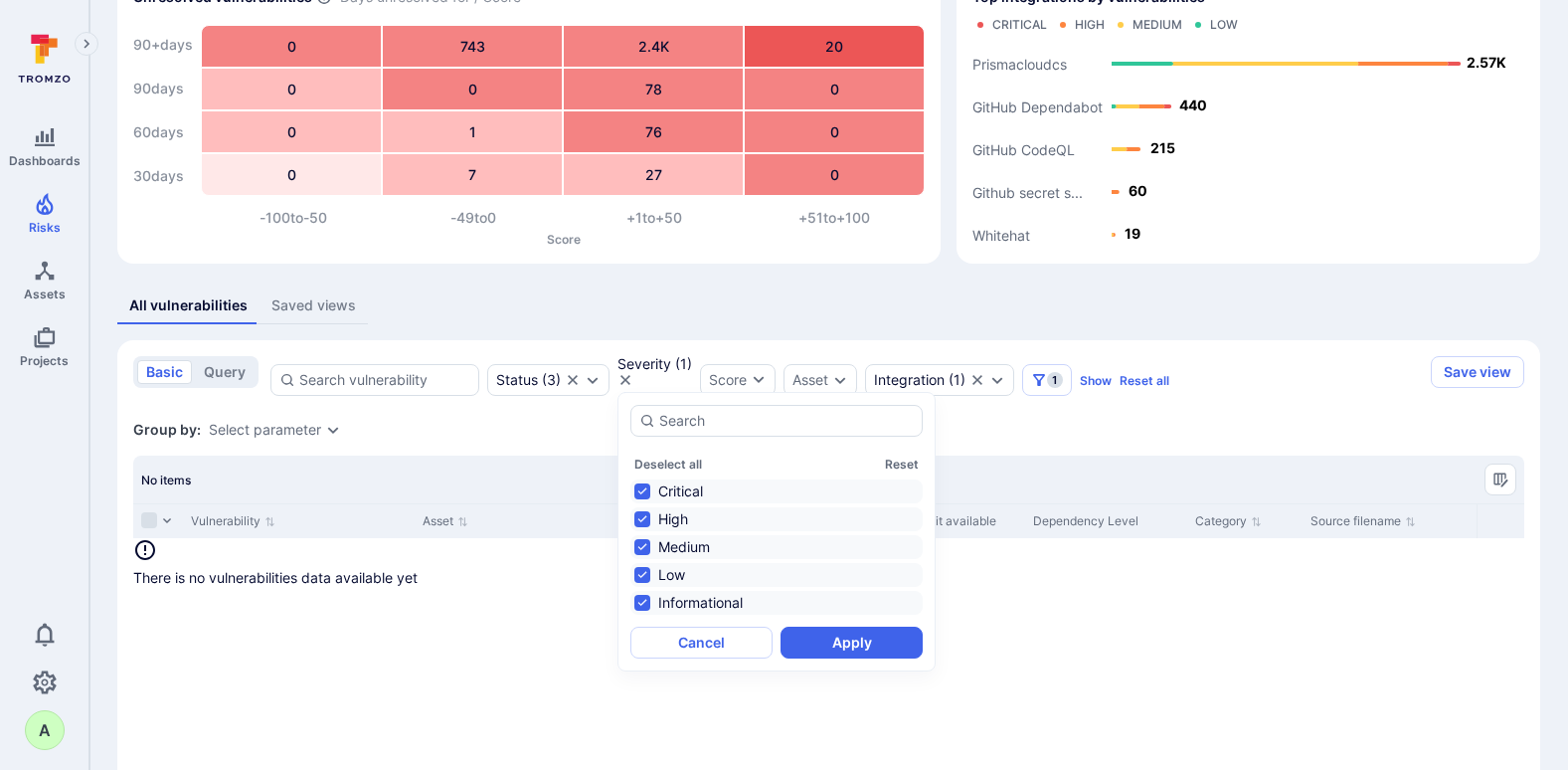 click on "Critical" at bounding box center [777, 491] 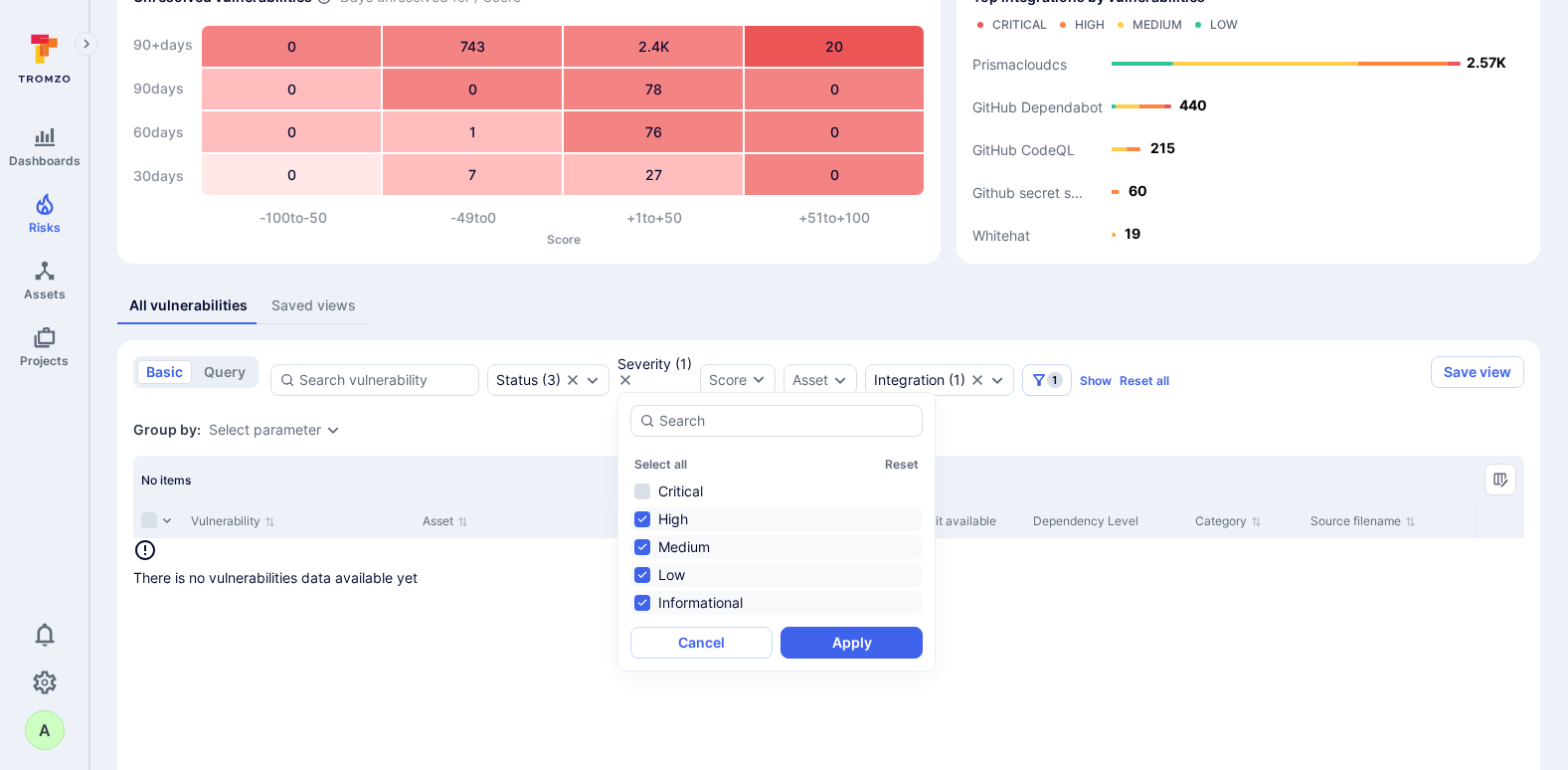 click on "High" at bounding box center (777, 519) 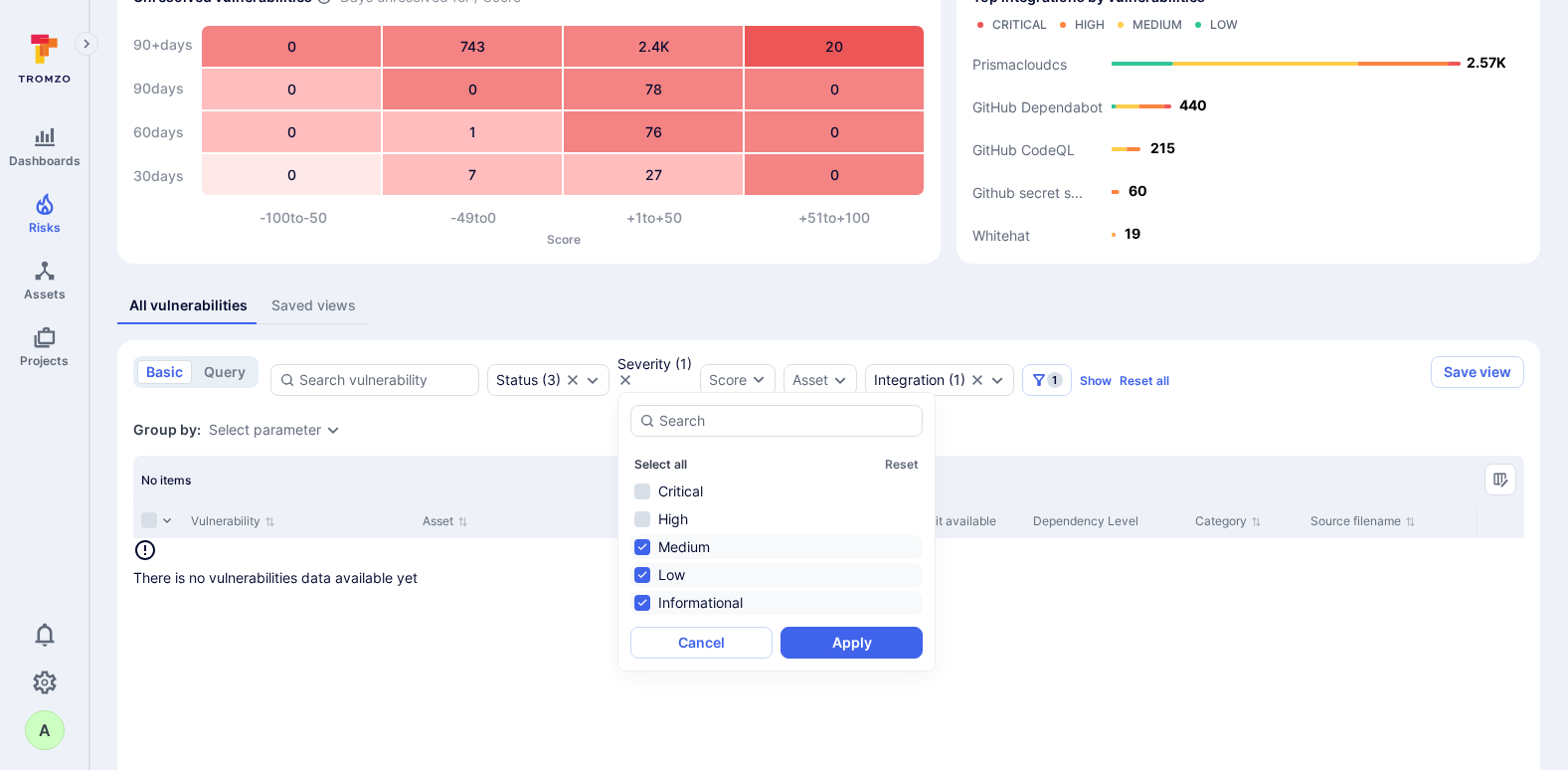 click on "Select all" at bounding box center [660, 464] 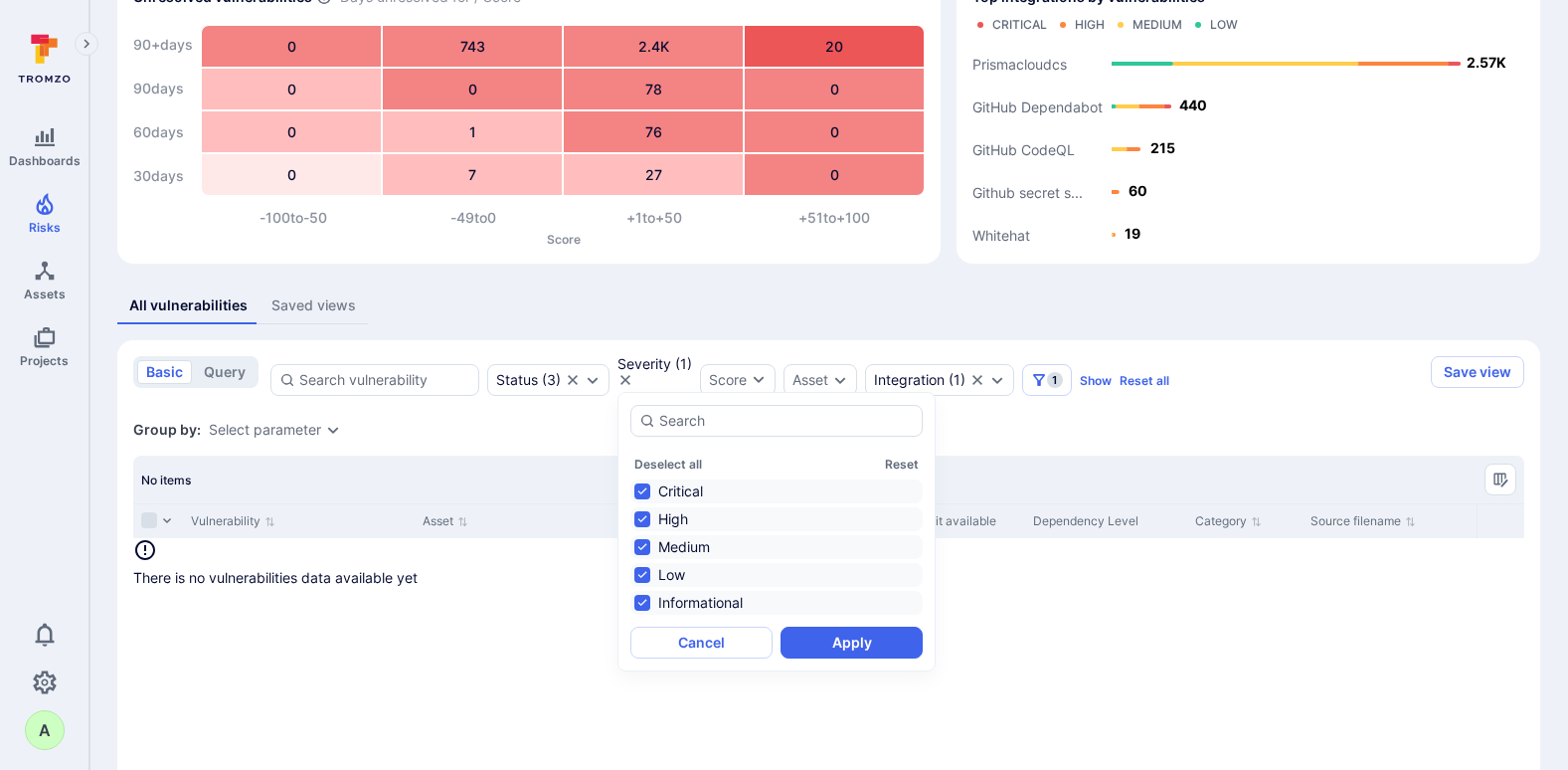 click on "Deselect all Reset Critical High Medium Low Informational" at bounding box center (777, 531) 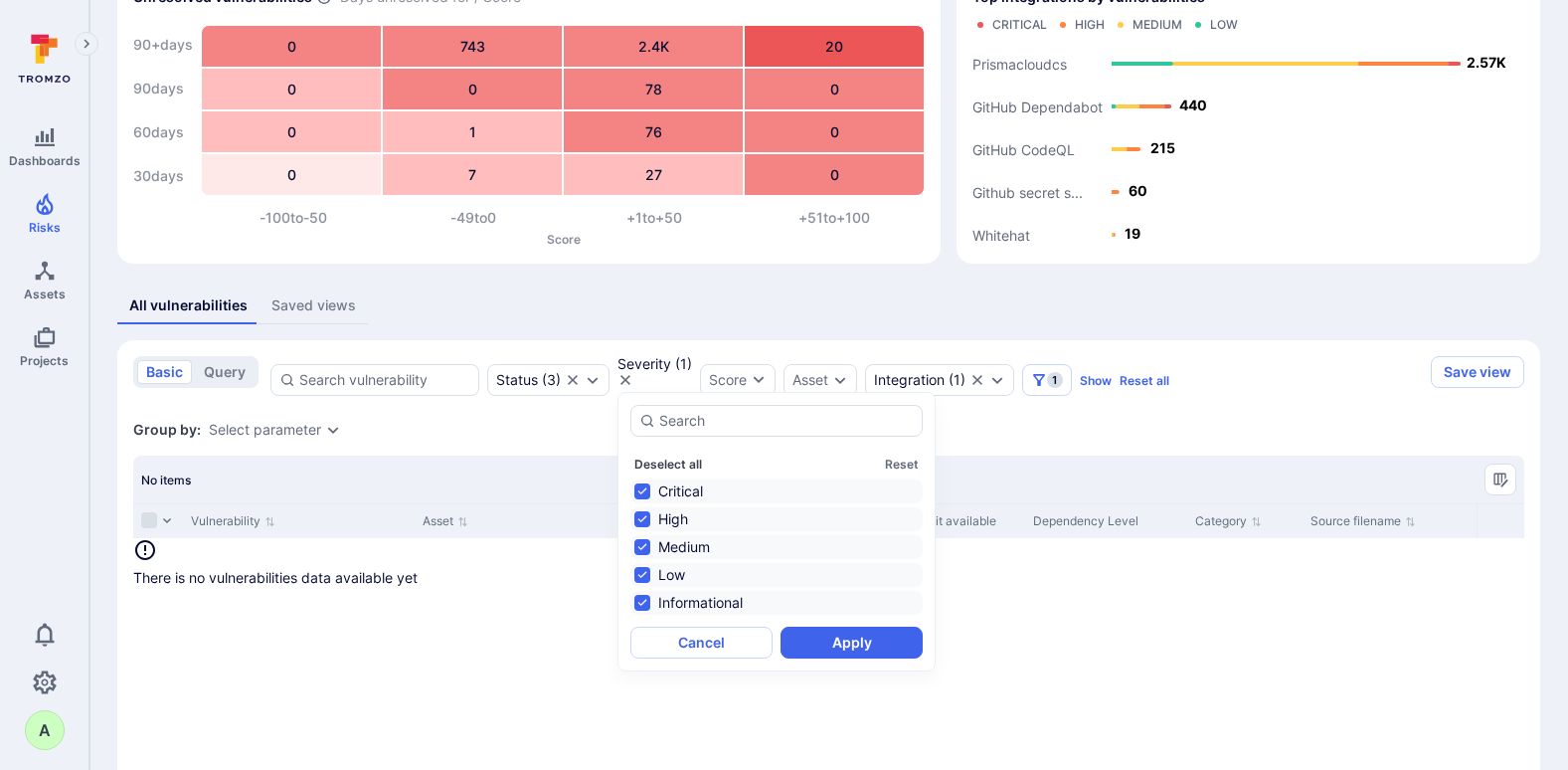 click on "Deselect all" at bounding box center (668, 464) 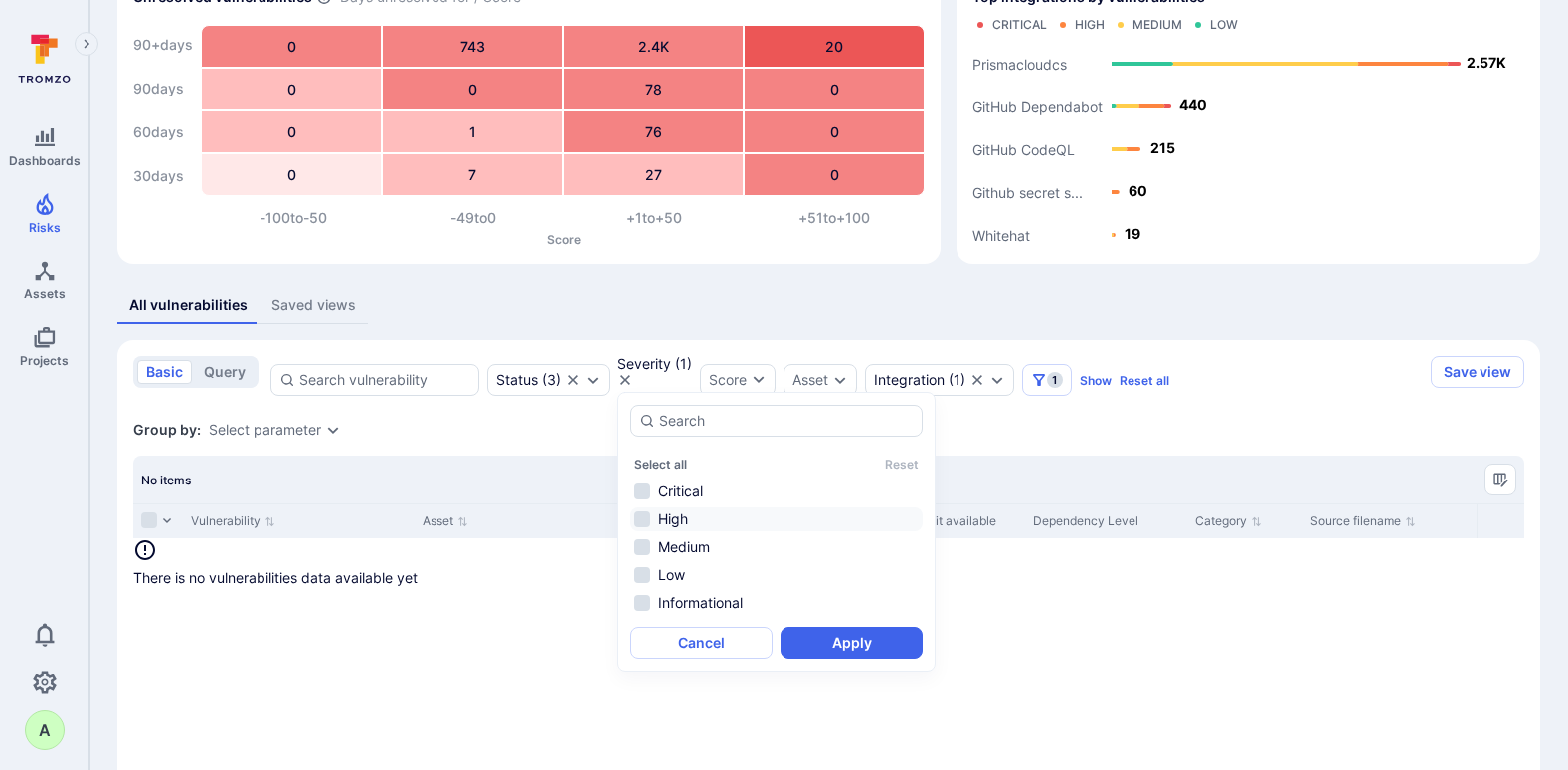 click on "High" at bounding box center [777, 519] 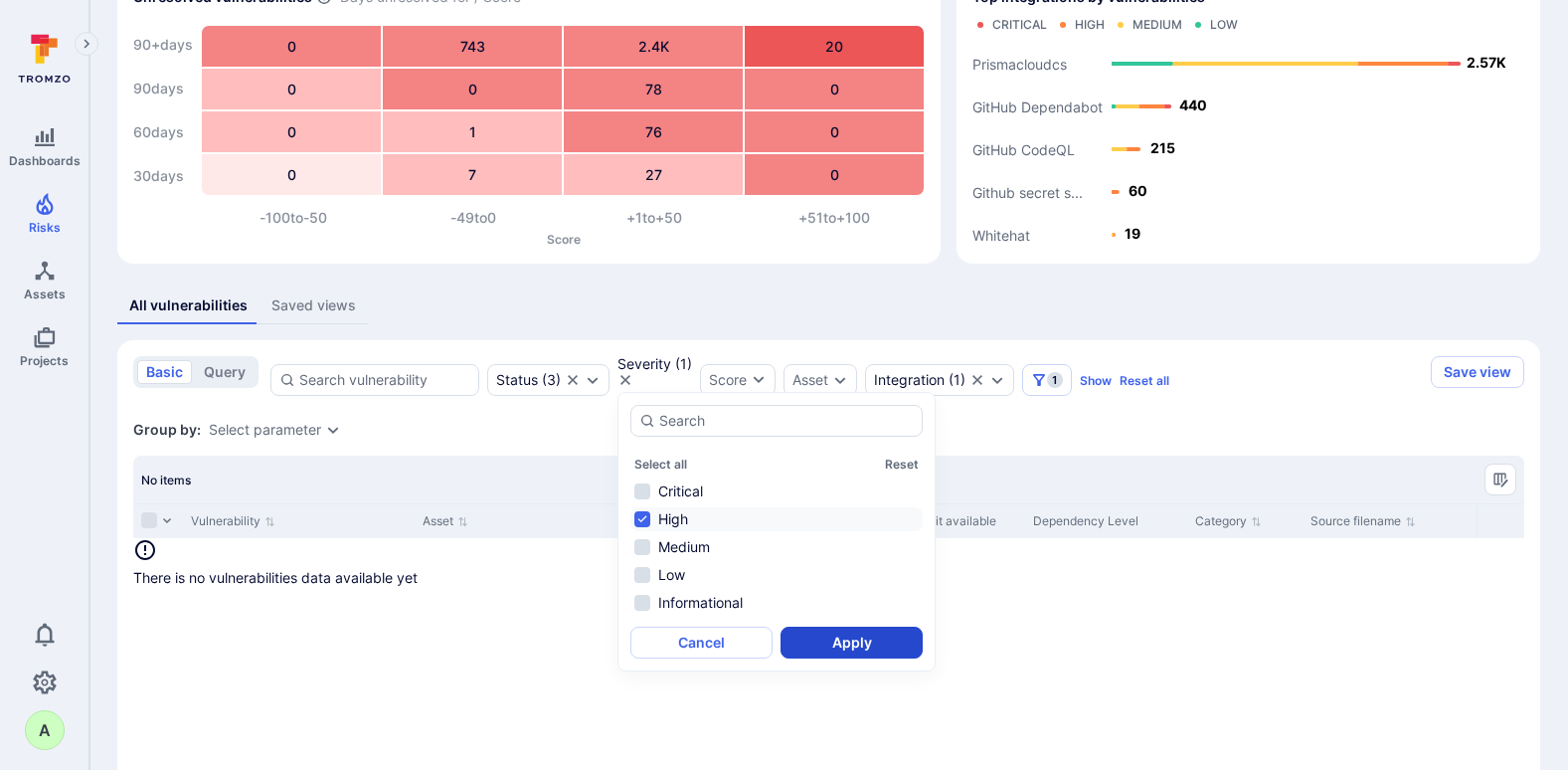 click on "Apply" at bounding box center (851, 643) 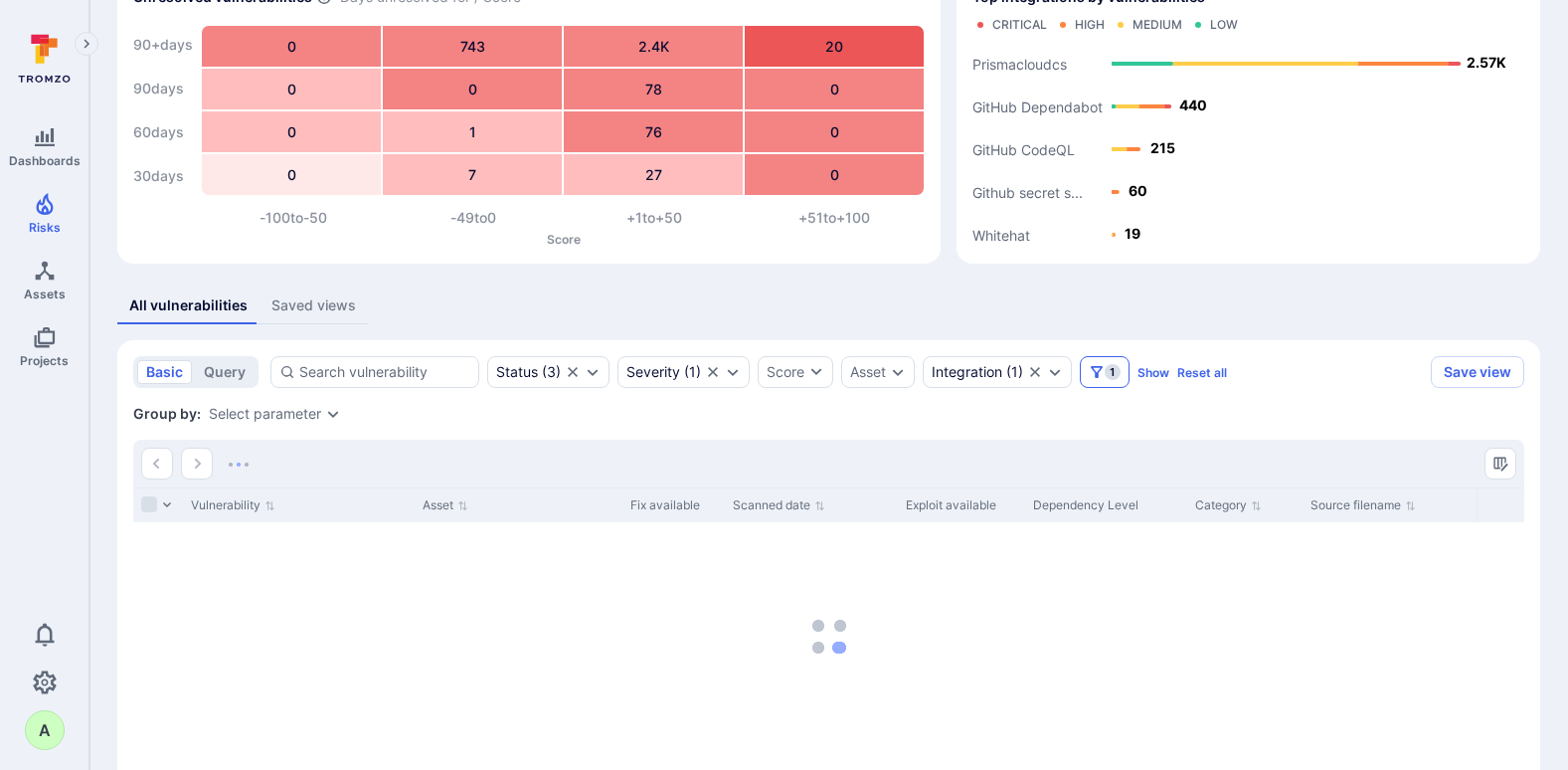 click on "1" at bounding box center [1113, 372] 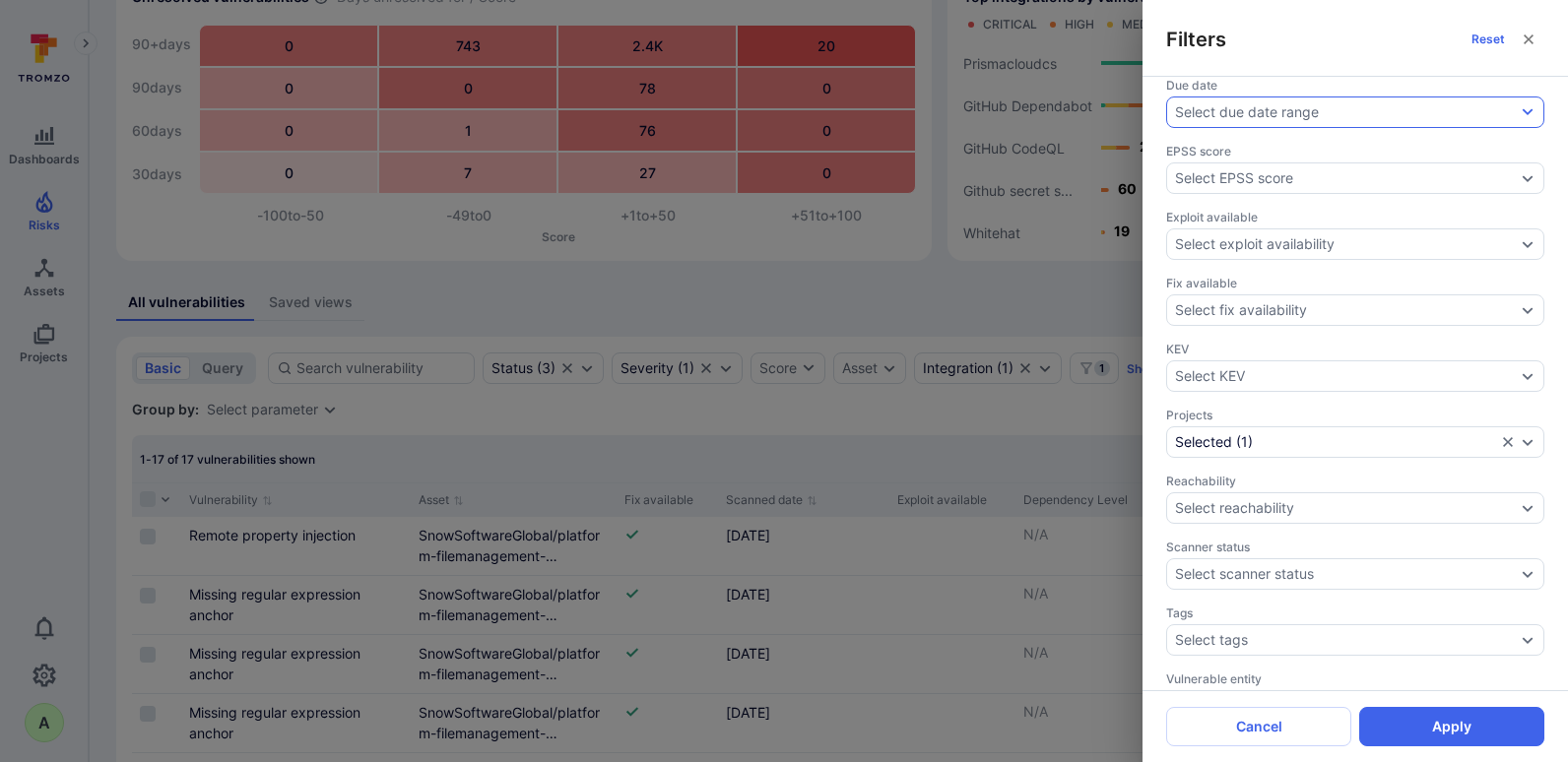 scroll, scrollTop: 590, scrollLeft: 0, axis: vertical 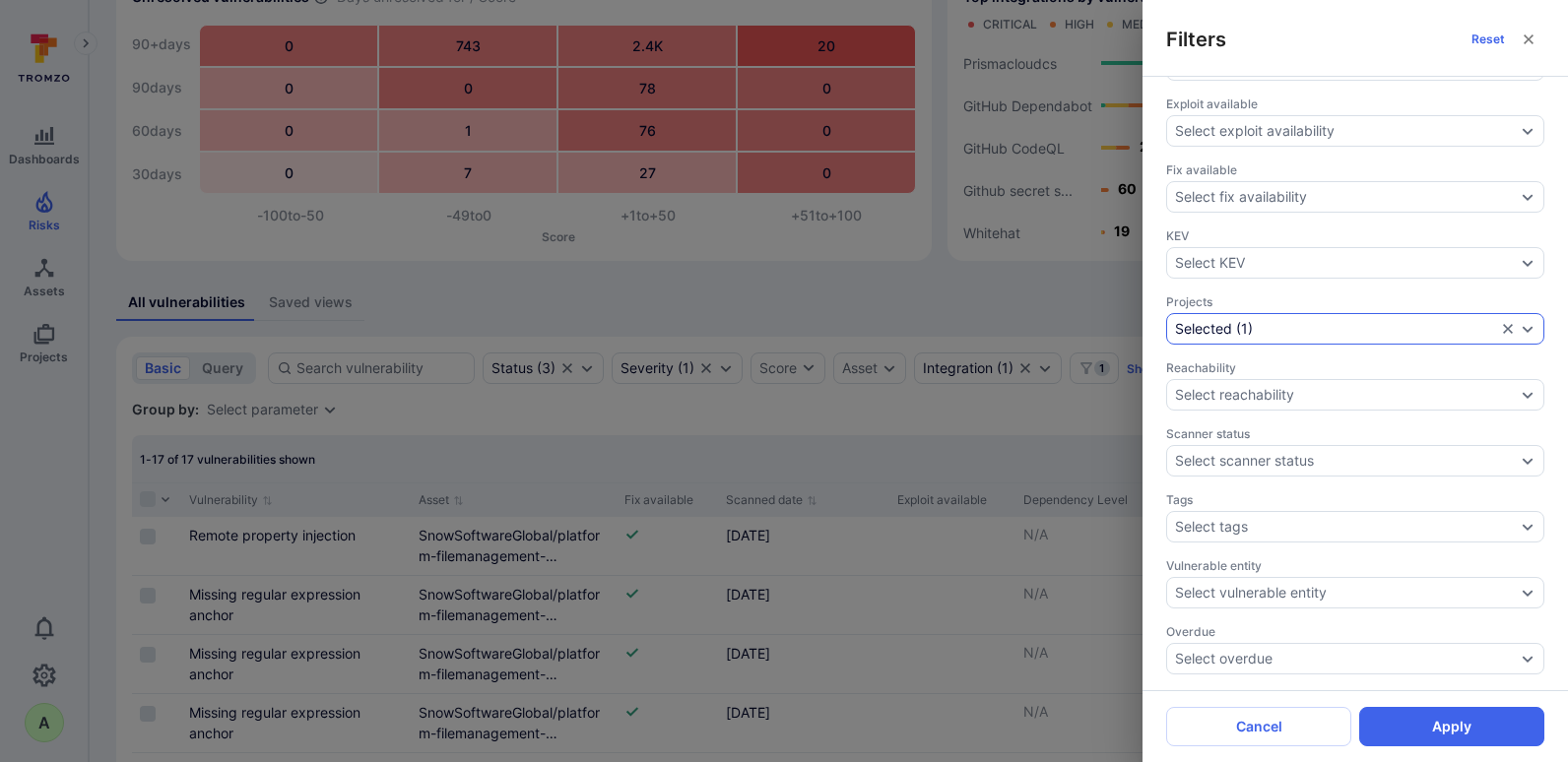 click 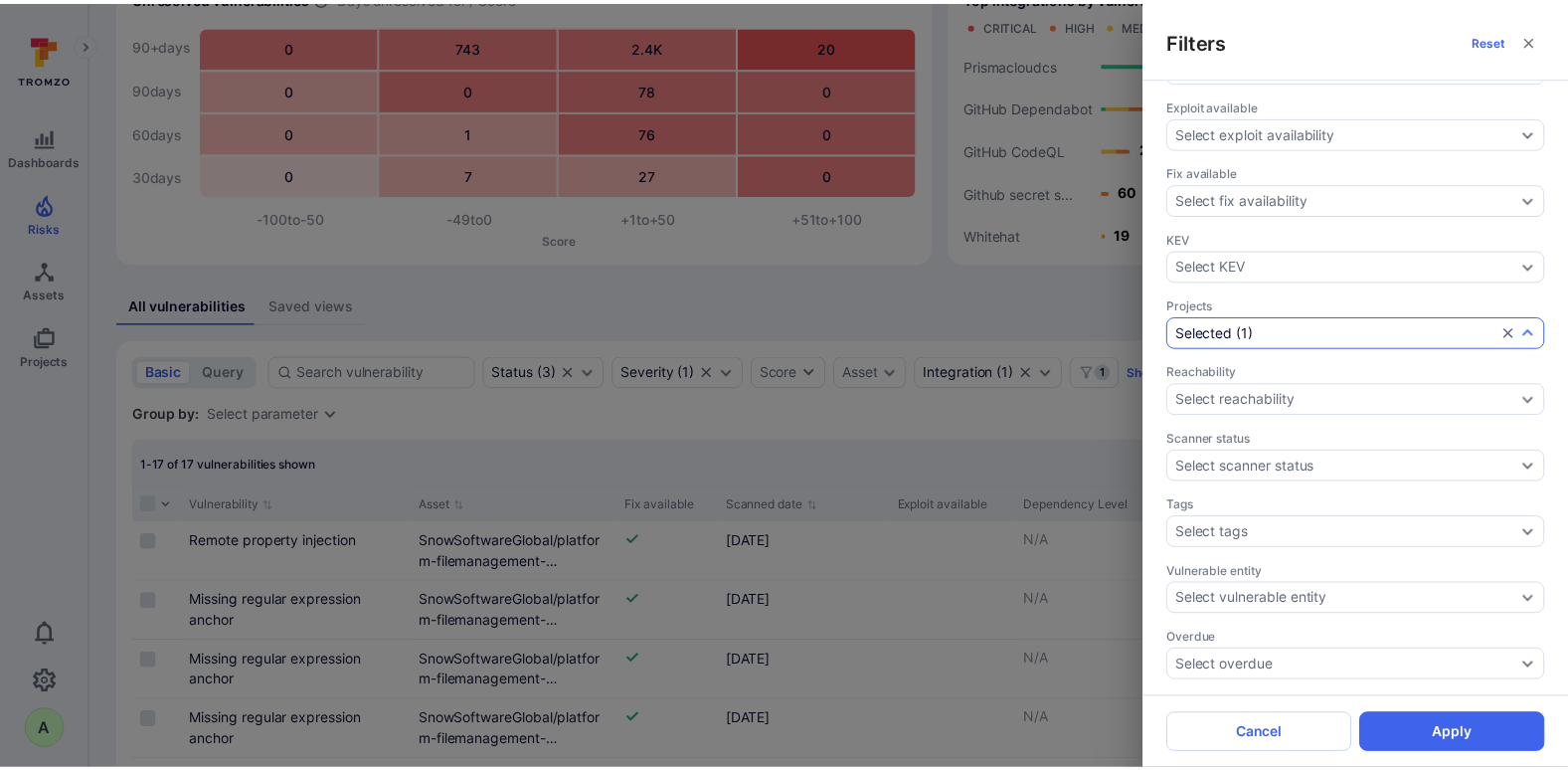 scroll, scrollTop: 1216, scrollLeft: 0, axis: vertical 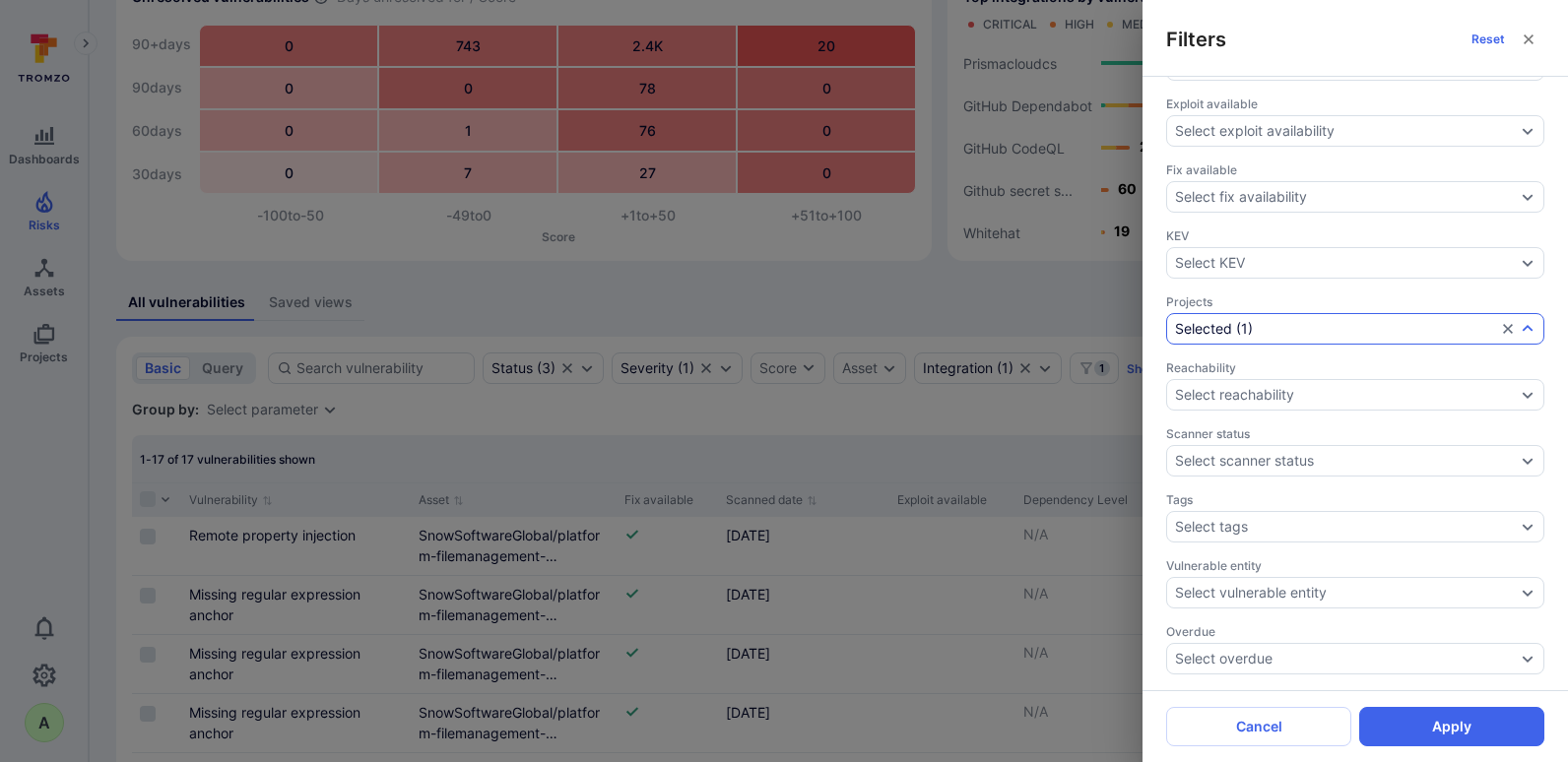 click on "Platform (SnowSoftwareGlobal)" at bounding box center [1335, 386] 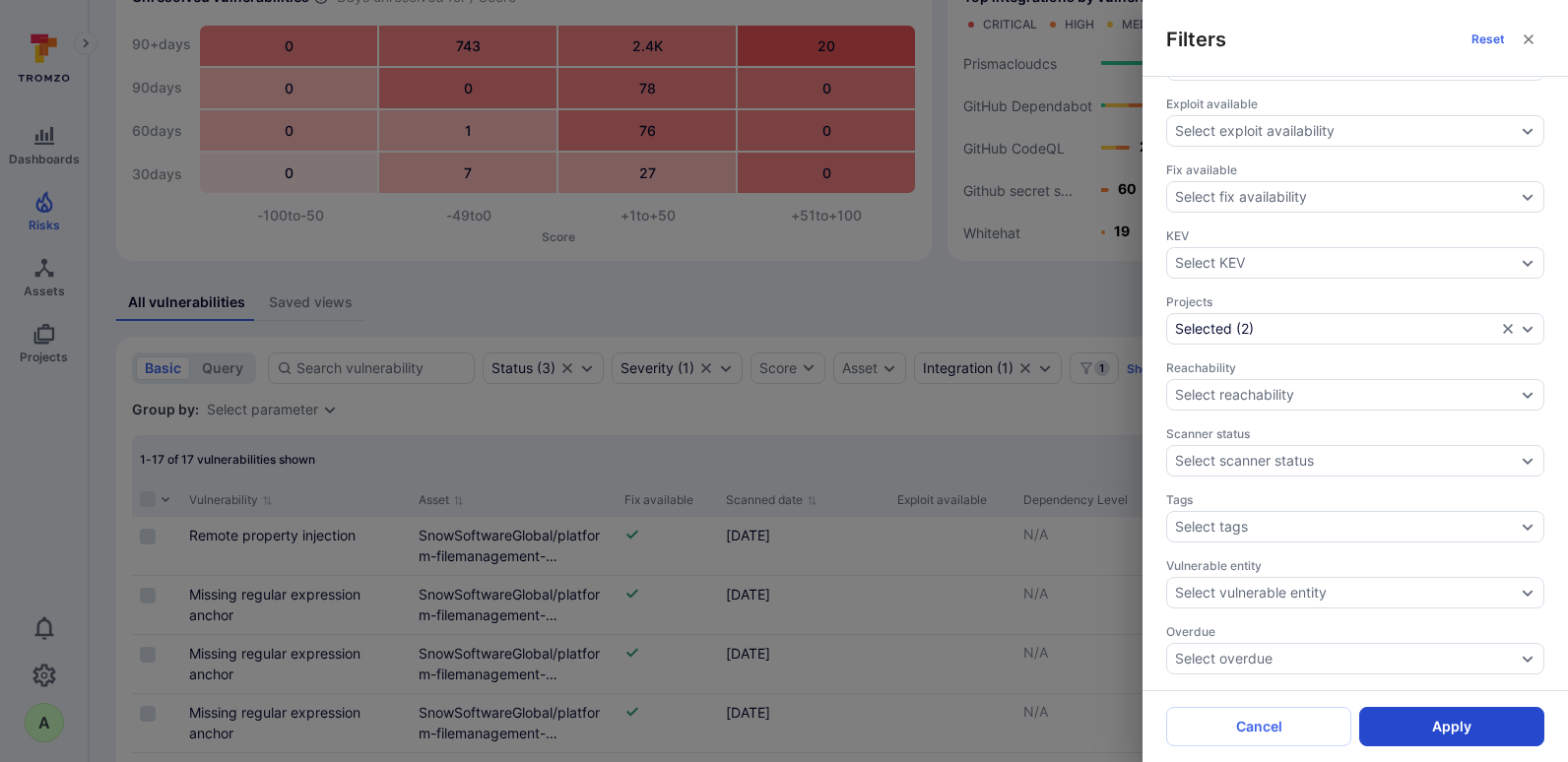 click on "Apply" at bounding box center (1452, 727) 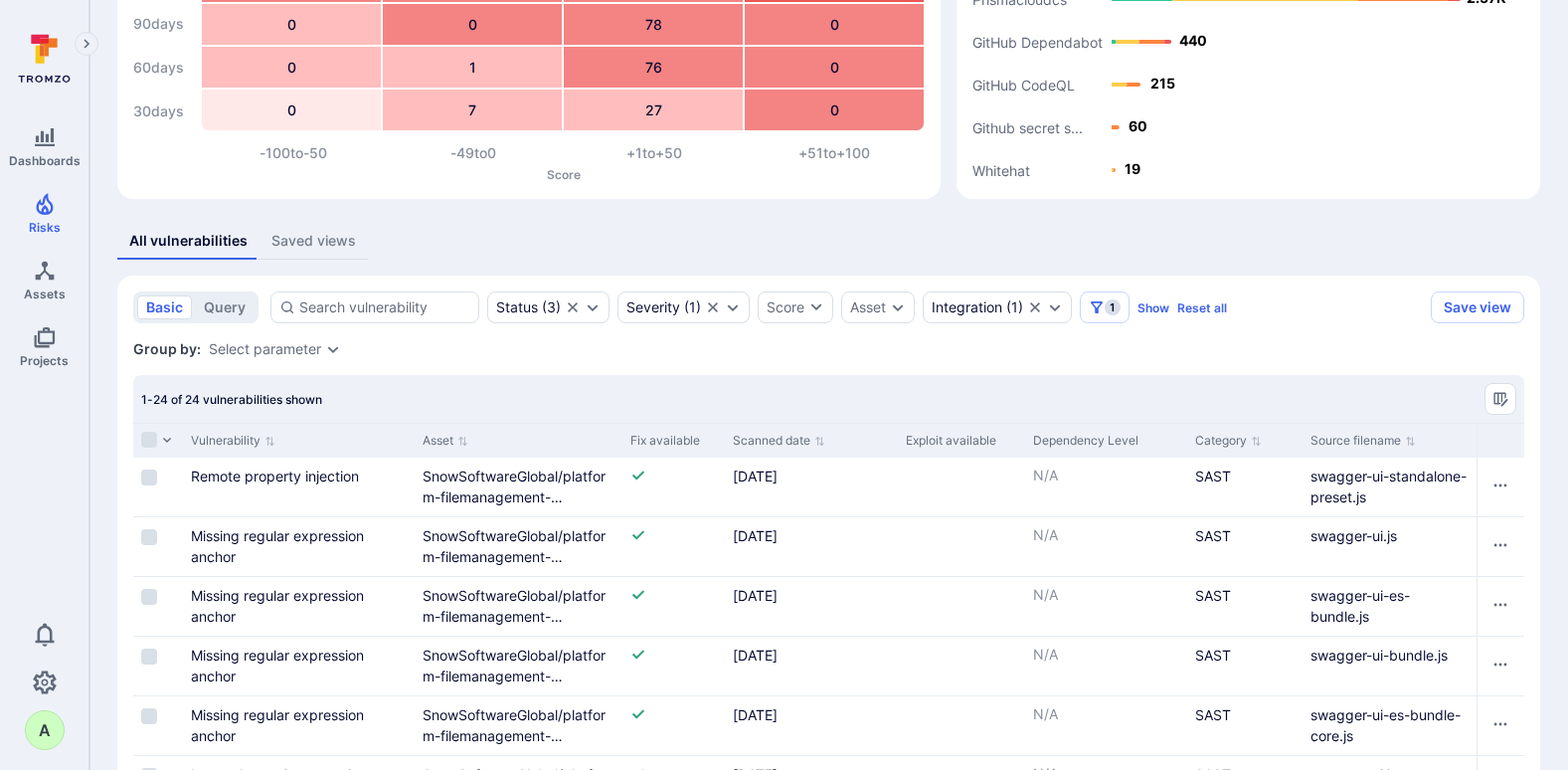 scroll, scrollTop: 218, scrollLeft: 0, axis: vertical 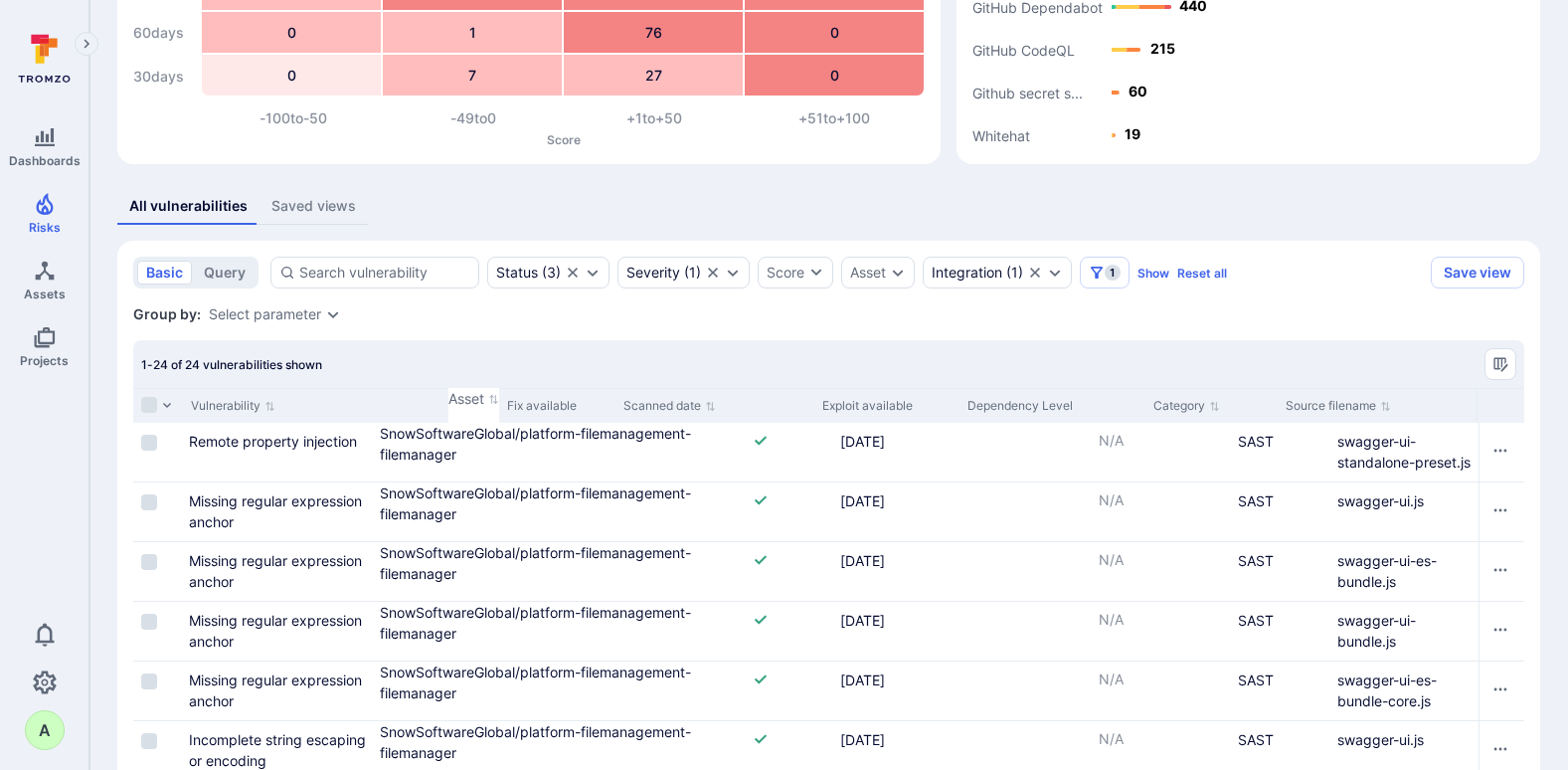 drag, startPoint x: 619, startPoint y: 414, endPoint x: 803, endPoint y: 412, distance: 184.0109 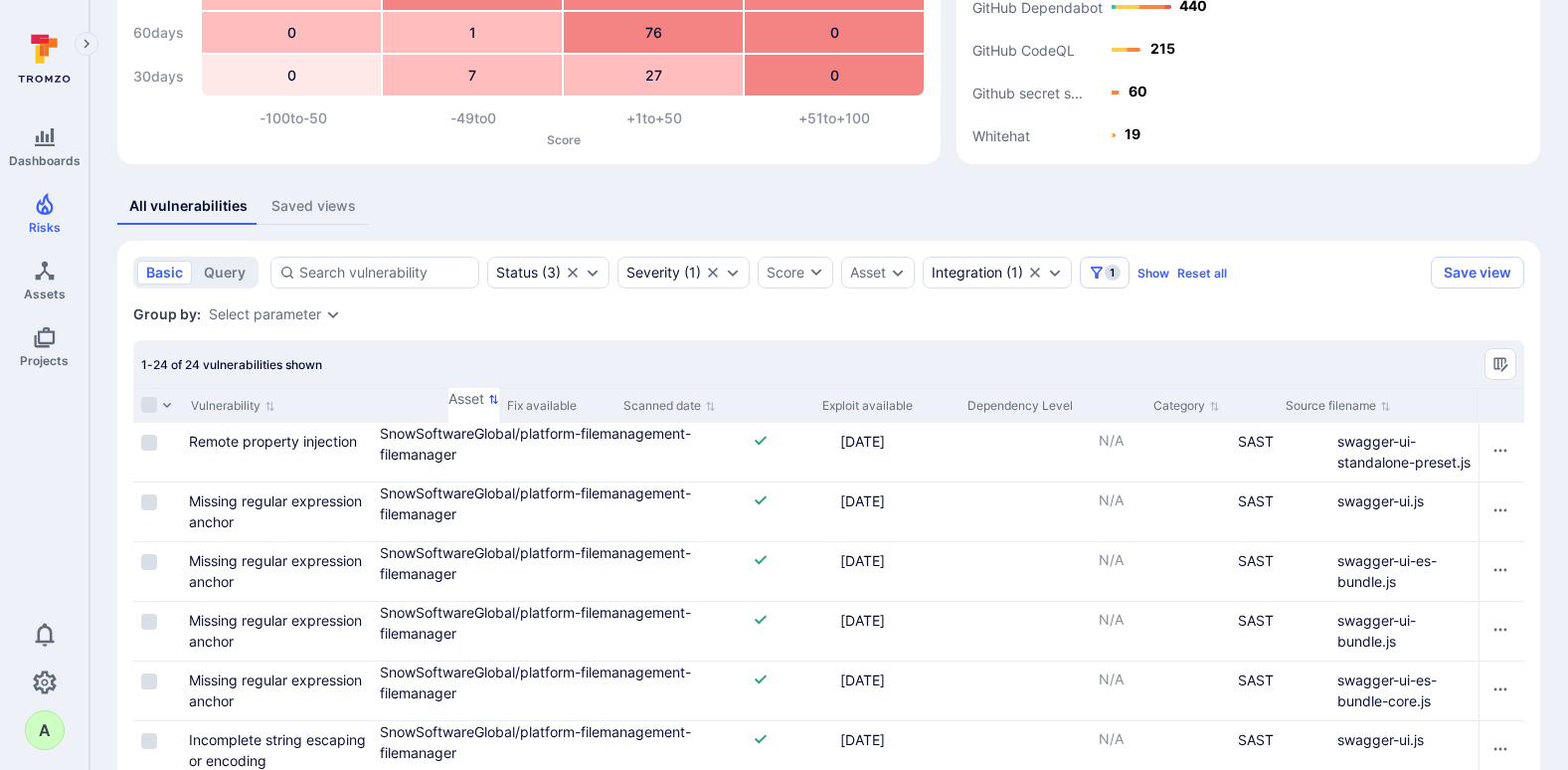 click 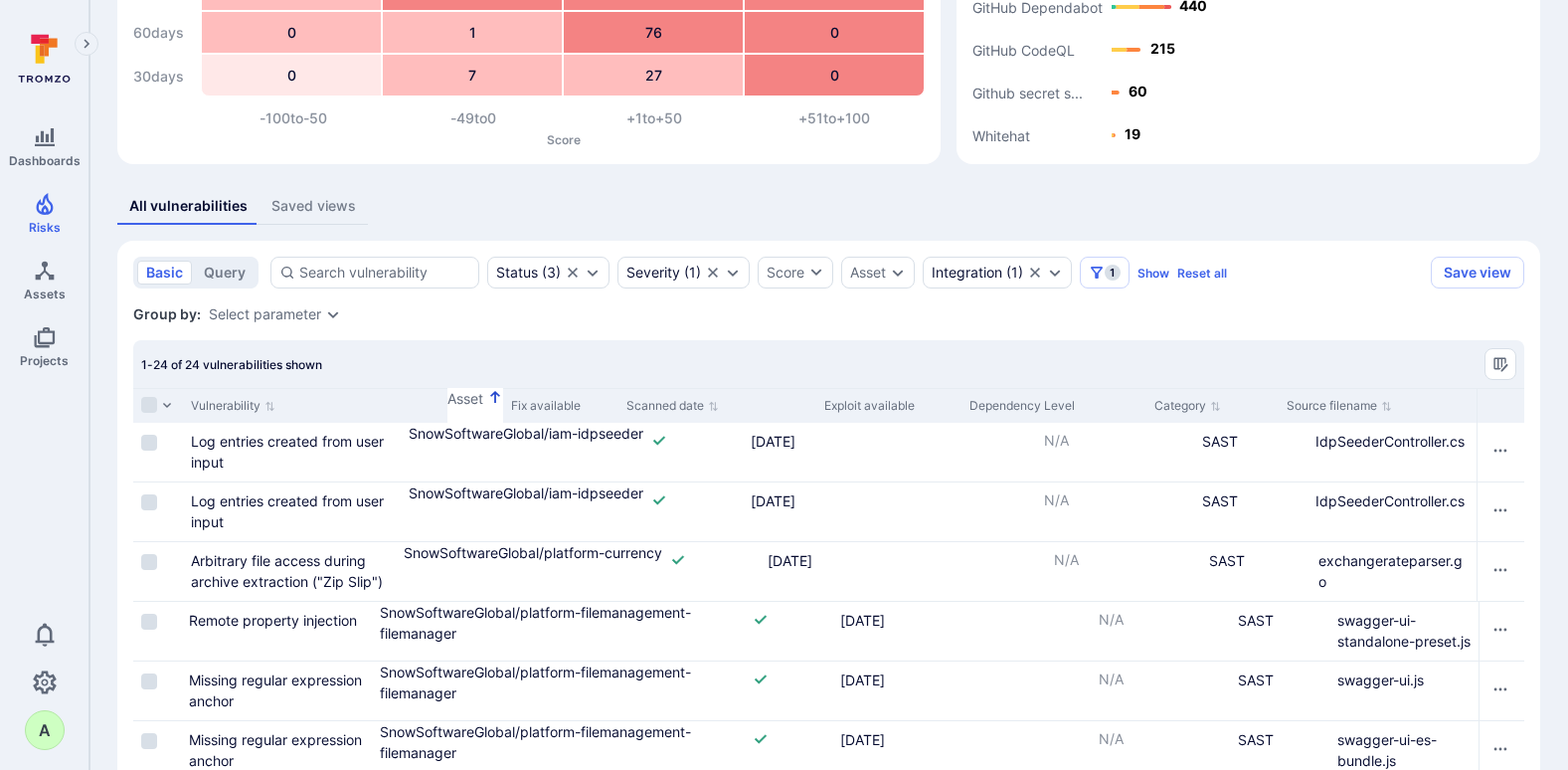 type 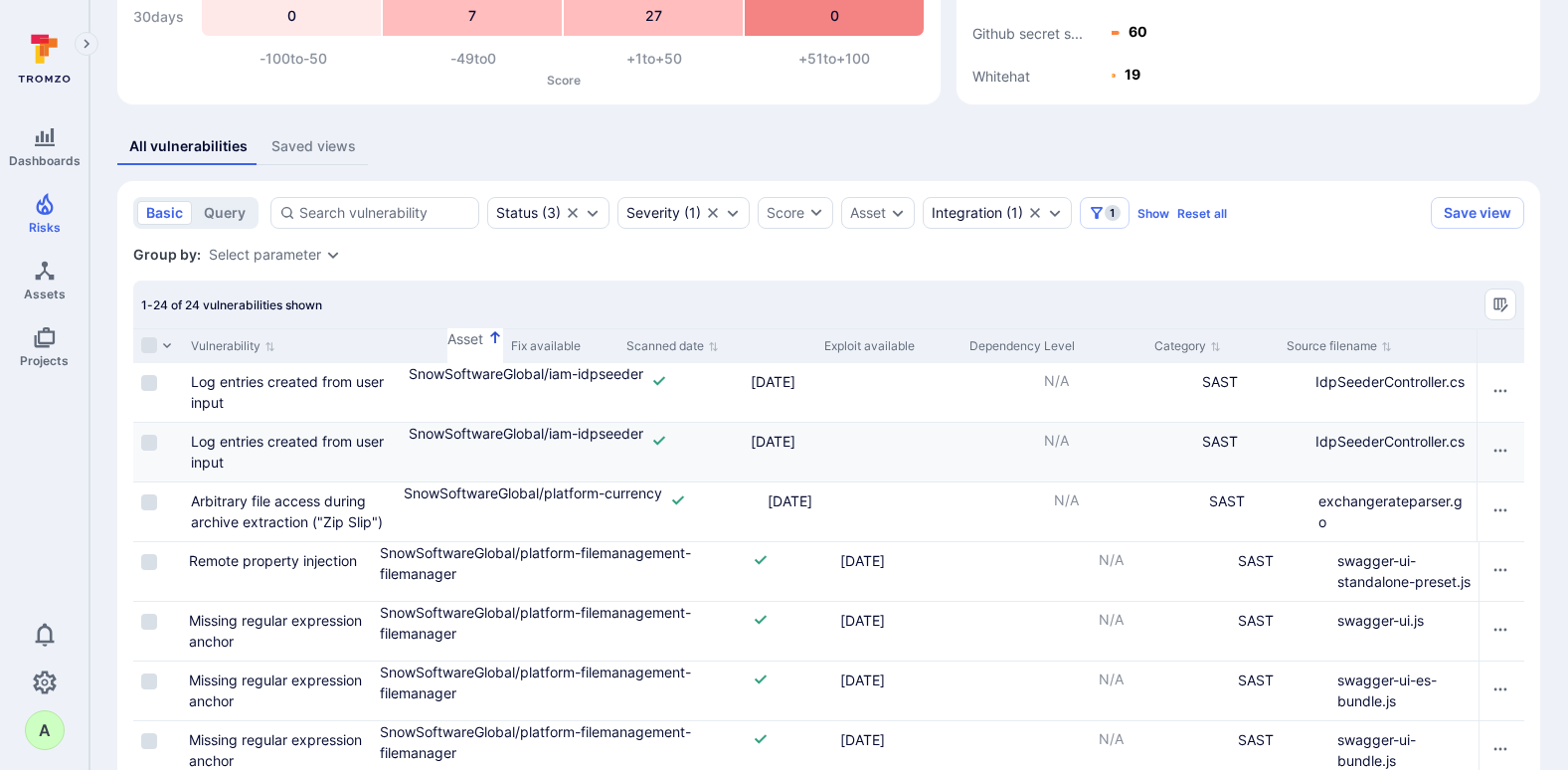 scroll, scrollTop: 163, scrollLeft: 0, axis: vertical 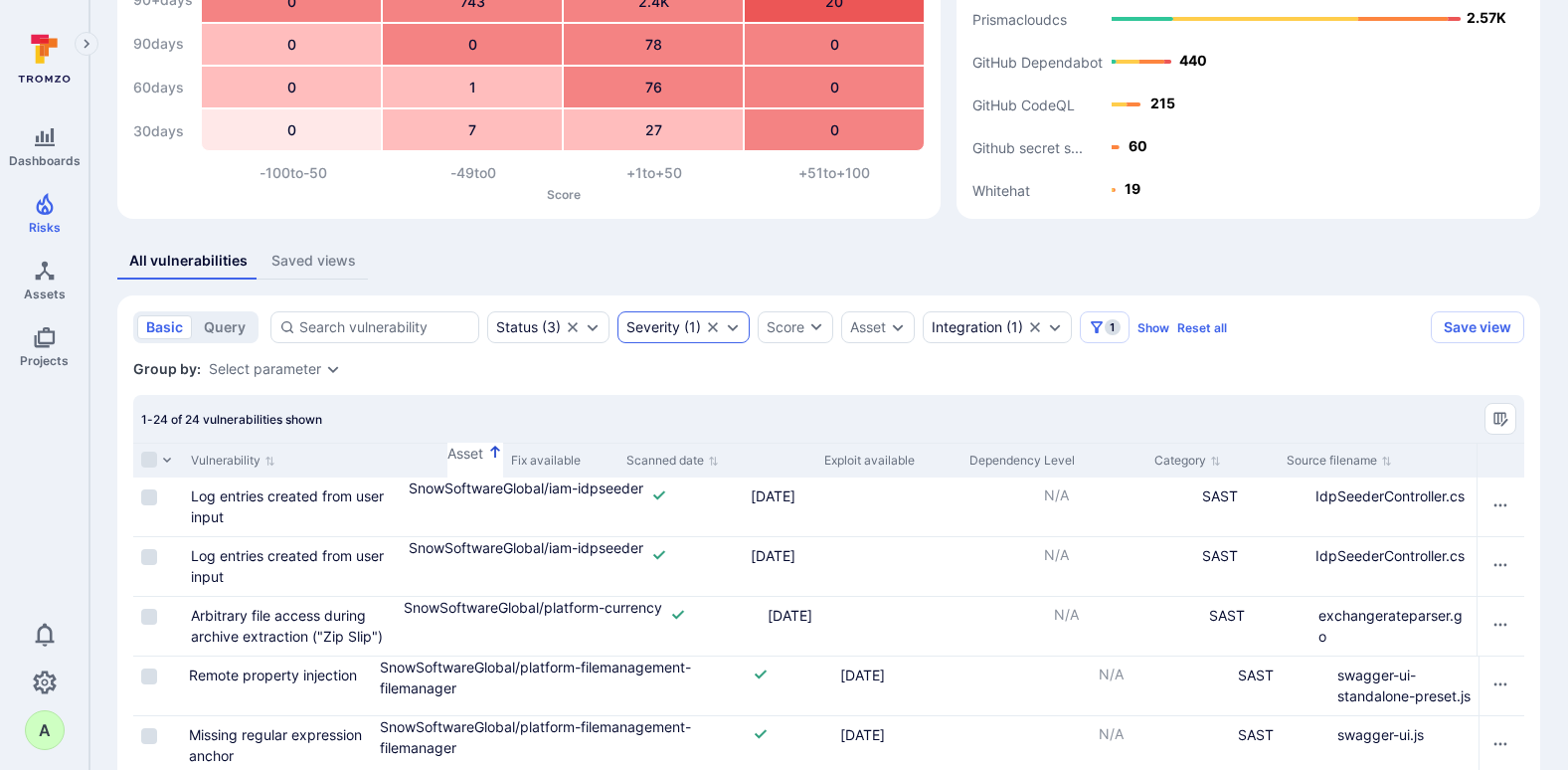 click 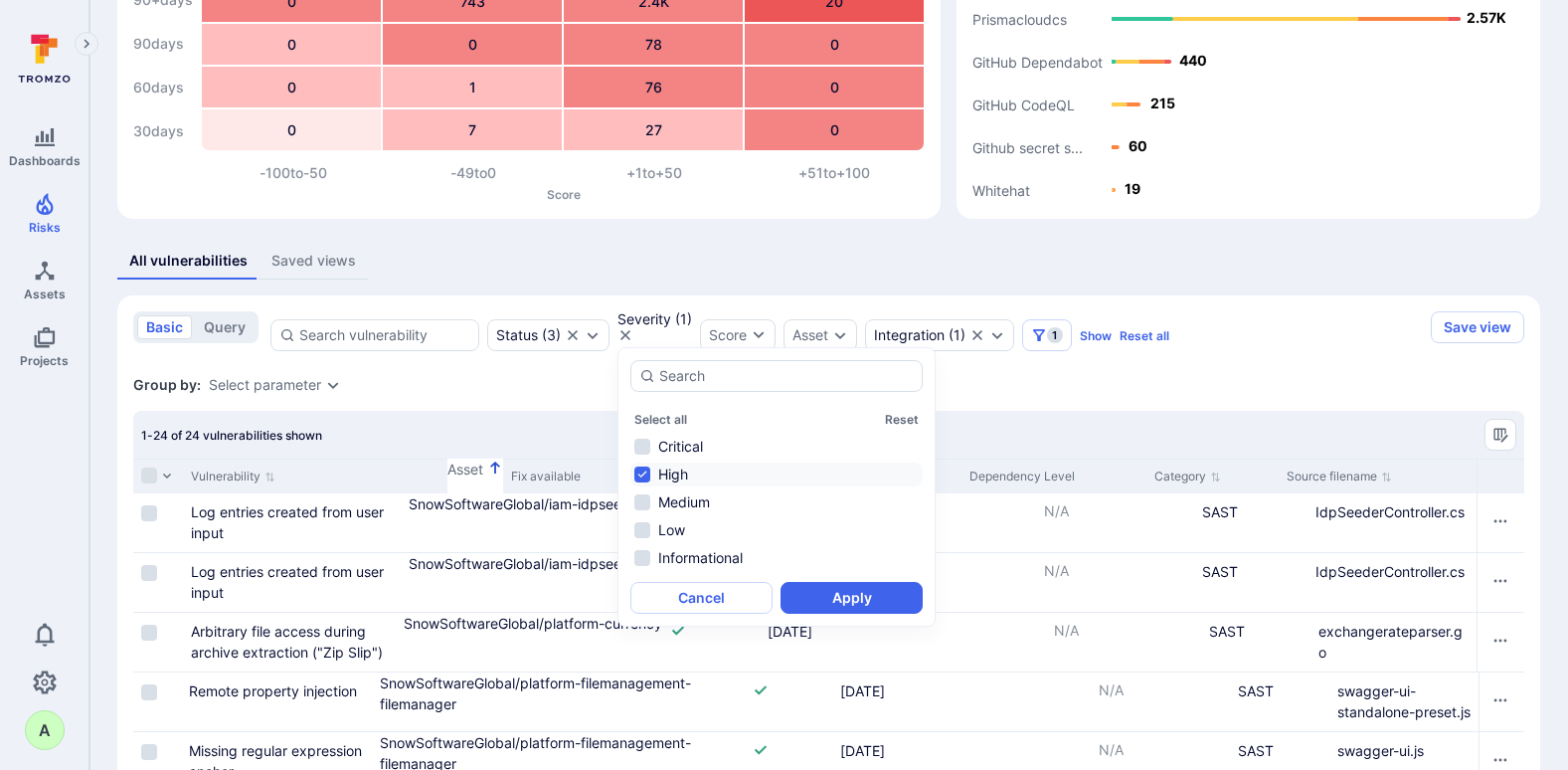 click on "High" at bounding box center (777, 475) 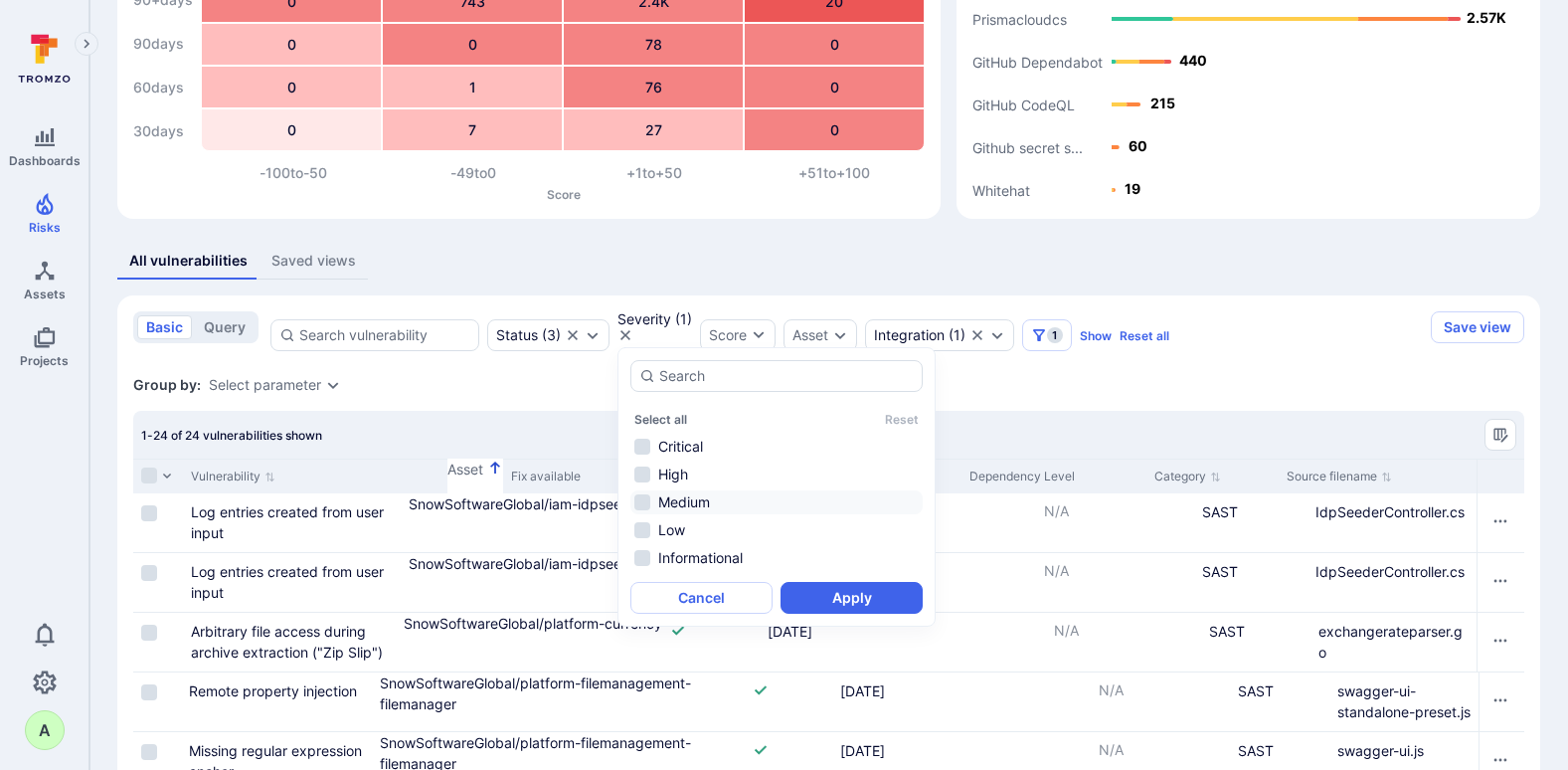click on "Medium" at bounding box center (777, 502) 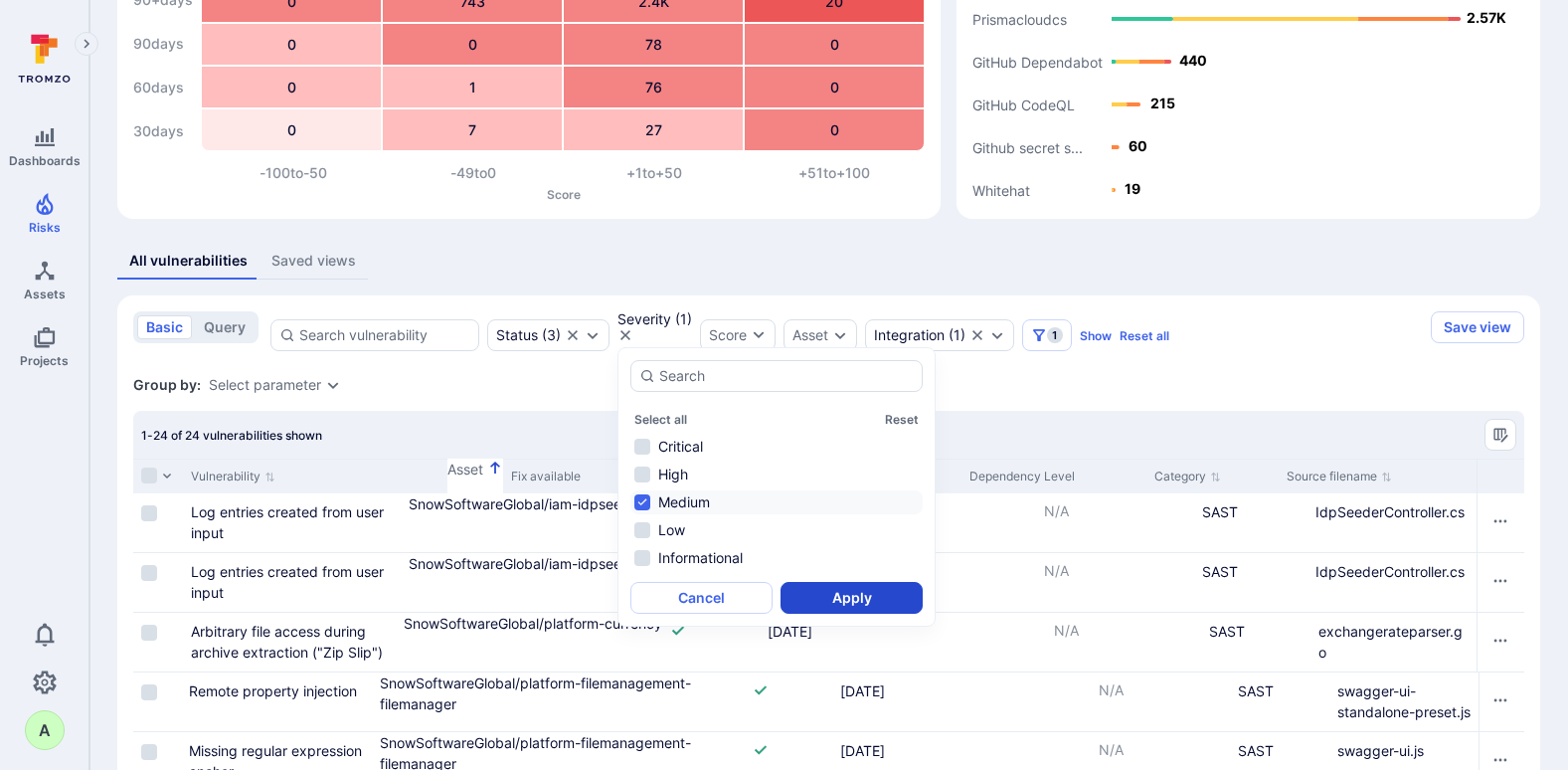 click on "Apply" at bounding box center (851, 598) 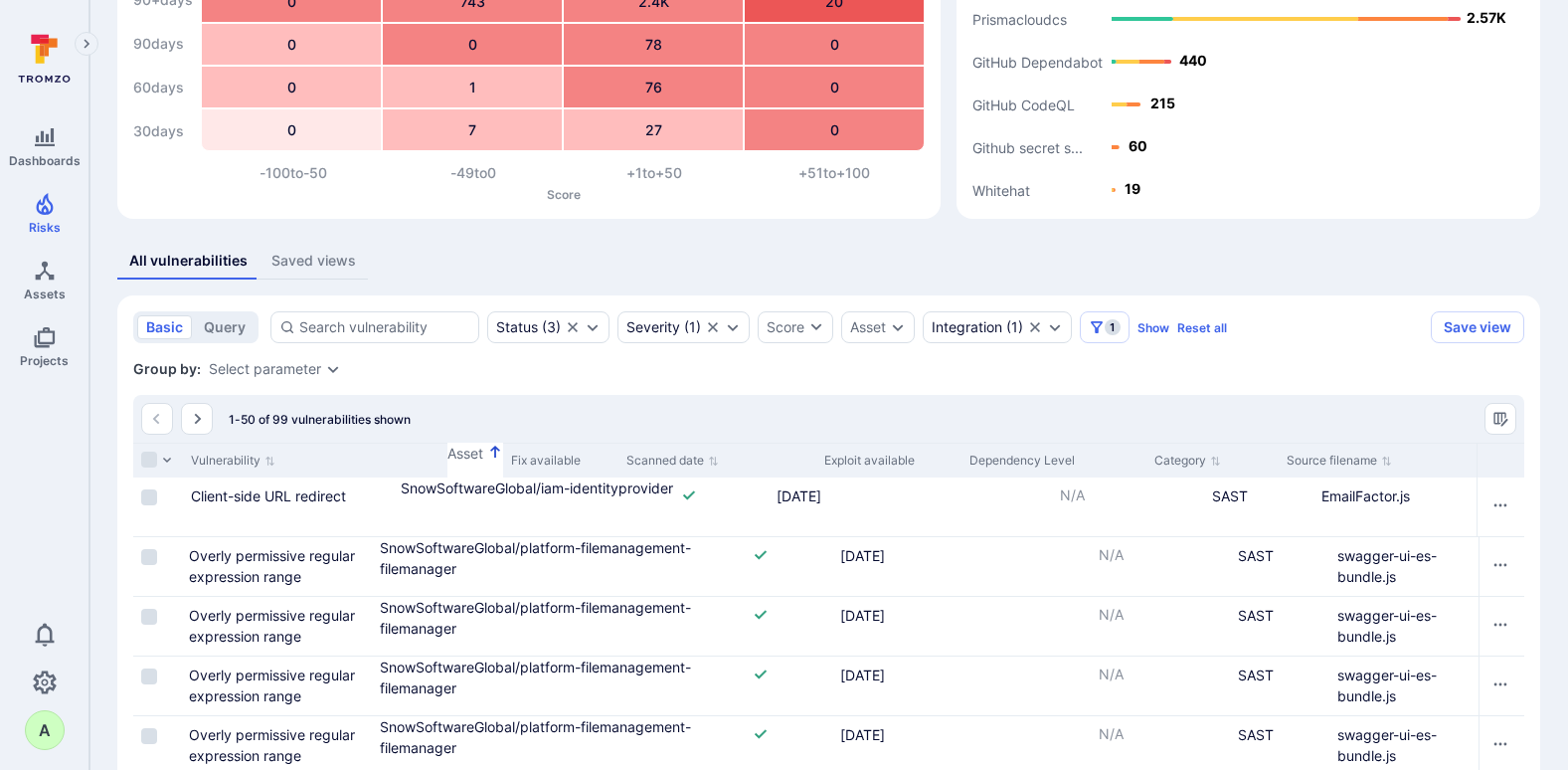 click 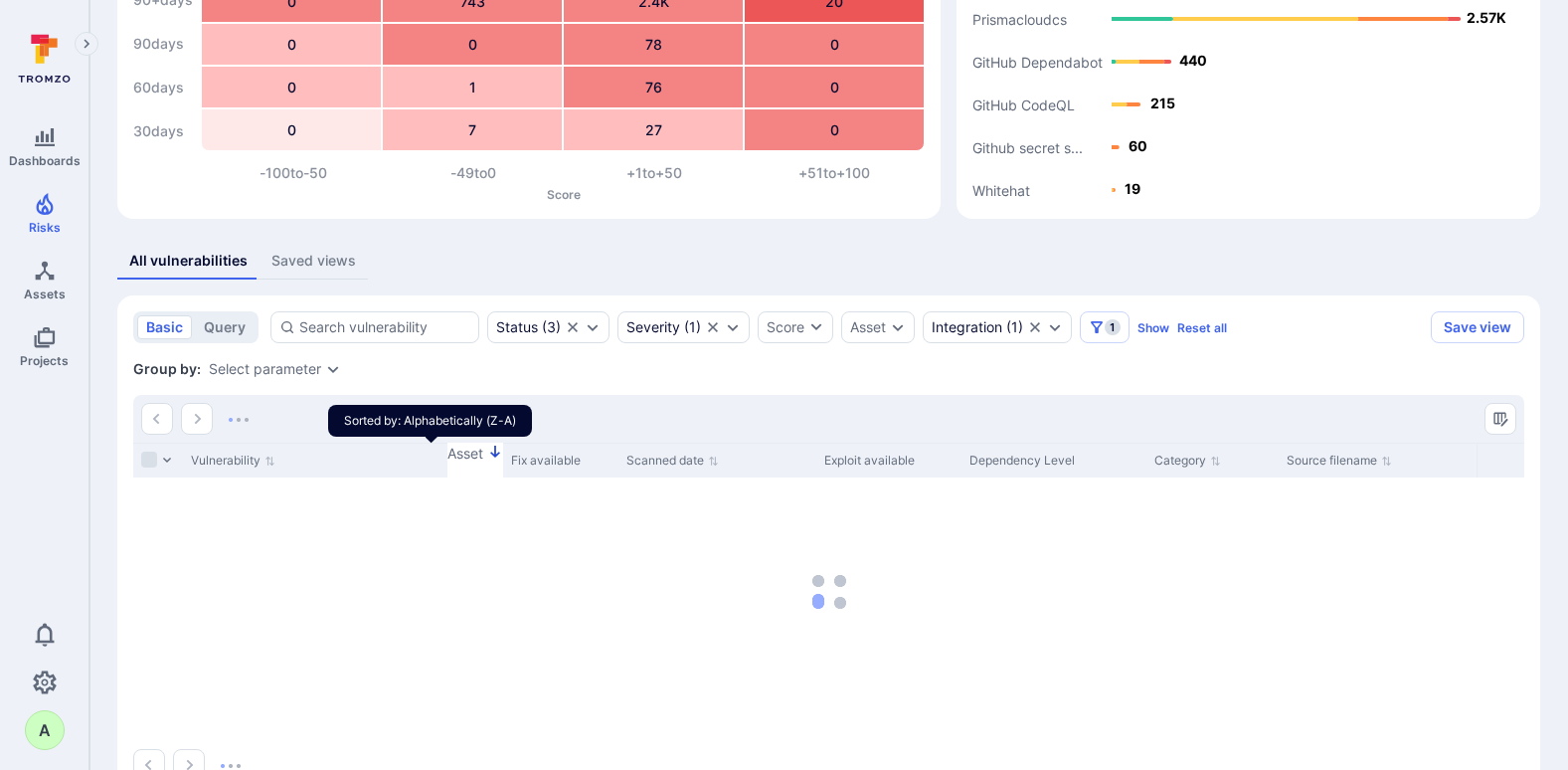 click 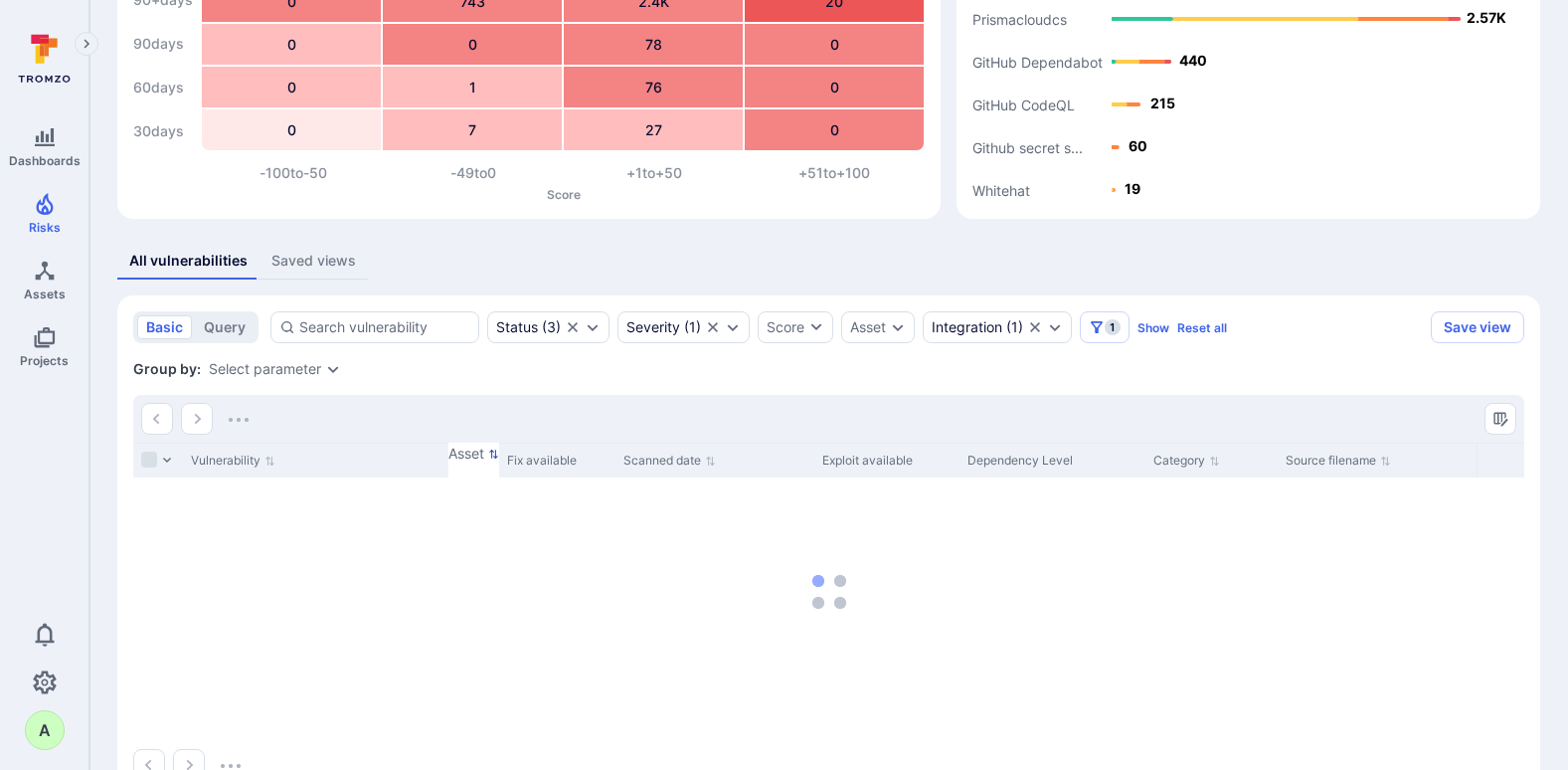 click 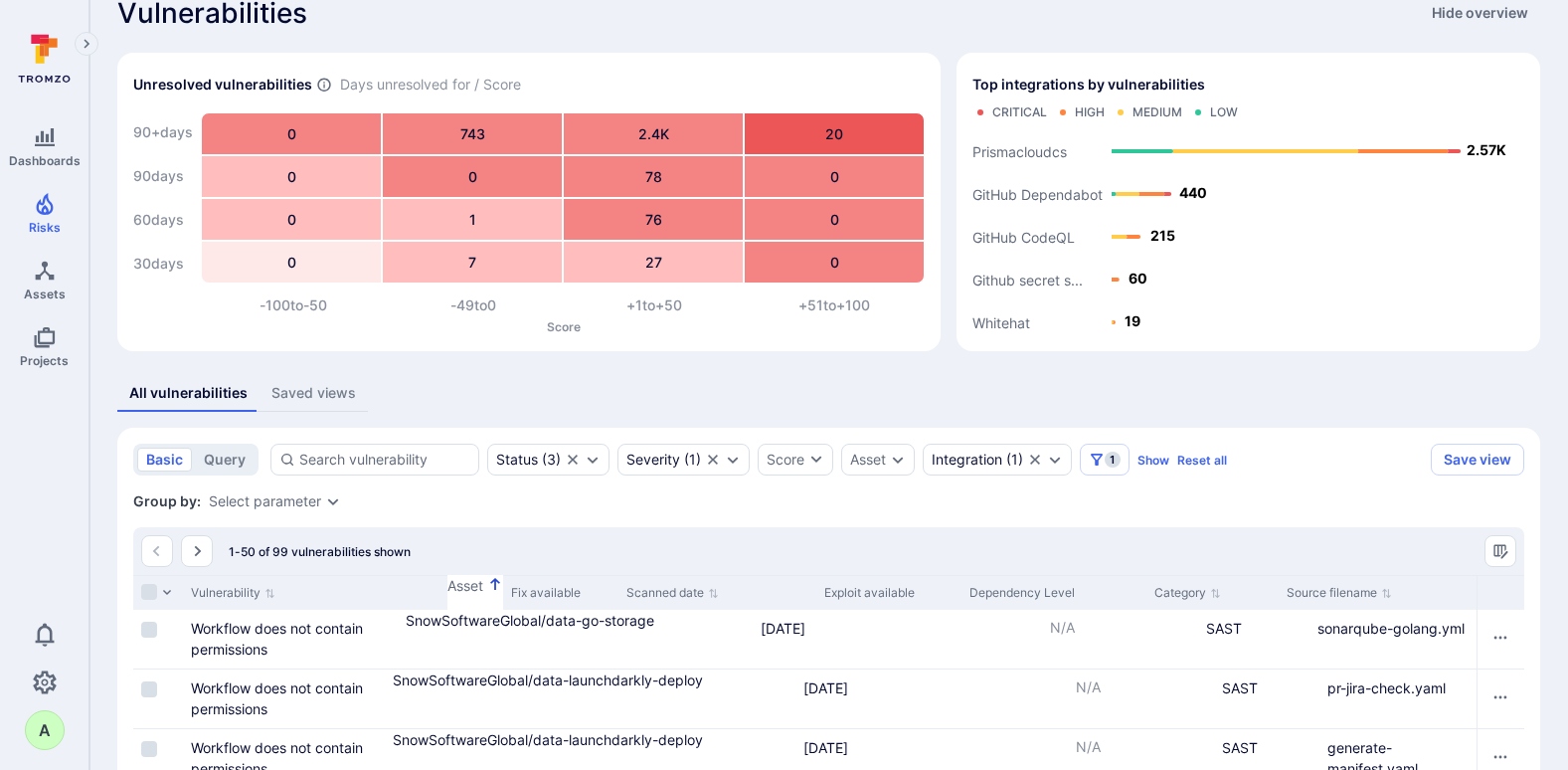 scroll, scrollTop: 0, scrollLeft: 0, axis: both 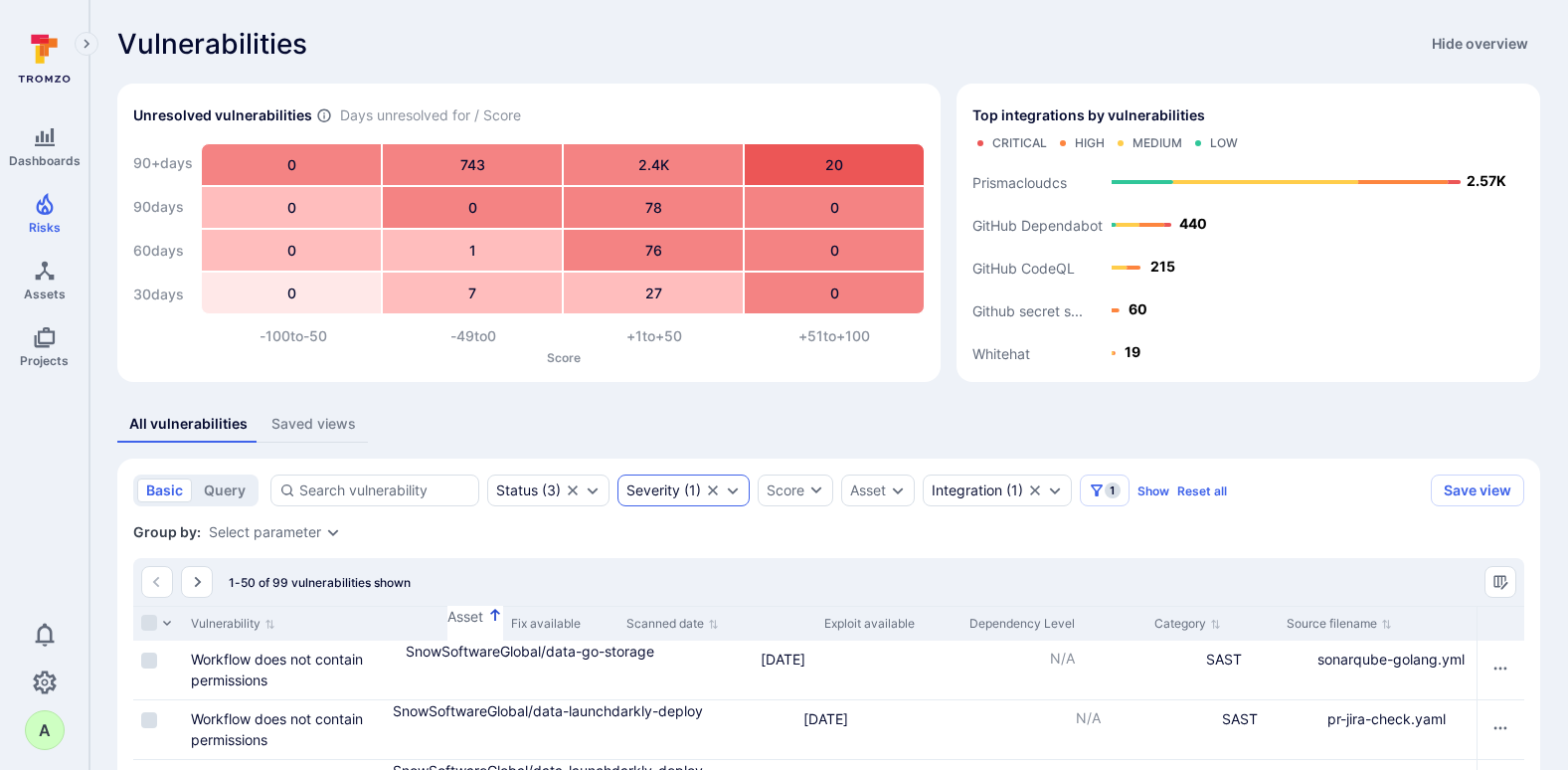 click on "Severity  ( 1 )" at bounding box center (683, 490) 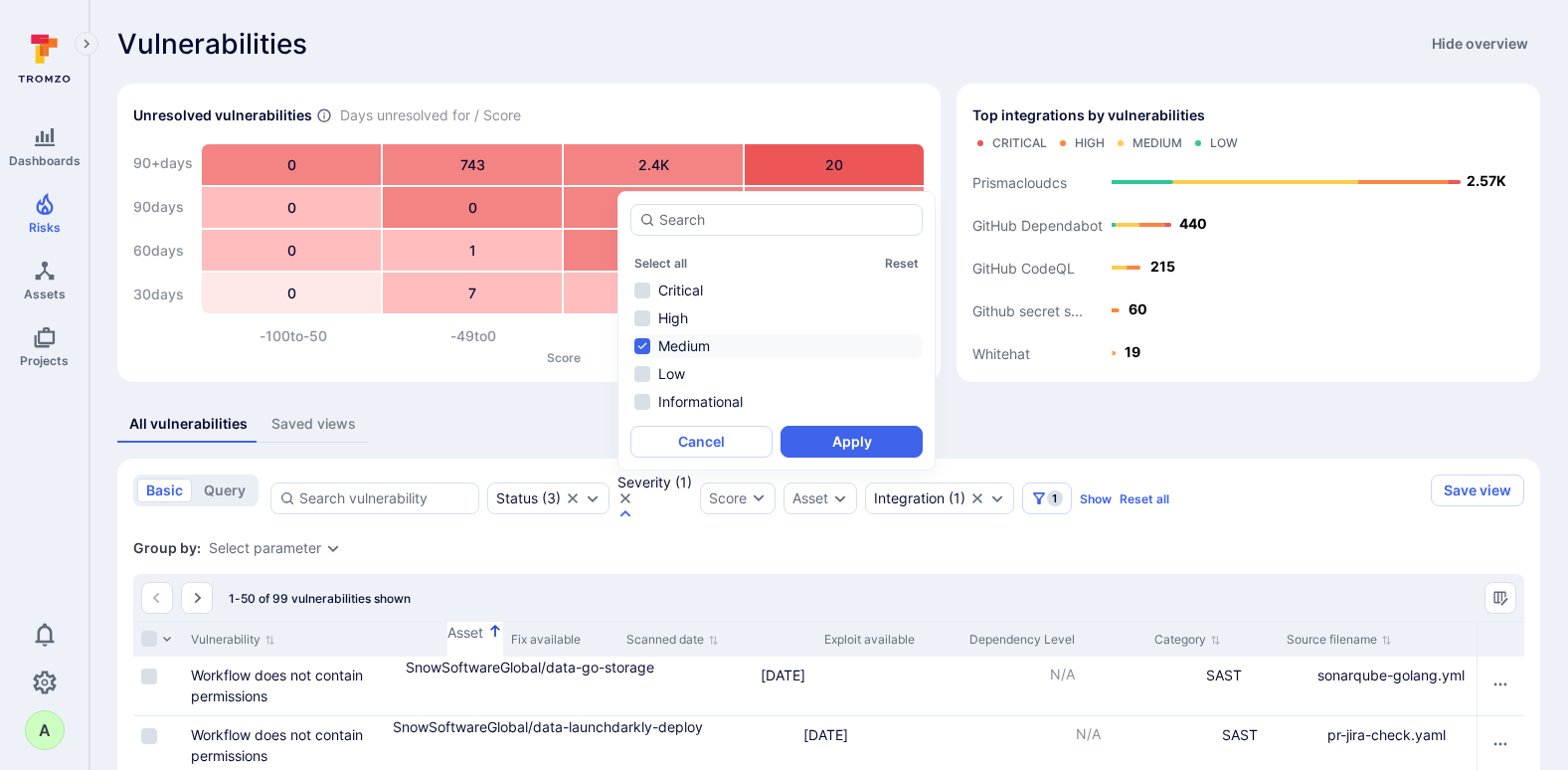 click on "Medium" at bounding box center (777, 346) 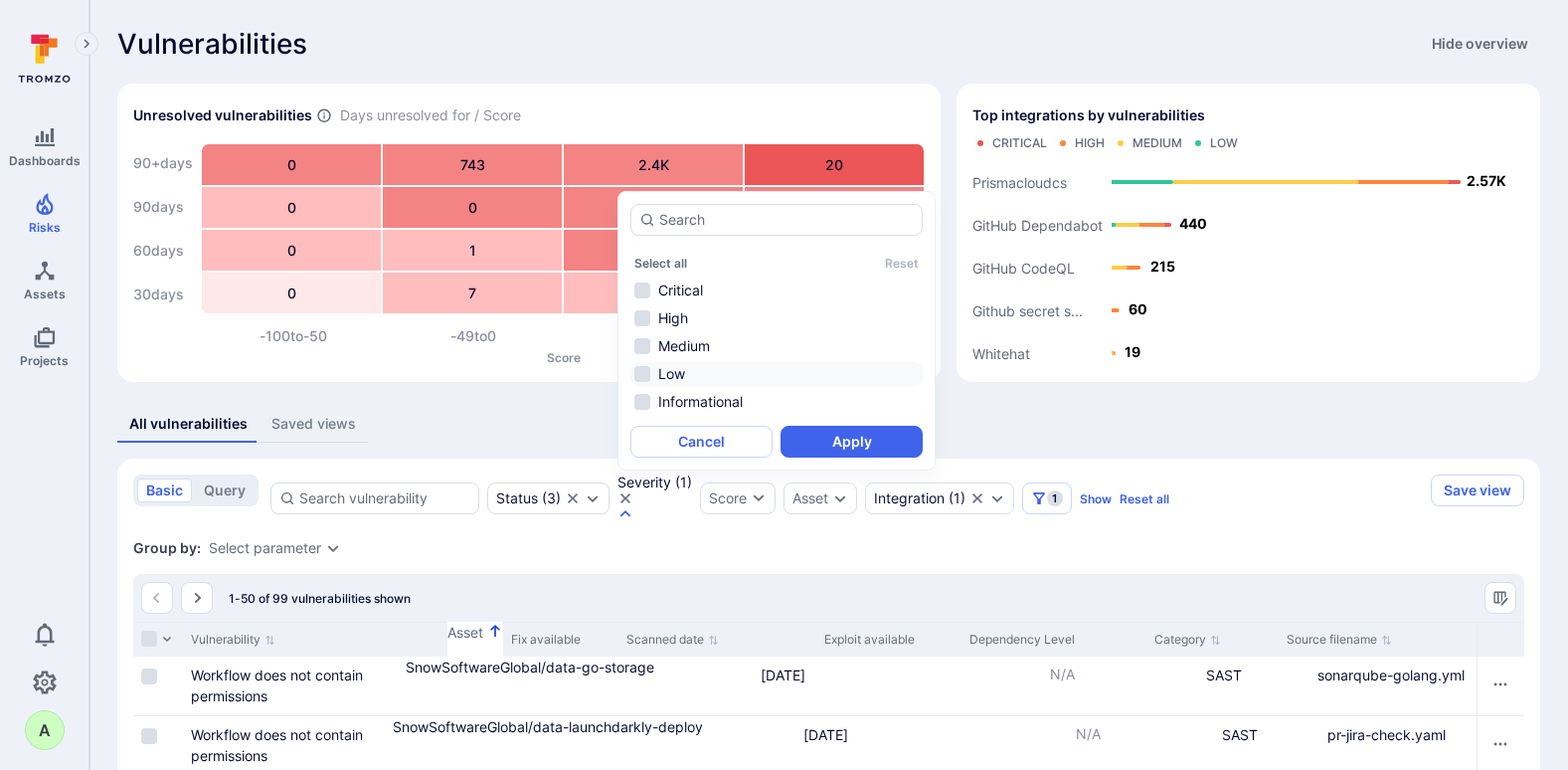 click on "Low" at bounding box center (777, 374) 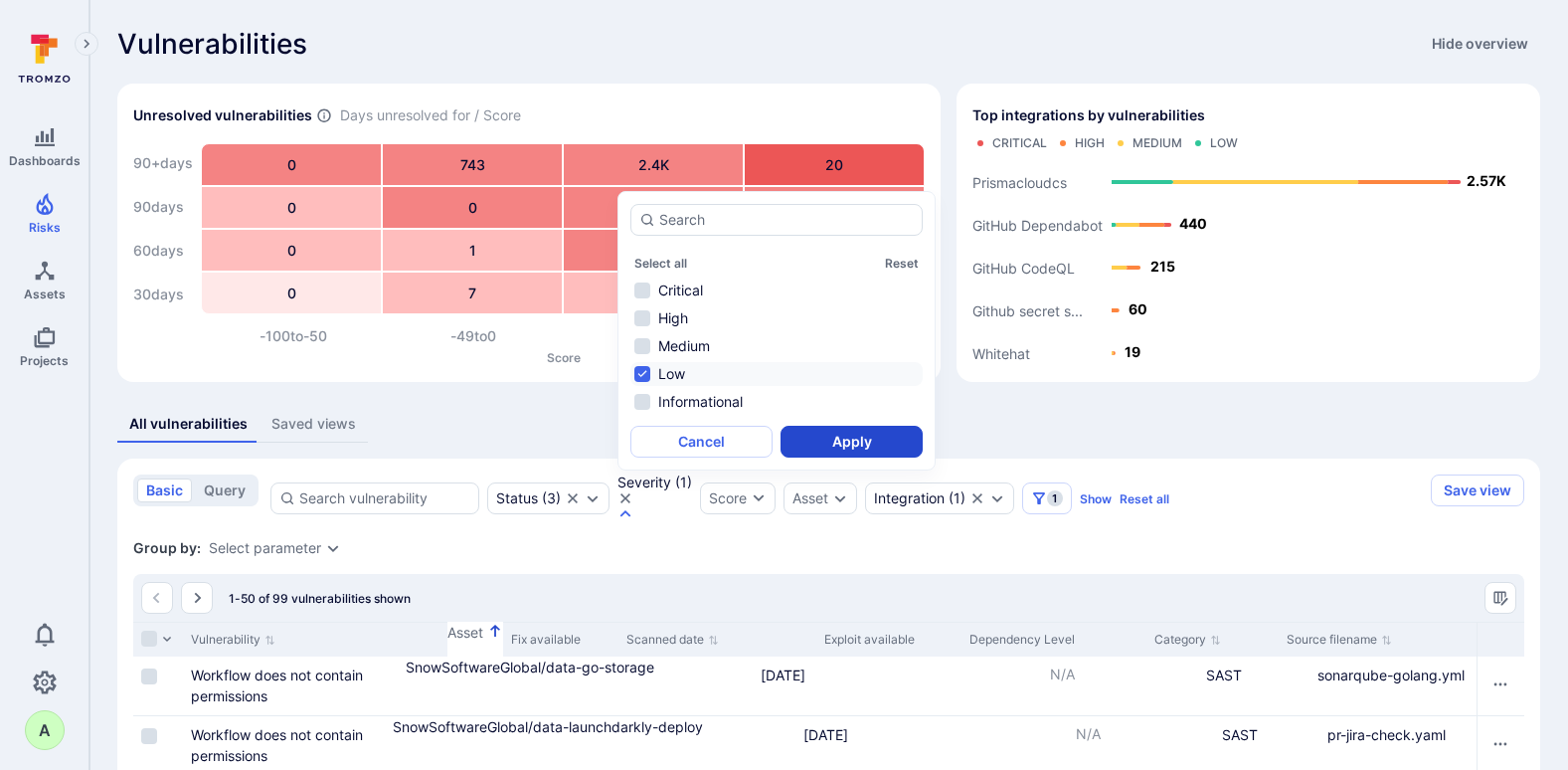 click on "Apply" at bounding box center [851, 442] 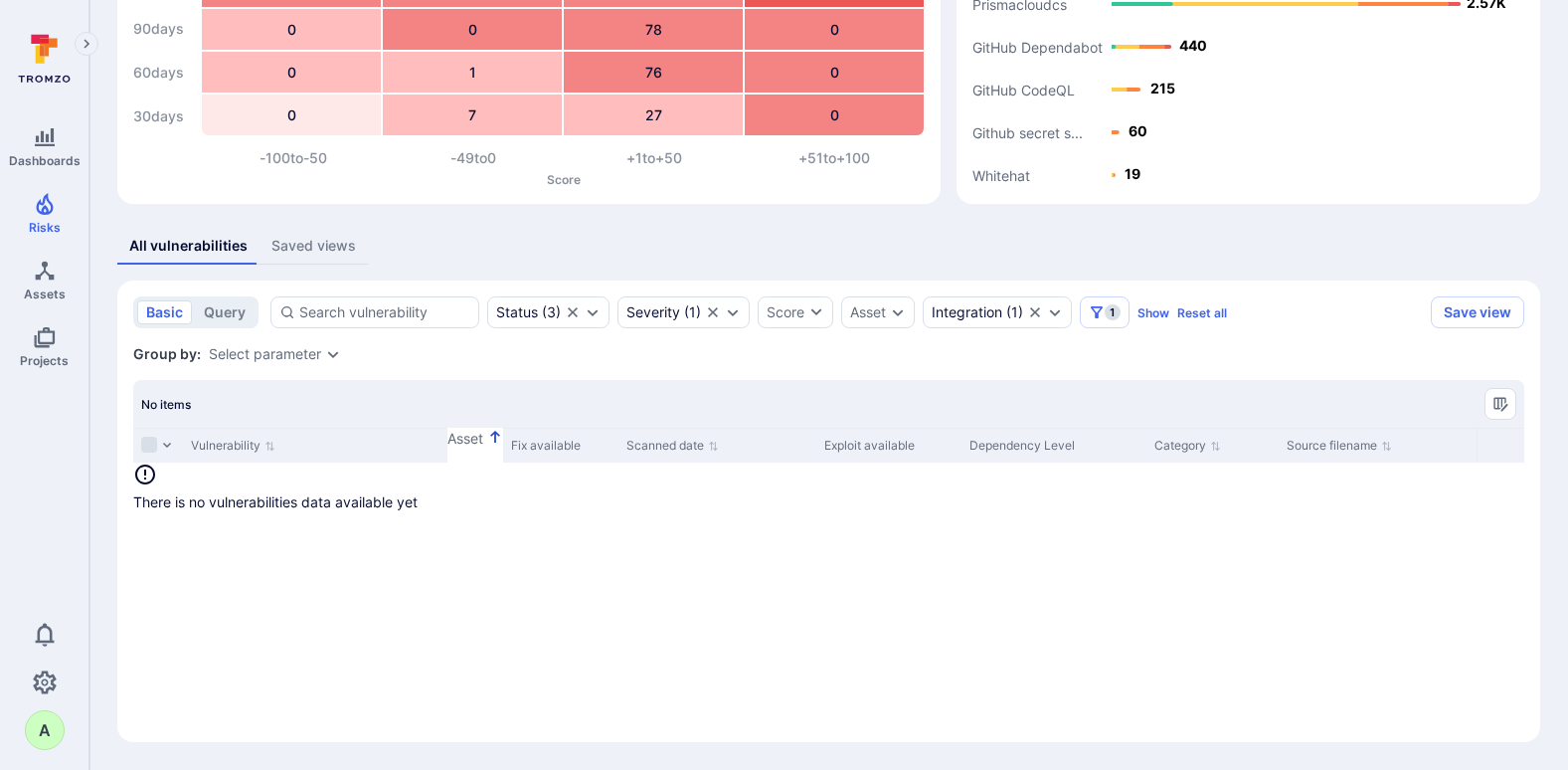 scroll, scrollTop: 178, scrollLeft: 0, axis: vertical 